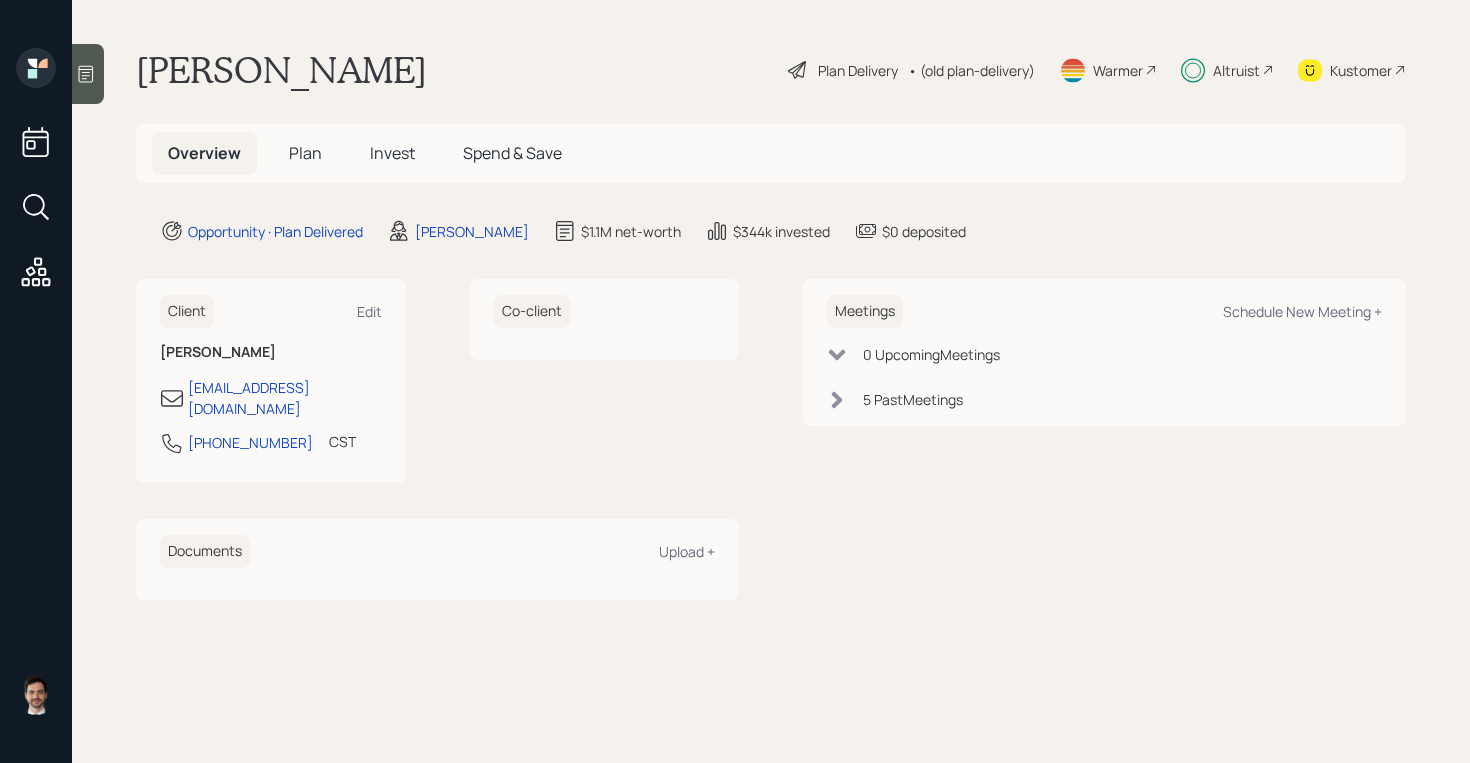 scroll, scrollTop: 0, scrollLeft: 0, axis: both 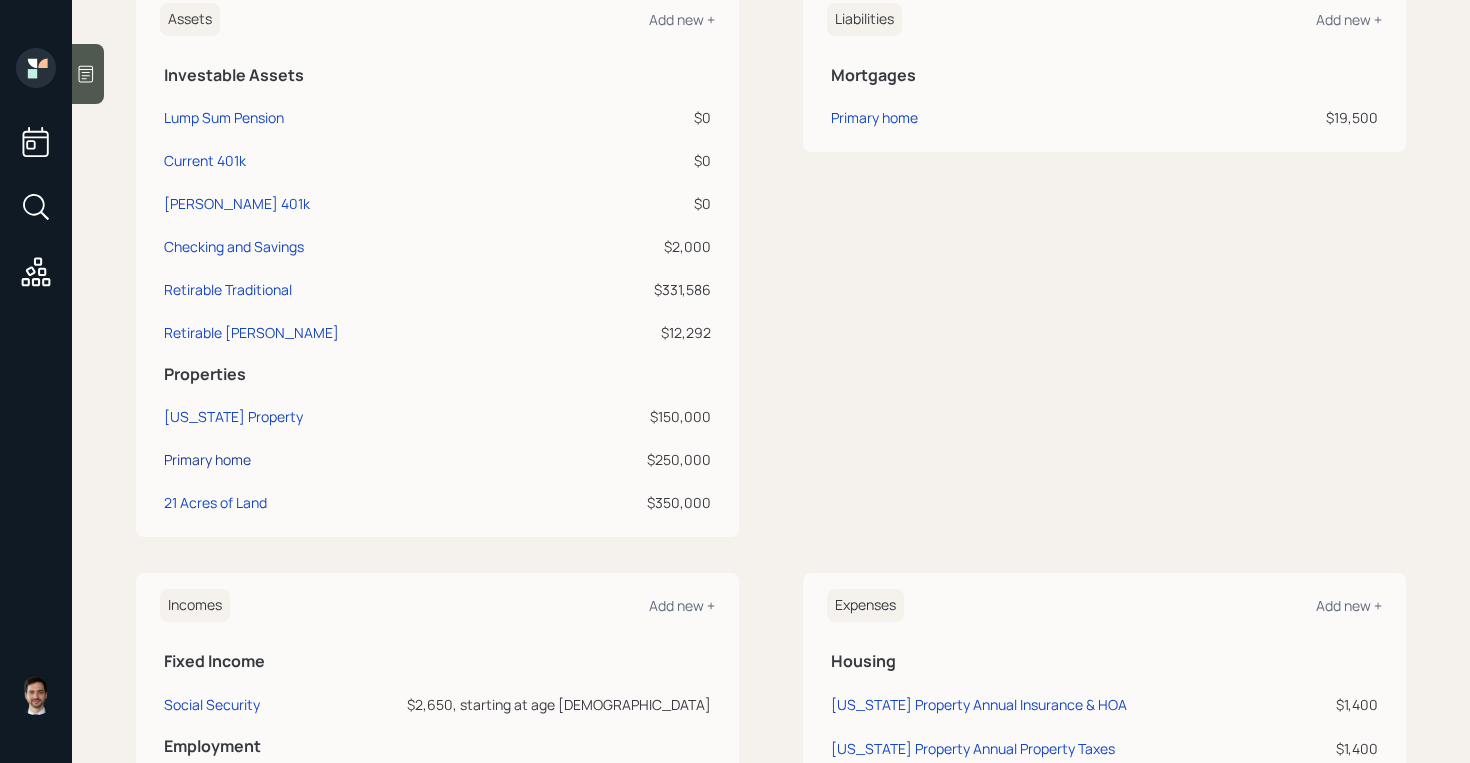 click on "Primary home" at bounding box center [207, 459] 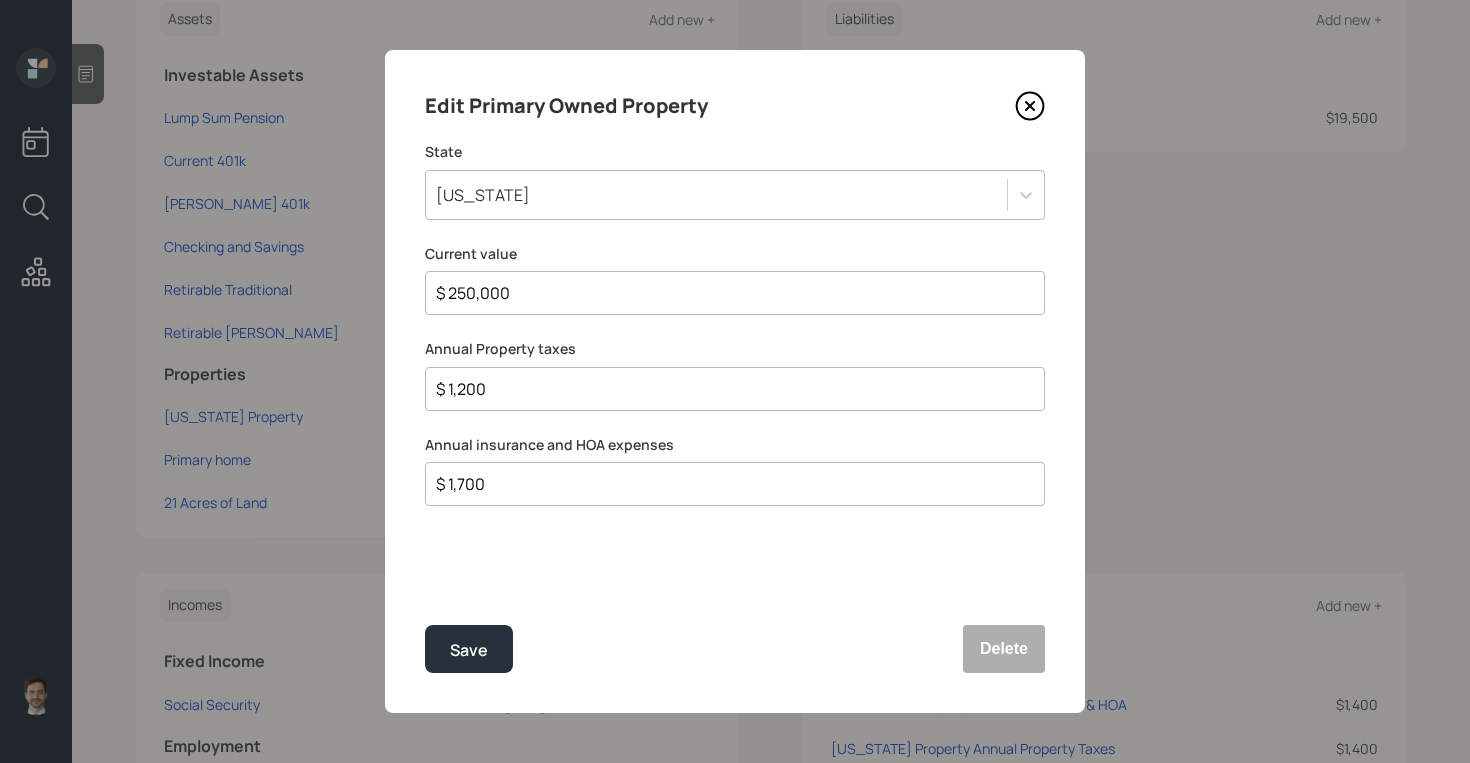 click 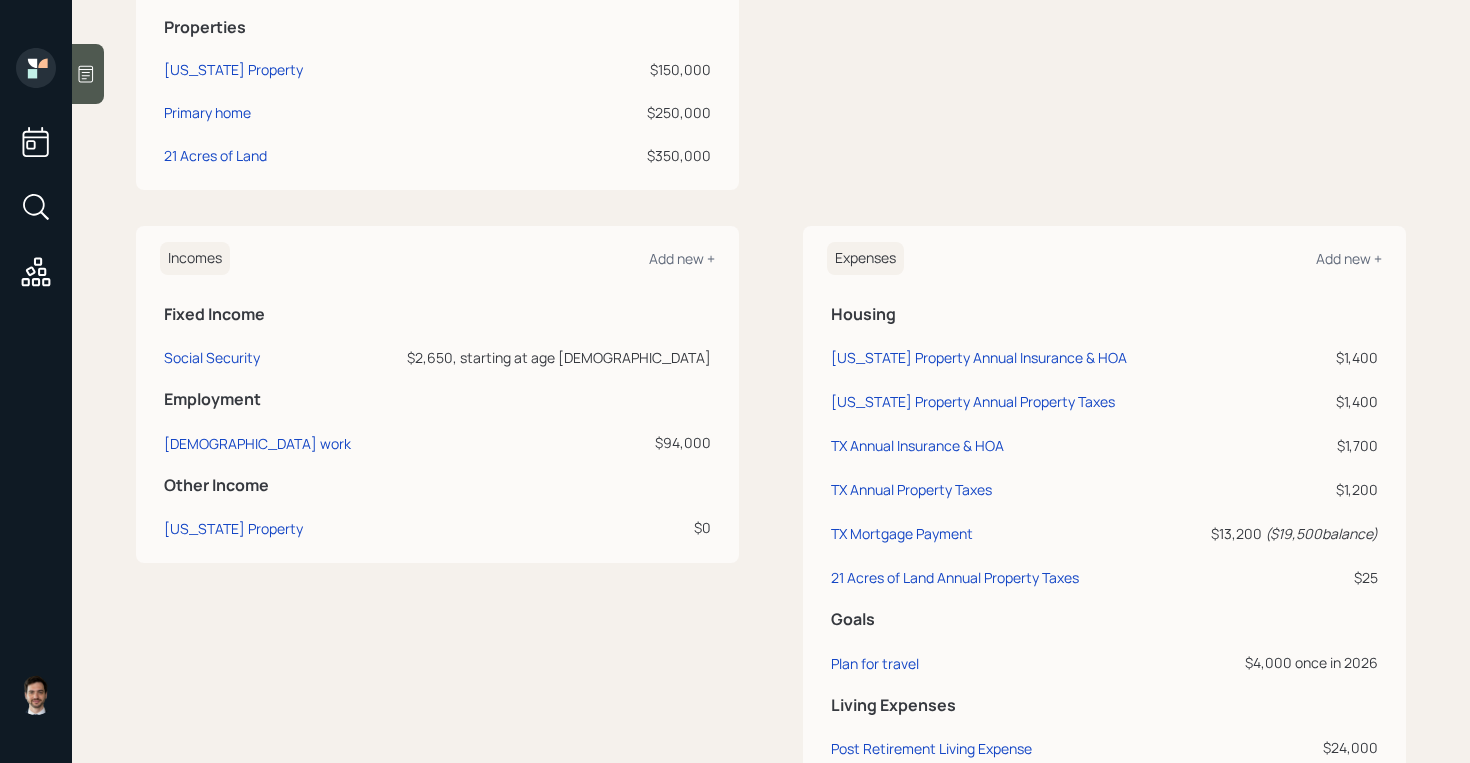 scroll, scrollTop: 905, scrollLeft: 0, axis: vertical 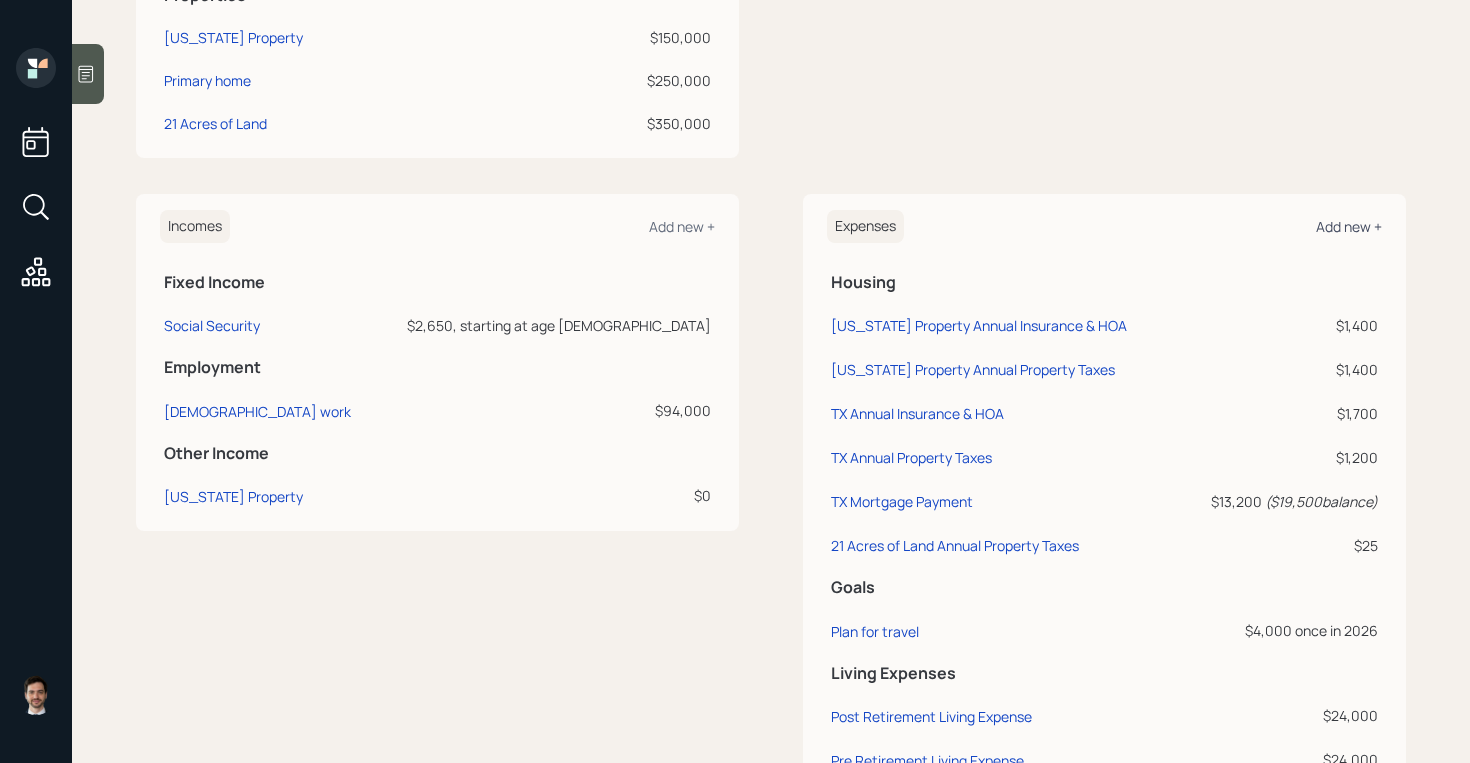 click on "Add new +" at bounding box center [1349, 226] 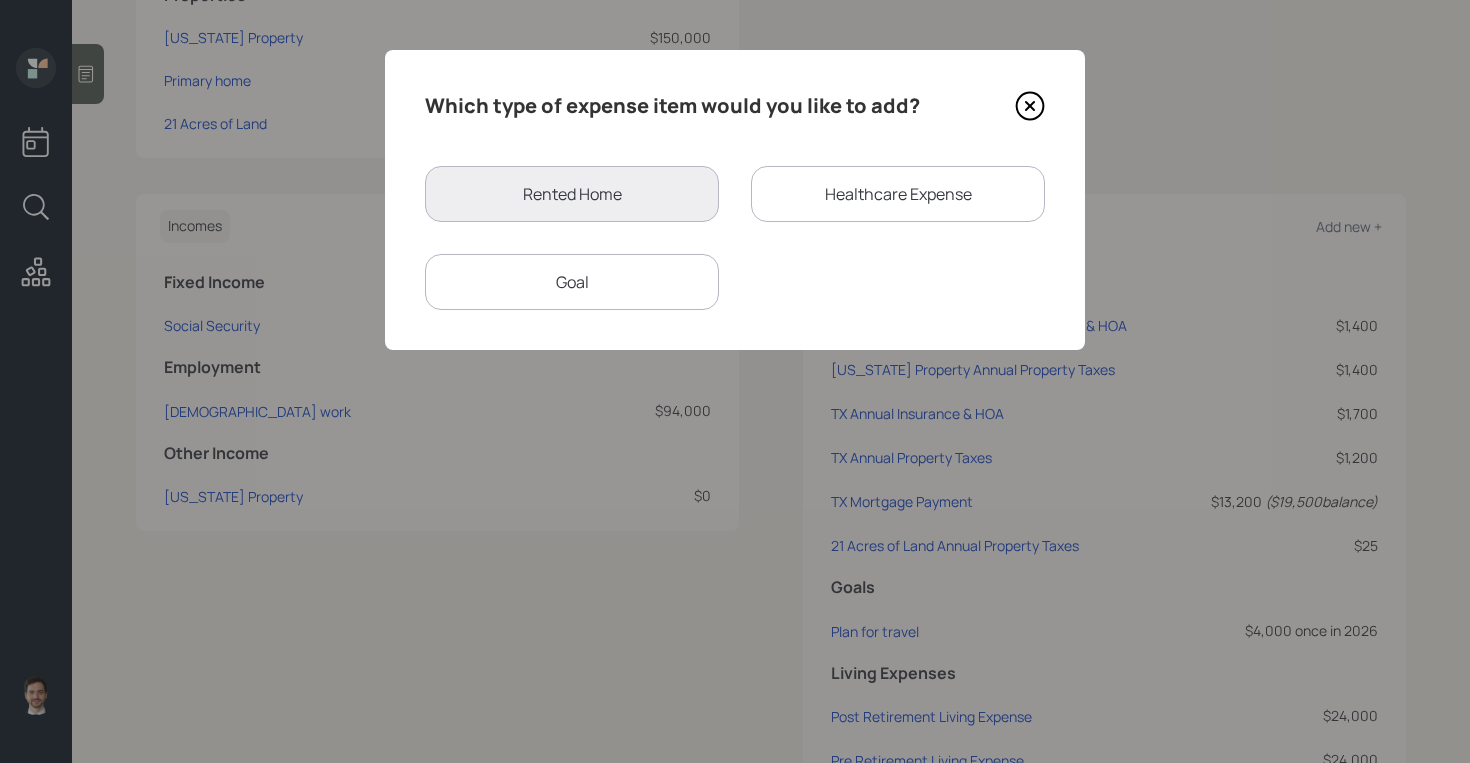 click on "Goal" at bounding box center (572, 282) 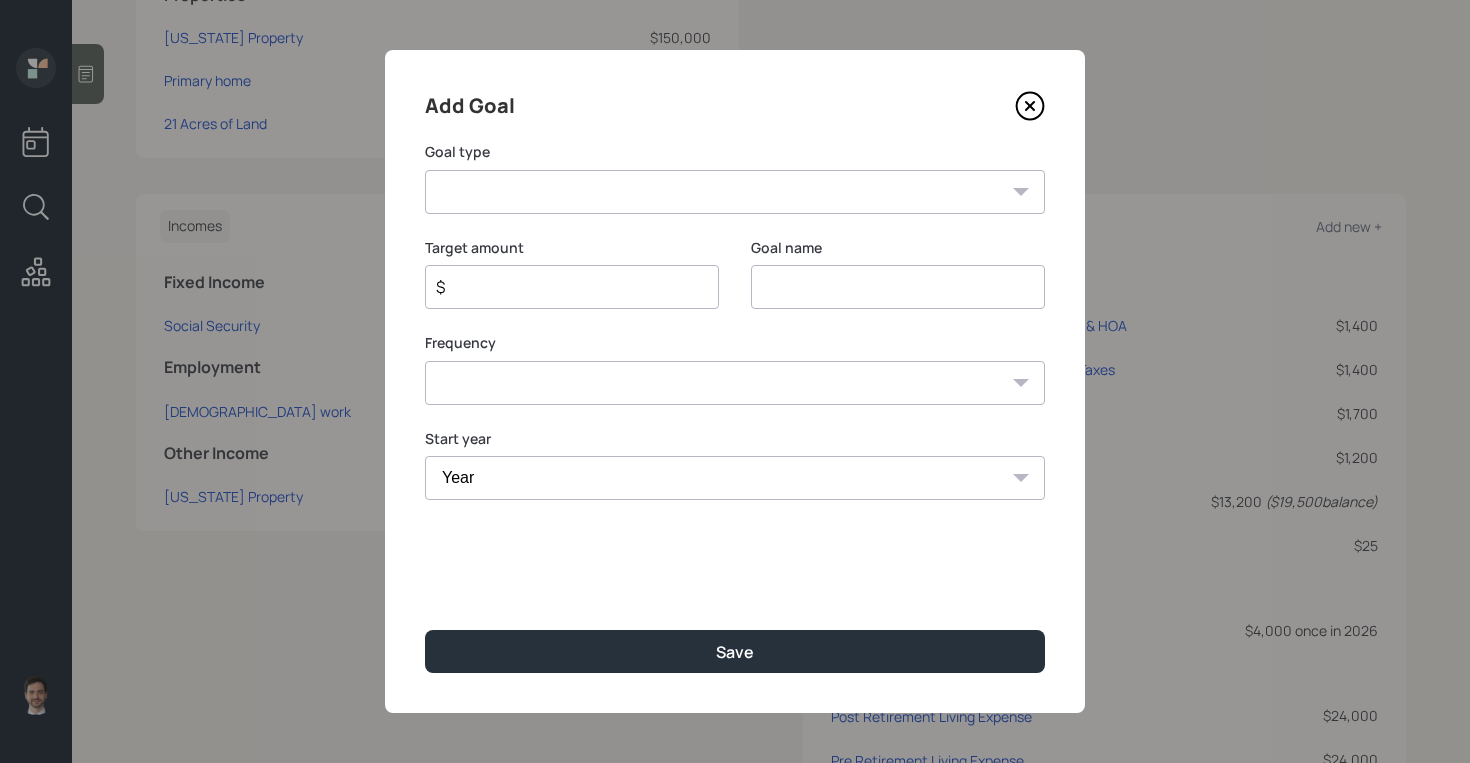 click on "Create an emergency fund Donate to charity Purchase a home Make a purchase Support a dependent Plan for travel Purchase a car Leave an inheritance Other" at bounding box center [735, 192] 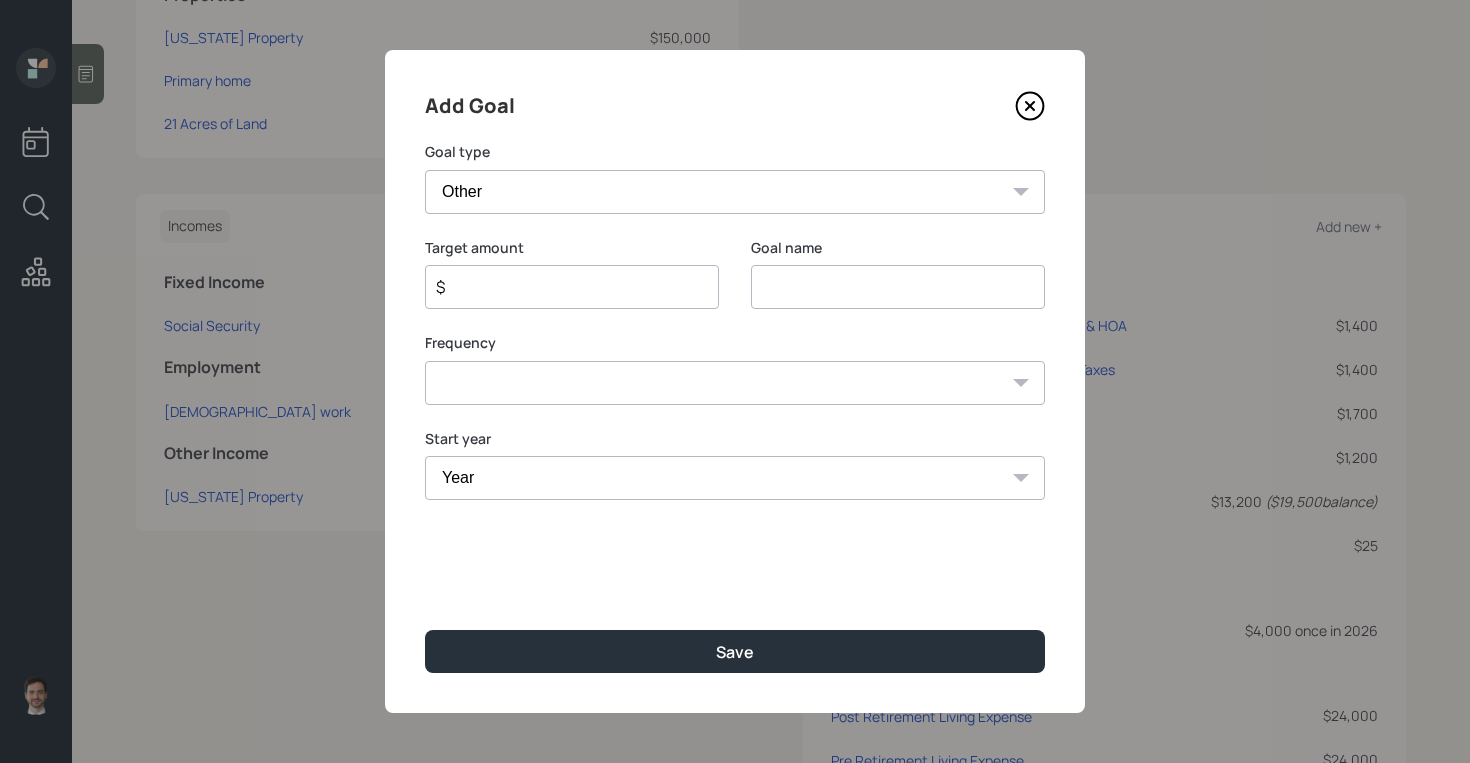 type on "Other" 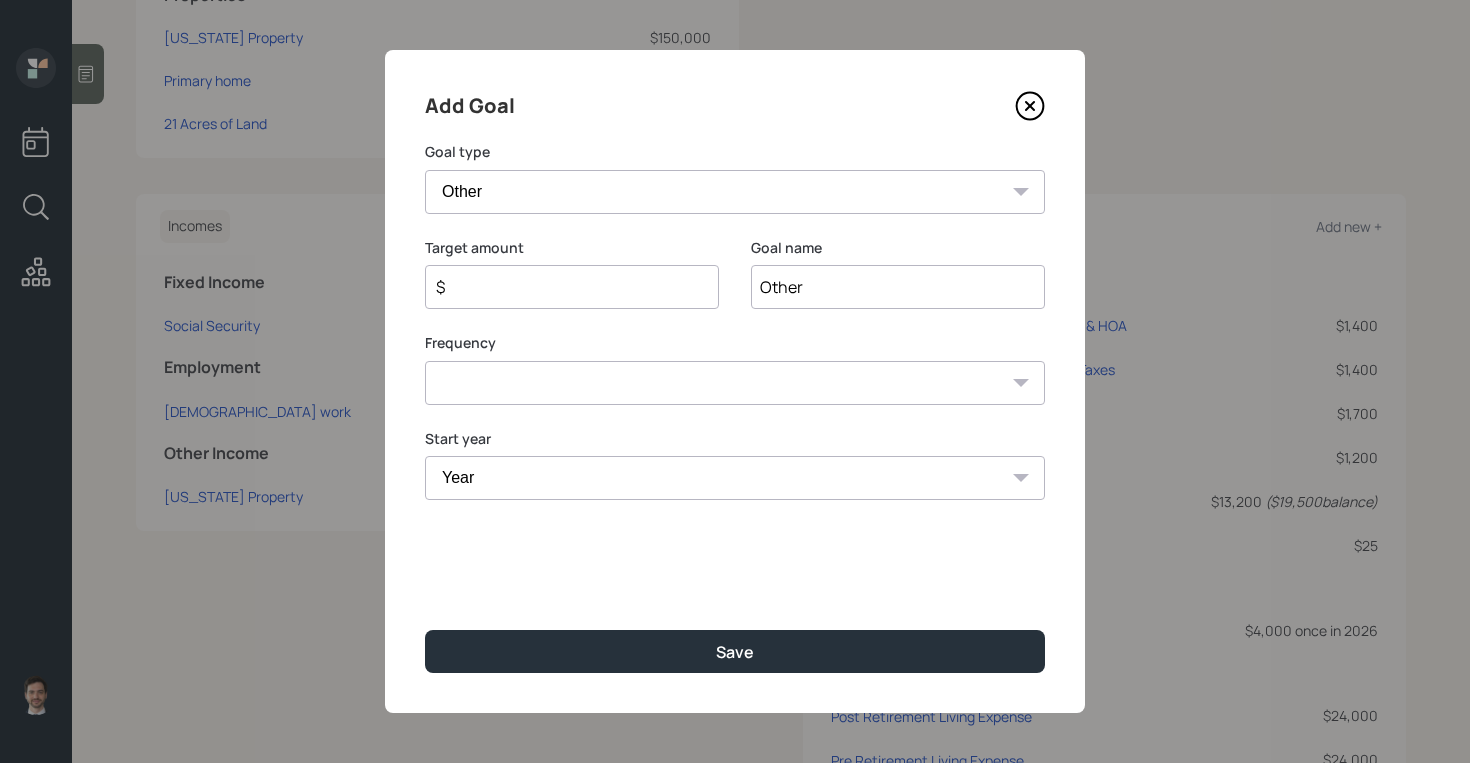 click on "Other" at bounding box center [898, 287] 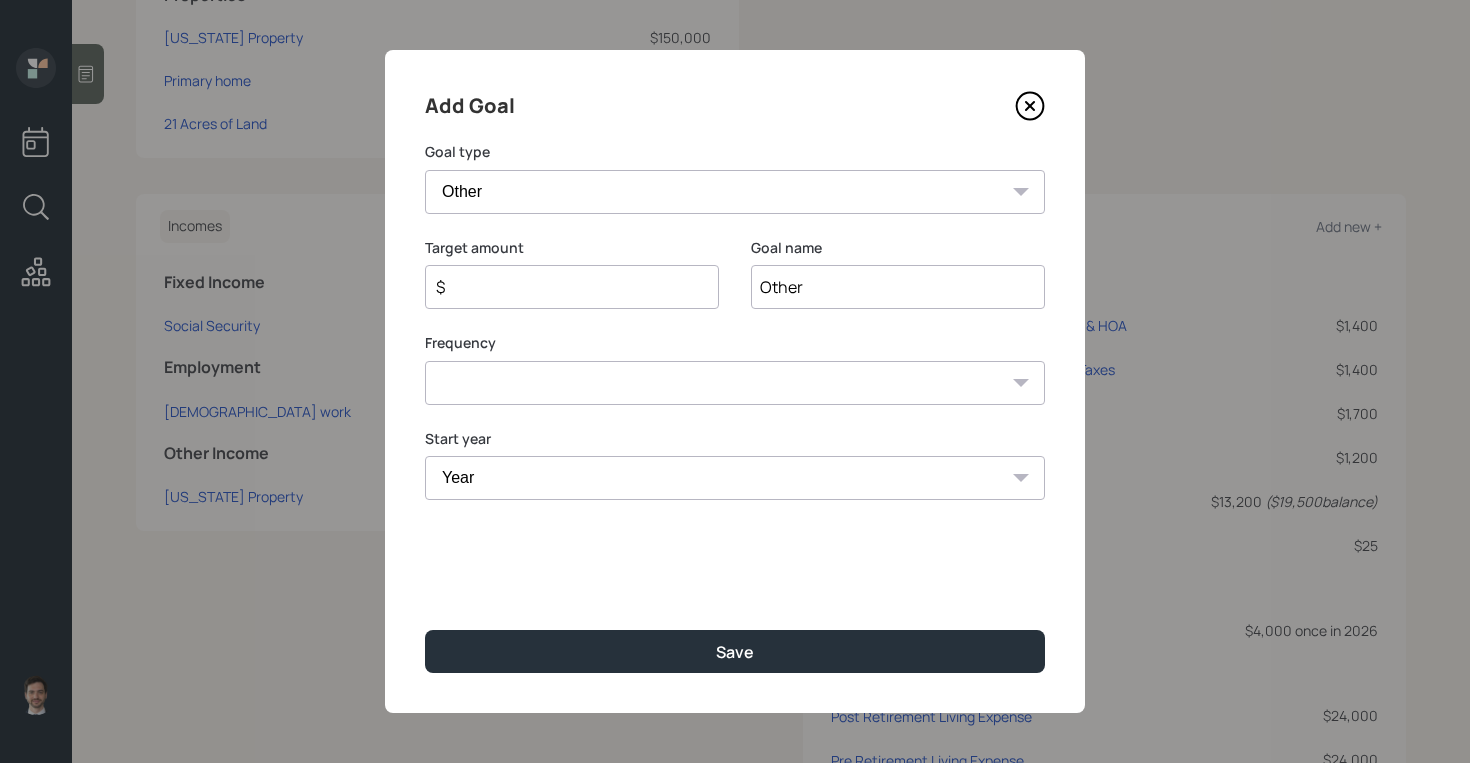 click on "$" at bounding box center (564, 287) 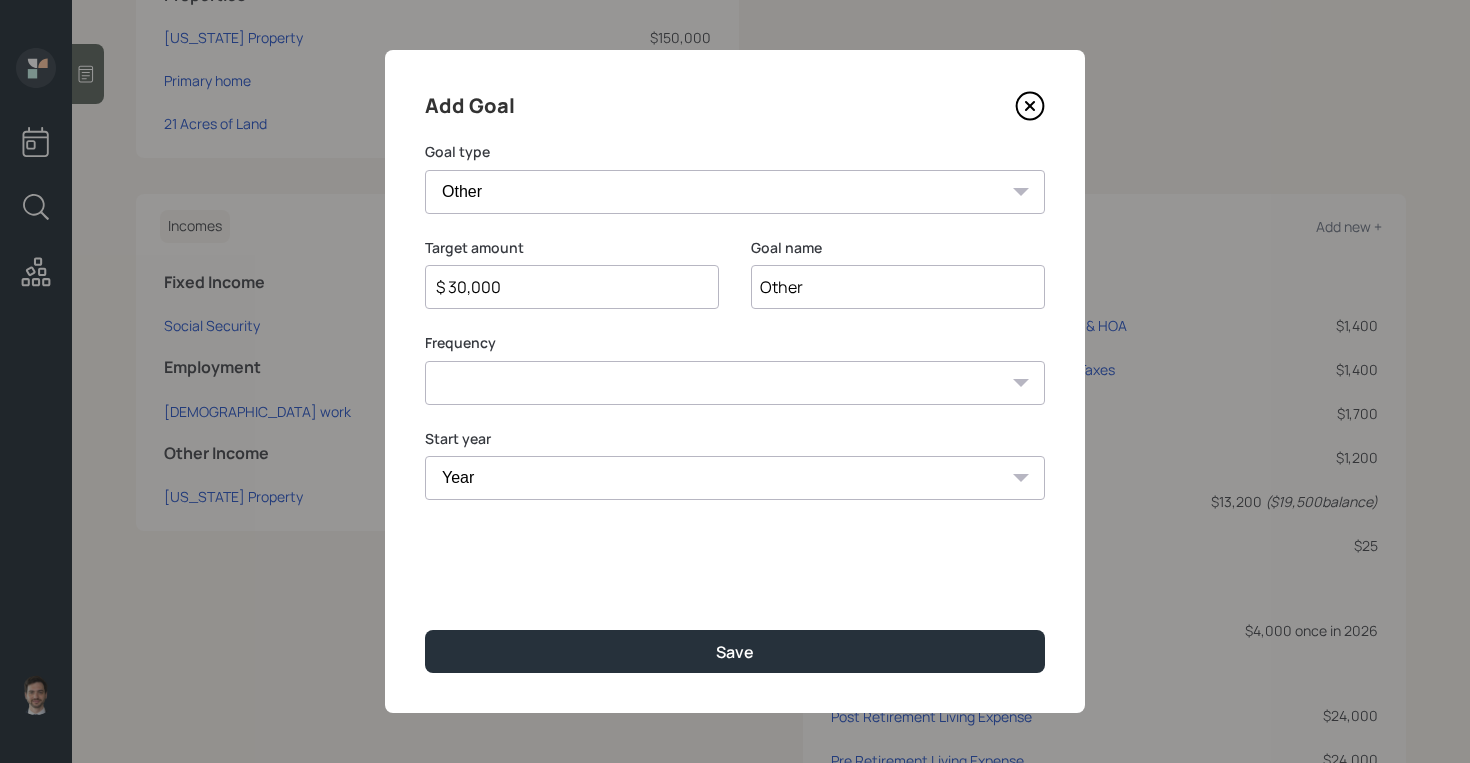 type on "$ 30,000" 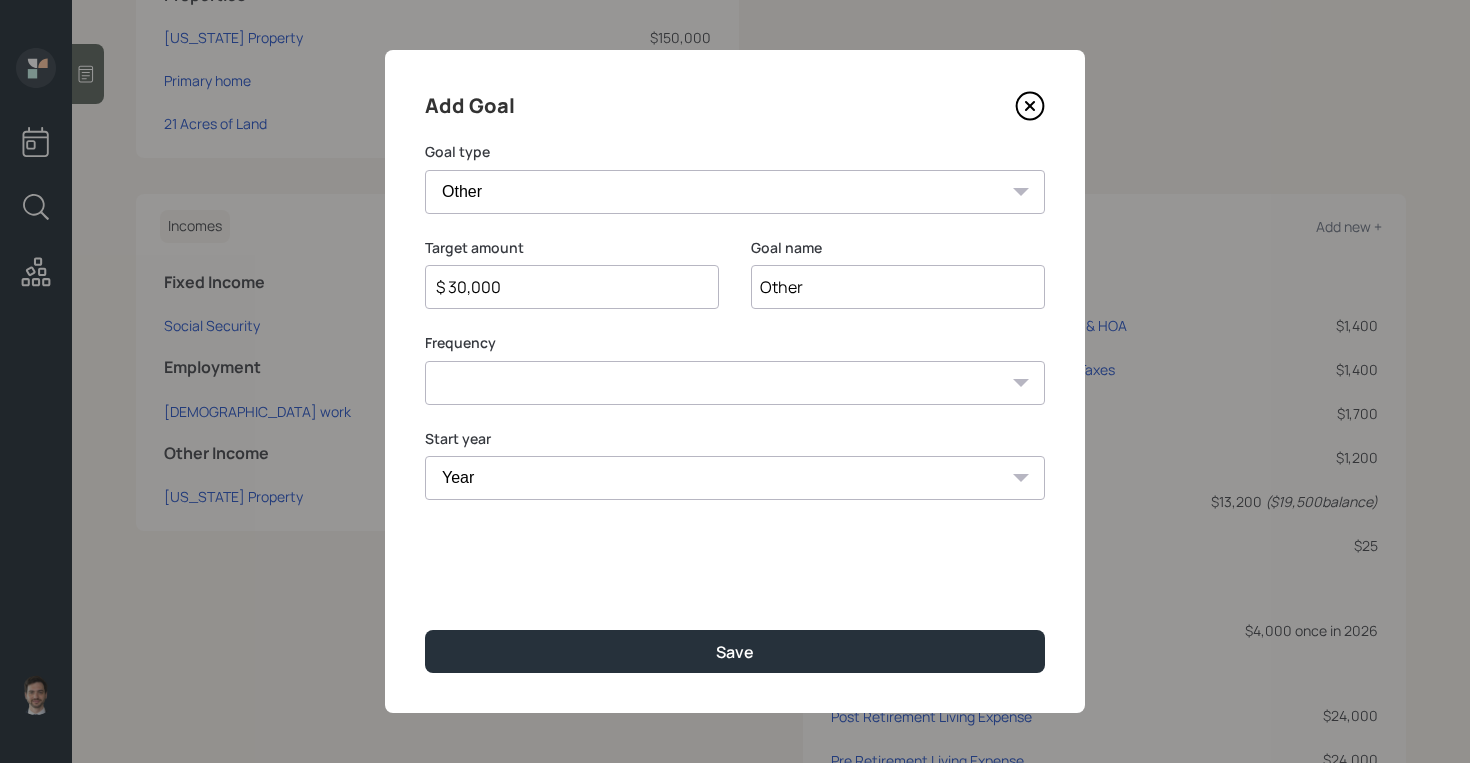 click on "One time Every 1 year Every 2 years Every 3 years Every 4 years Every 5 years Every 6 years Every 7 years Every 8 years Every 9 years" at bounding box center [735, 383] 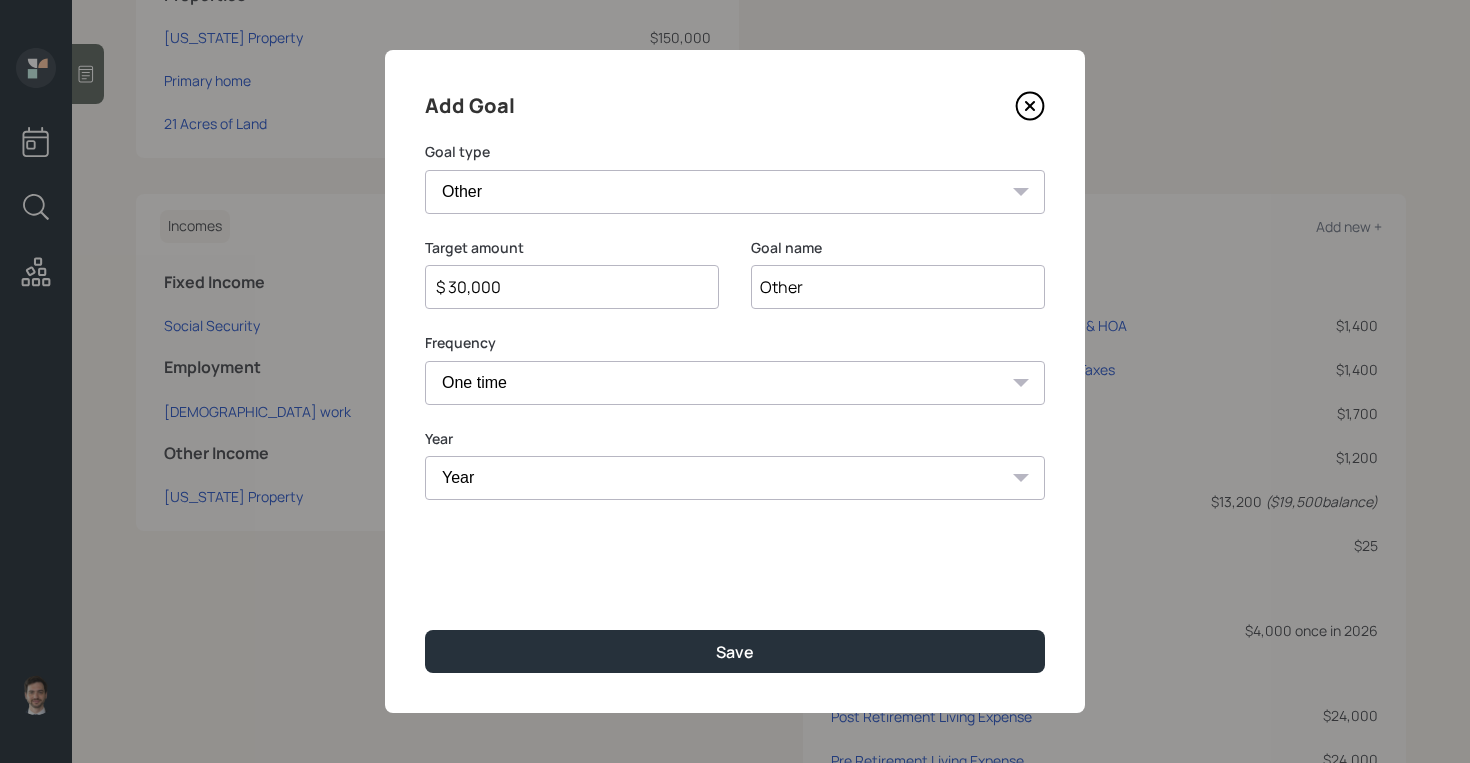 click on "Year 2025 2026 2027 2028 2029 2030 2031 2032 2033 2034 2035 2036 2037 2038 2039 2040 2041 2042 2043 2044 2045 2046 2047 2048 2049 2050 2051 2052 2053 2054" at bounding box center [735, 478] 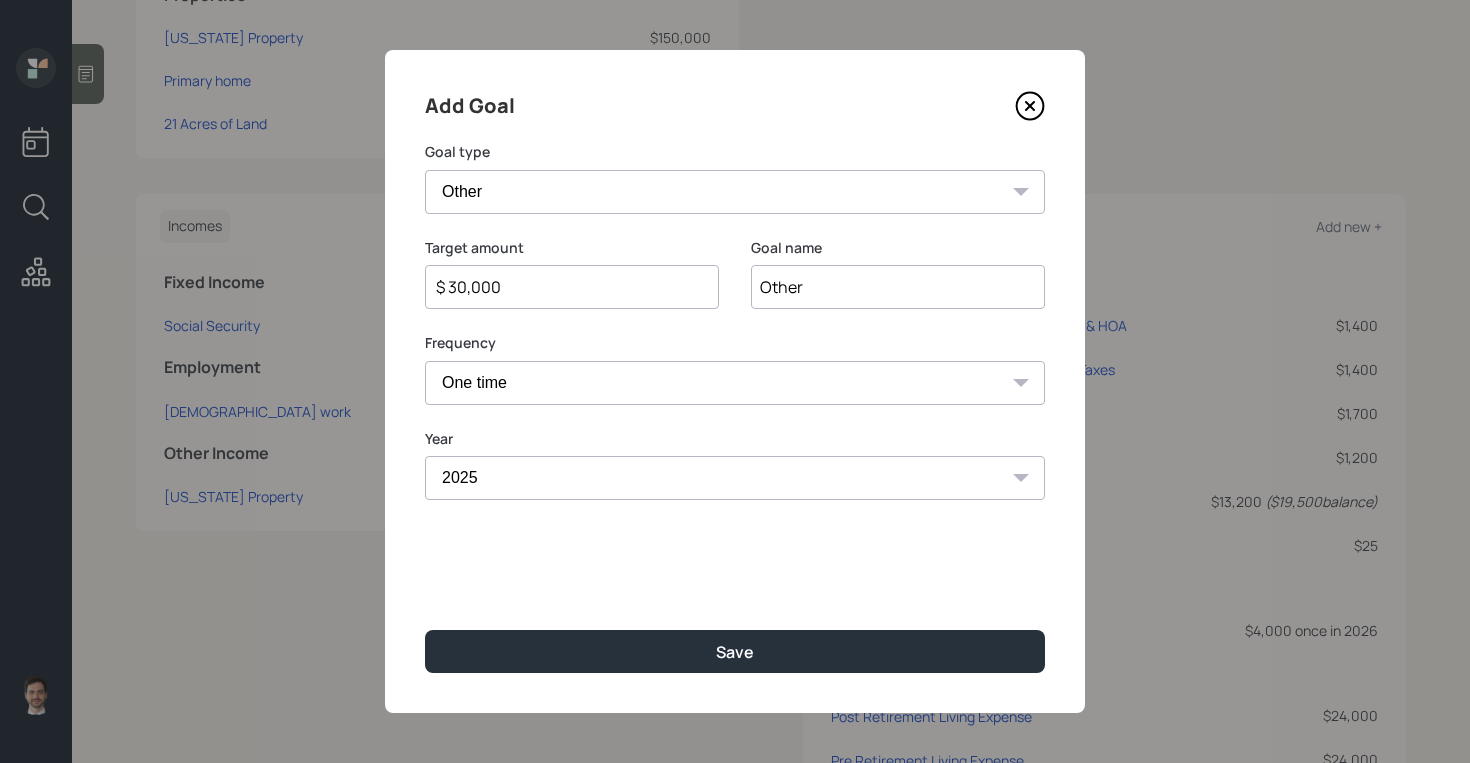 click on "Goal name Other" at bounding box center (898, 286) 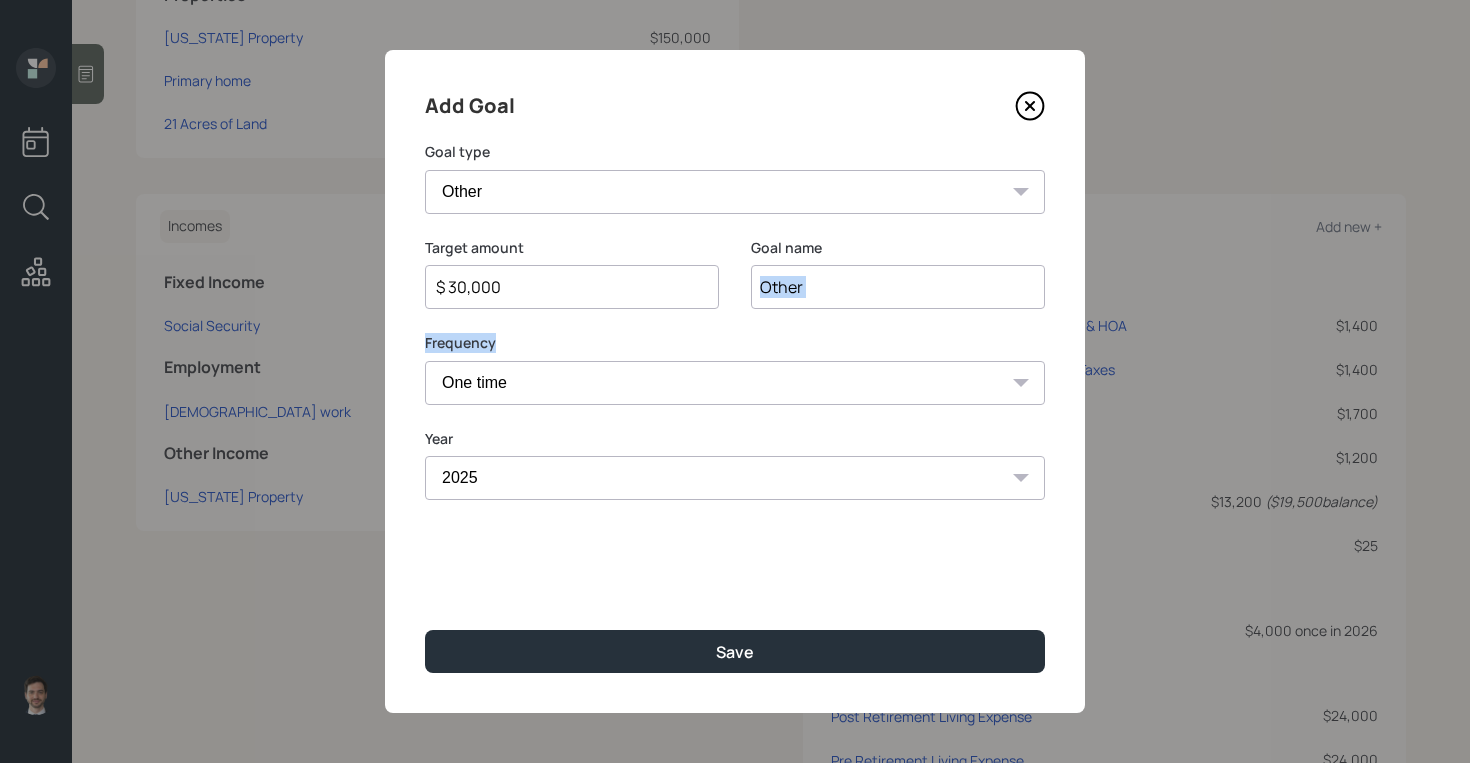 click on "Goal name Other" at bounding box center (898, 286) 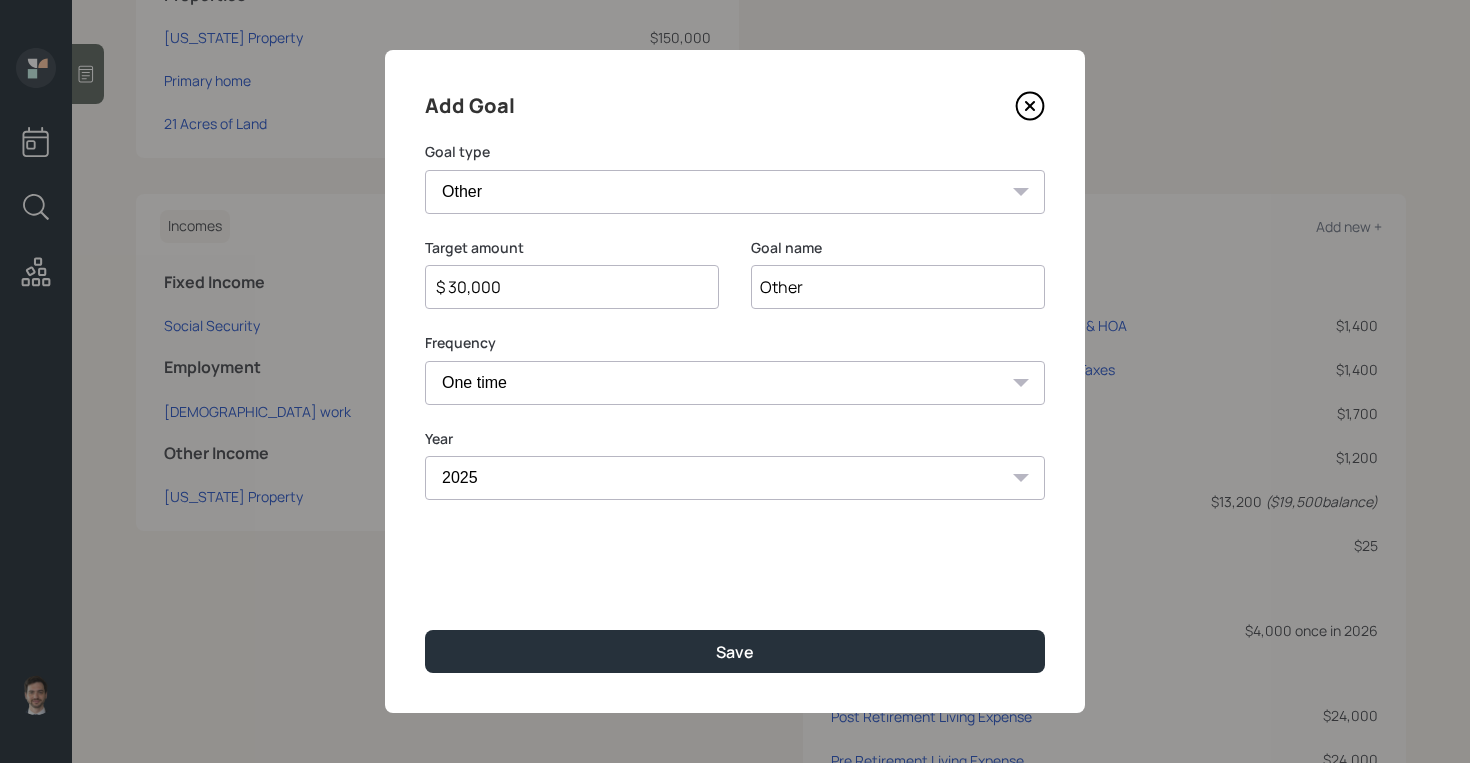click on "Other" at bounding box center (898, 287) 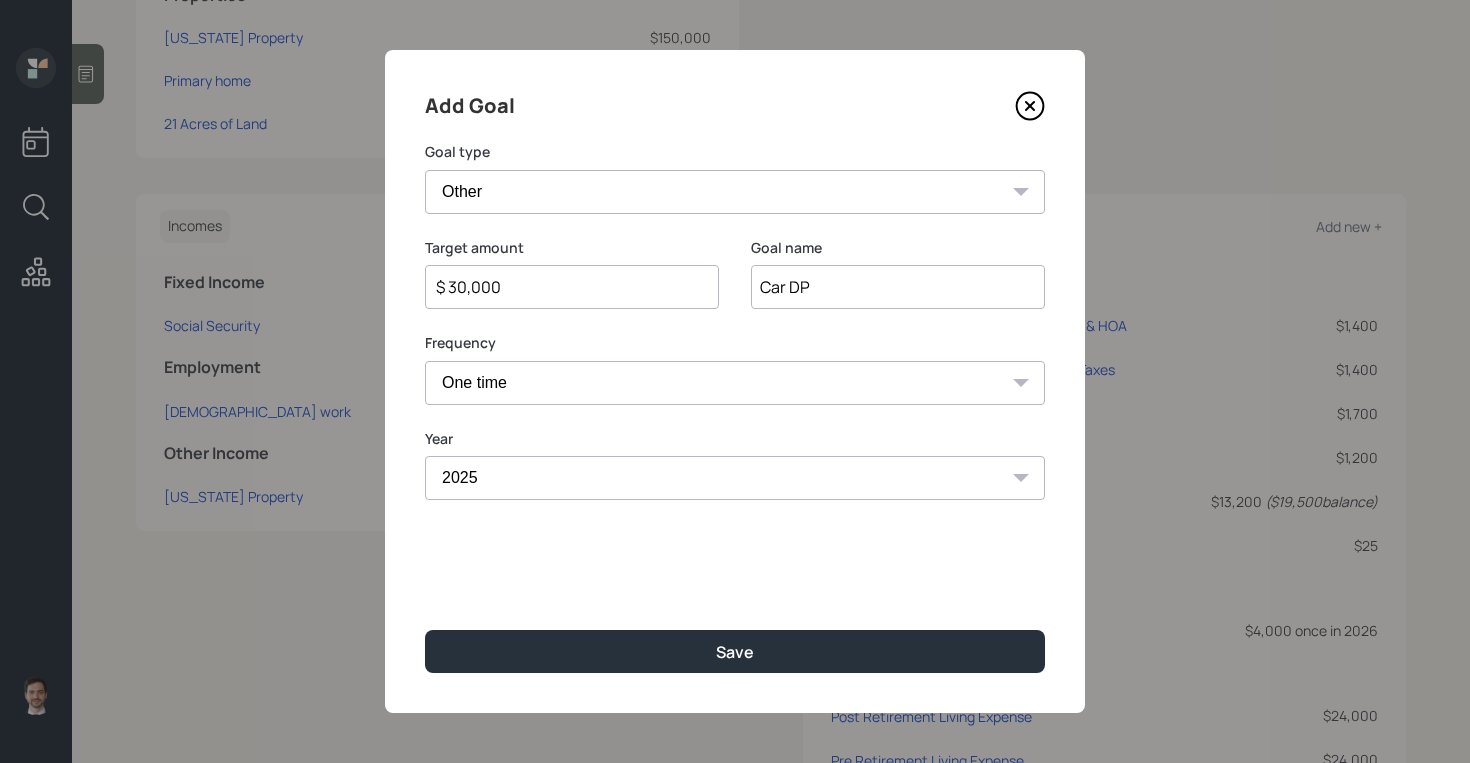 type on "Car DP" 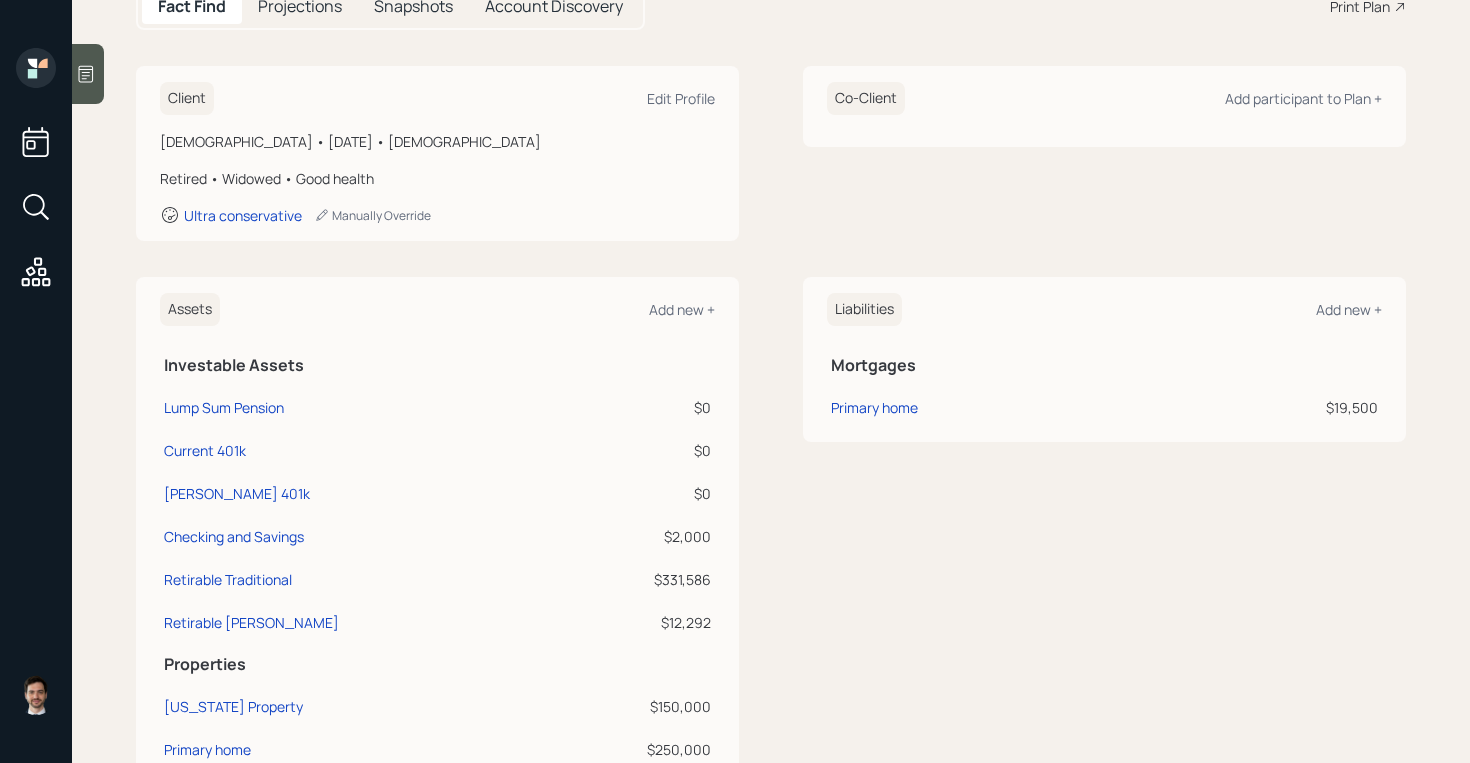 scroll, scrollTop: 0, scrollLeft: 0, axis: both 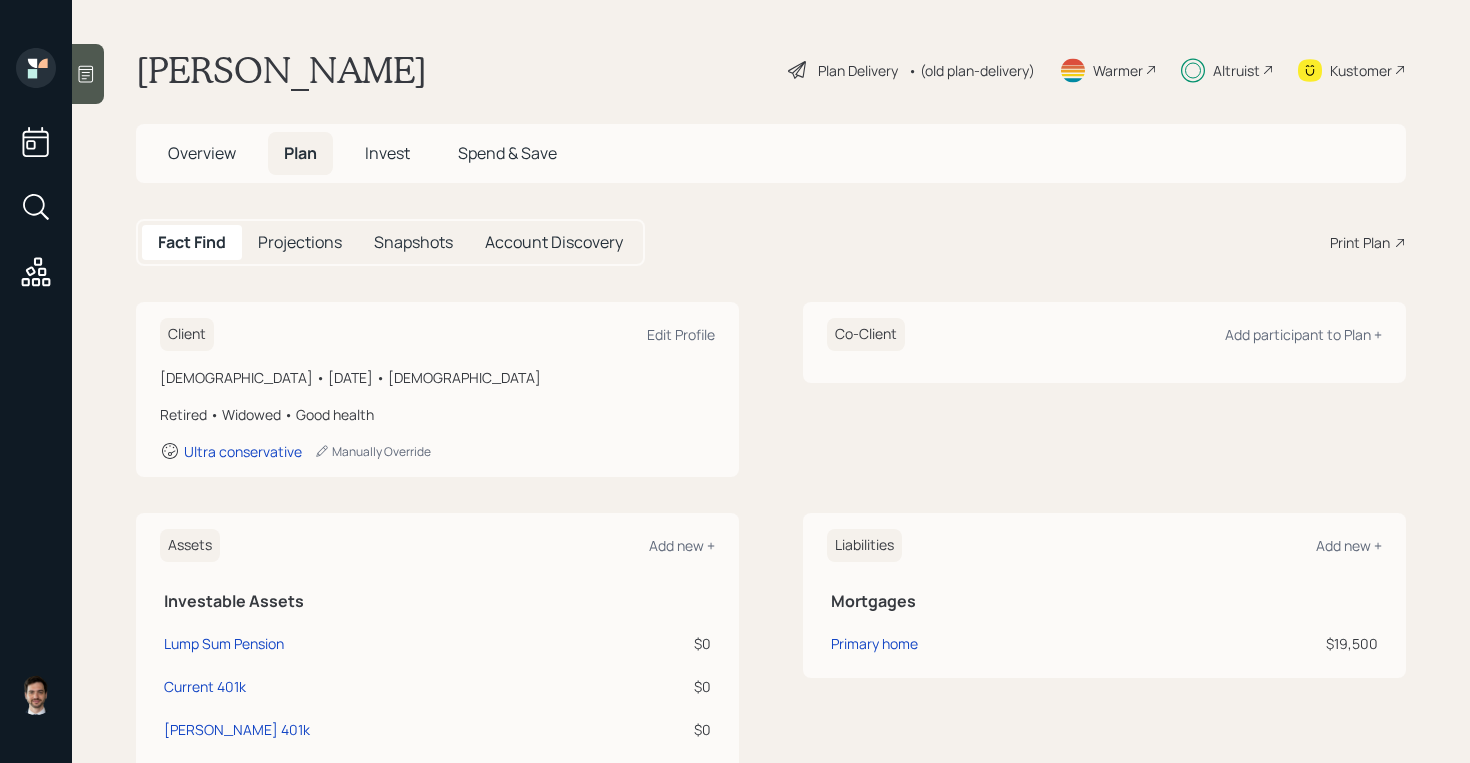 click on "Plan Delivery" at bounding box center (858, 70) 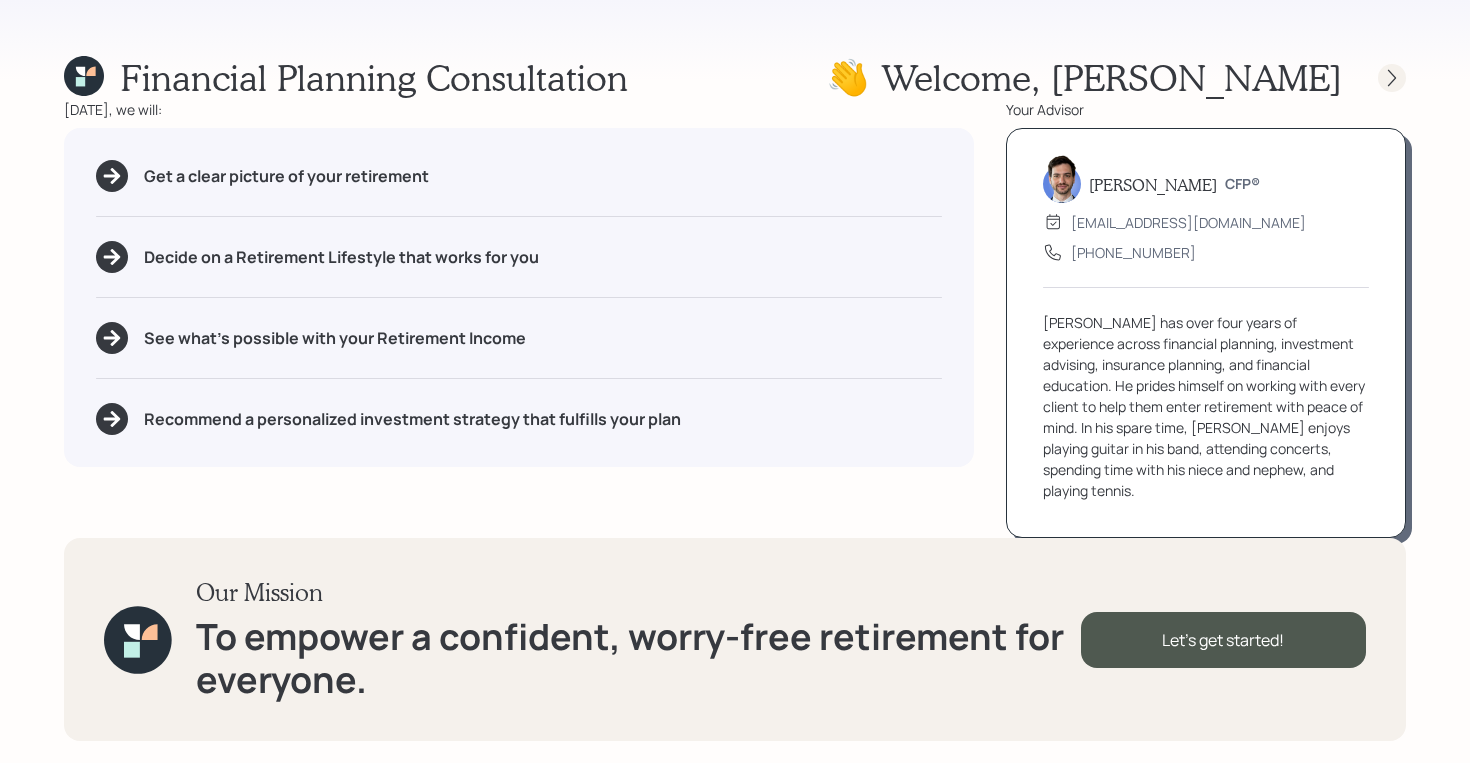 click 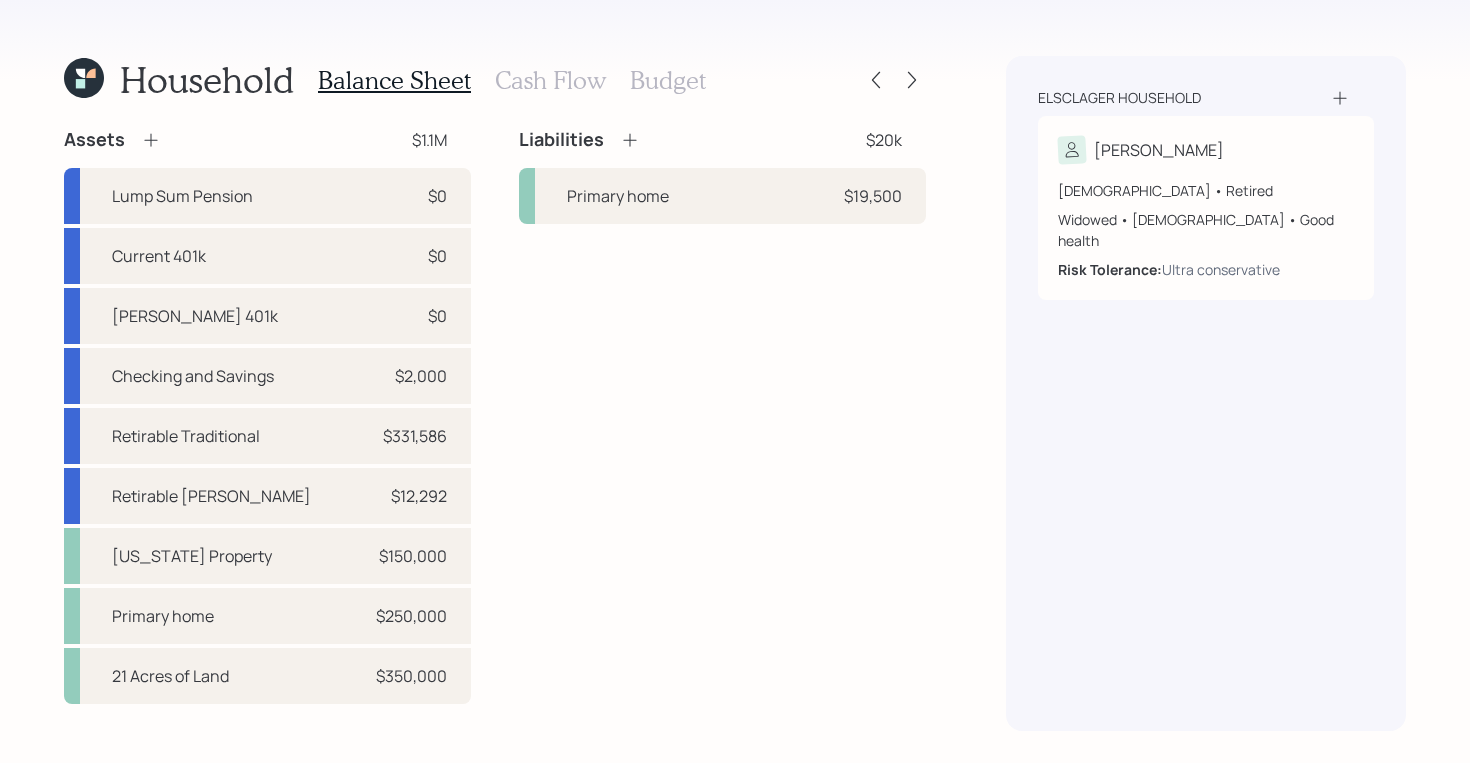 click on "Household Balance Sheet Cash Flow Budget Assets $1.1M Lump Sum Pension $0 Current 401k $0 Roth 401k $0 Checking and Savings $2,000 Retirable Traditional $331,586 Retirable Roth $12,292 Oklahoma Property $150,000 Primary home $250,000 21 Acres of Land $350,000 Liabilities $20k Primary home $19,500 Elsclager household Theresa 64 years old • Retired Widowed • Female • Good health Risk Tolerance:  Ultra conservative" at bounding box center [735, 381] 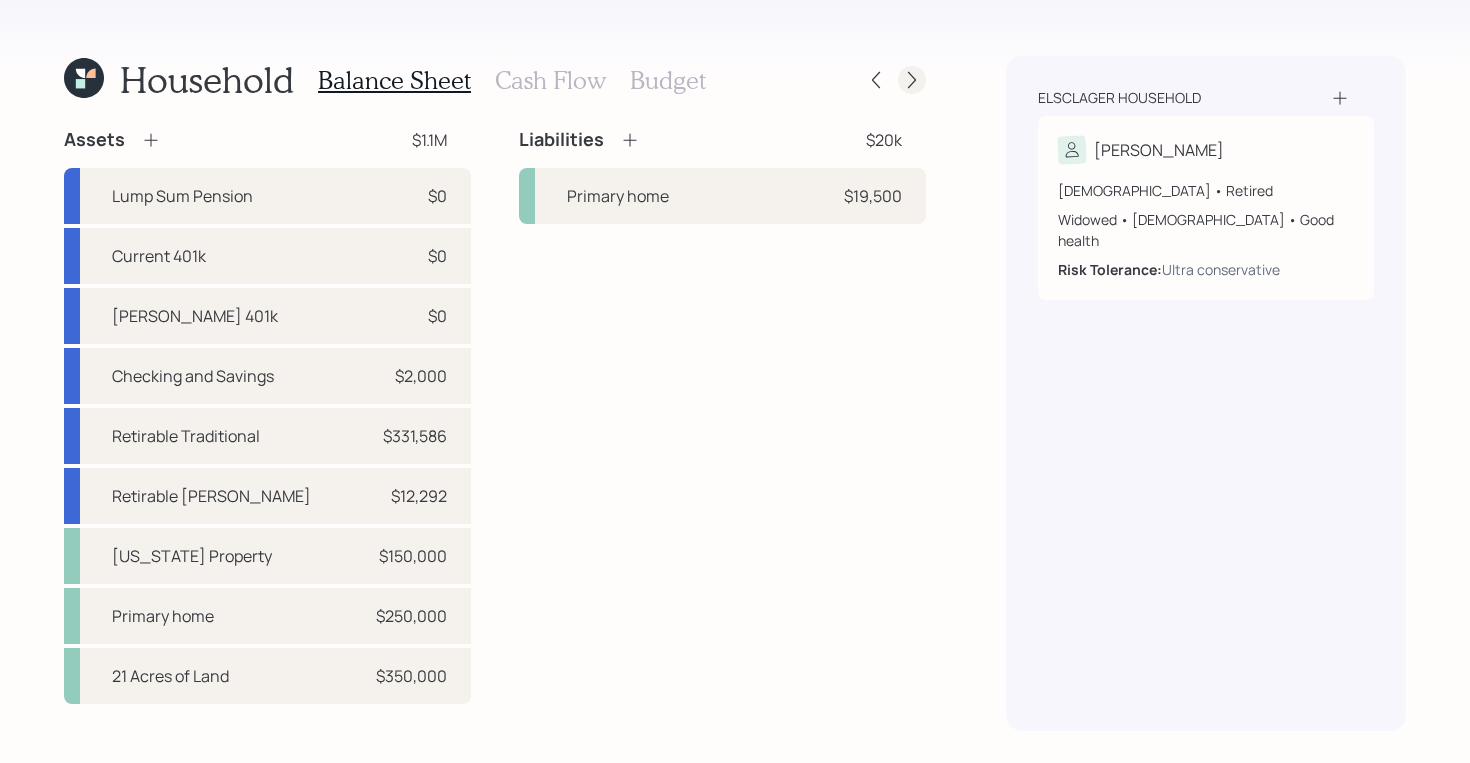 click 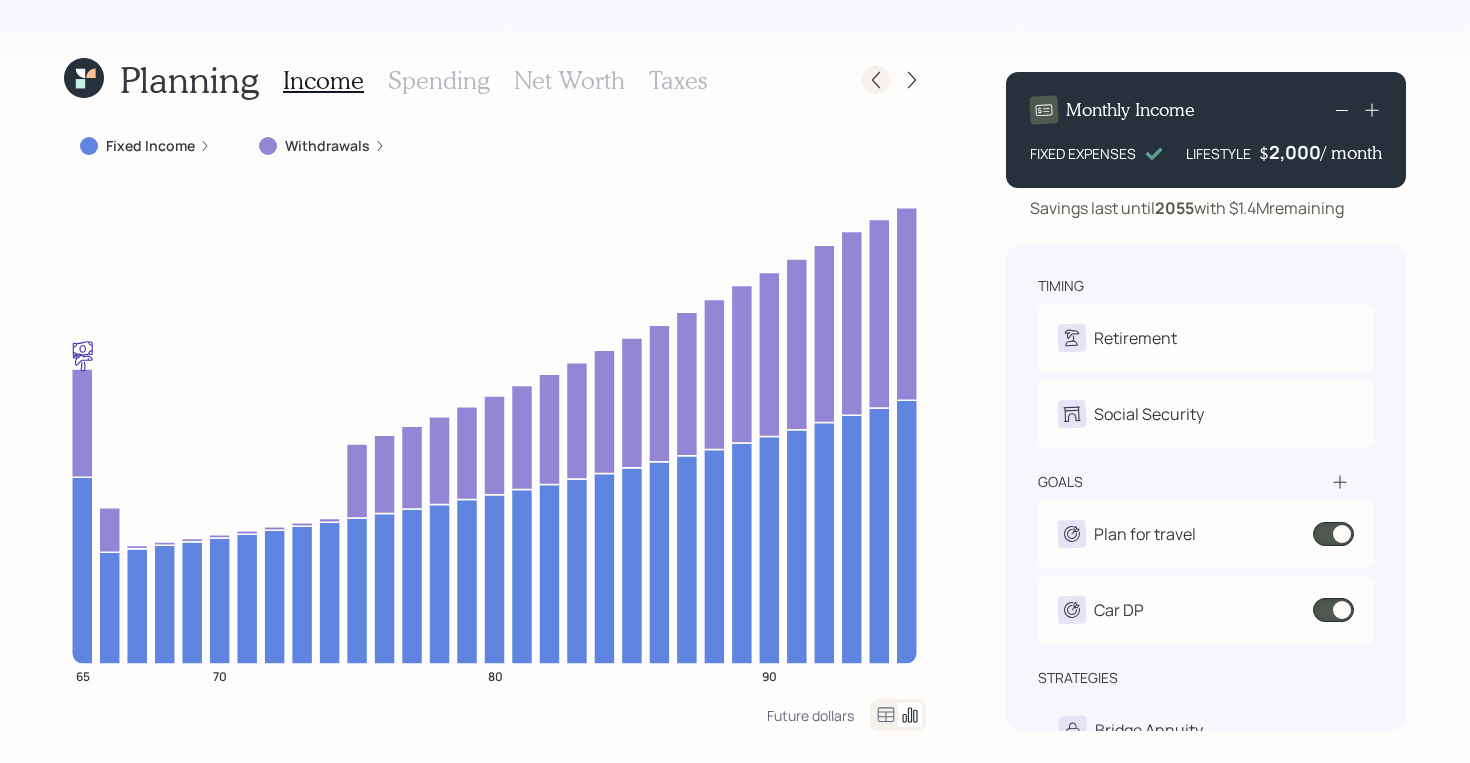 click 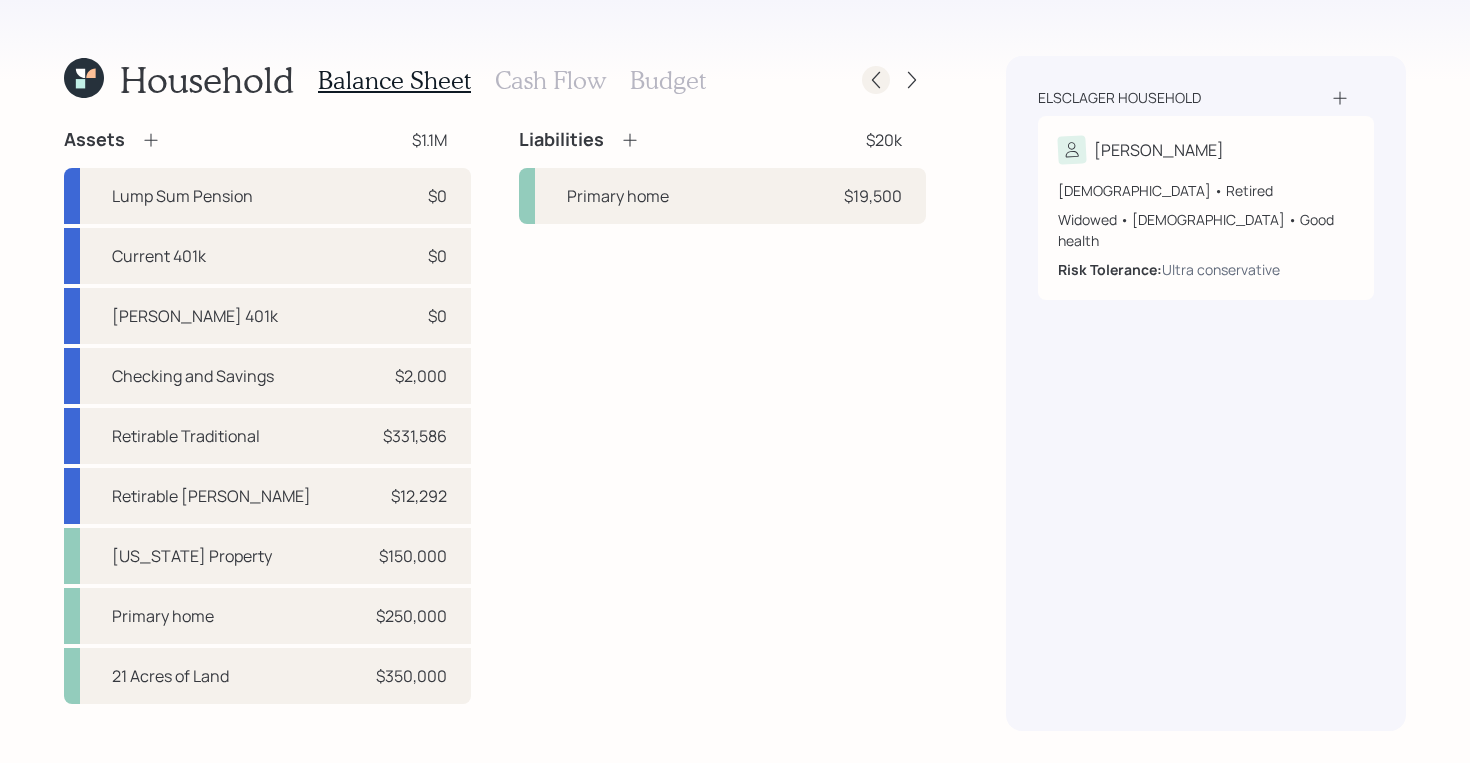 click at bounding box center [876, 80] 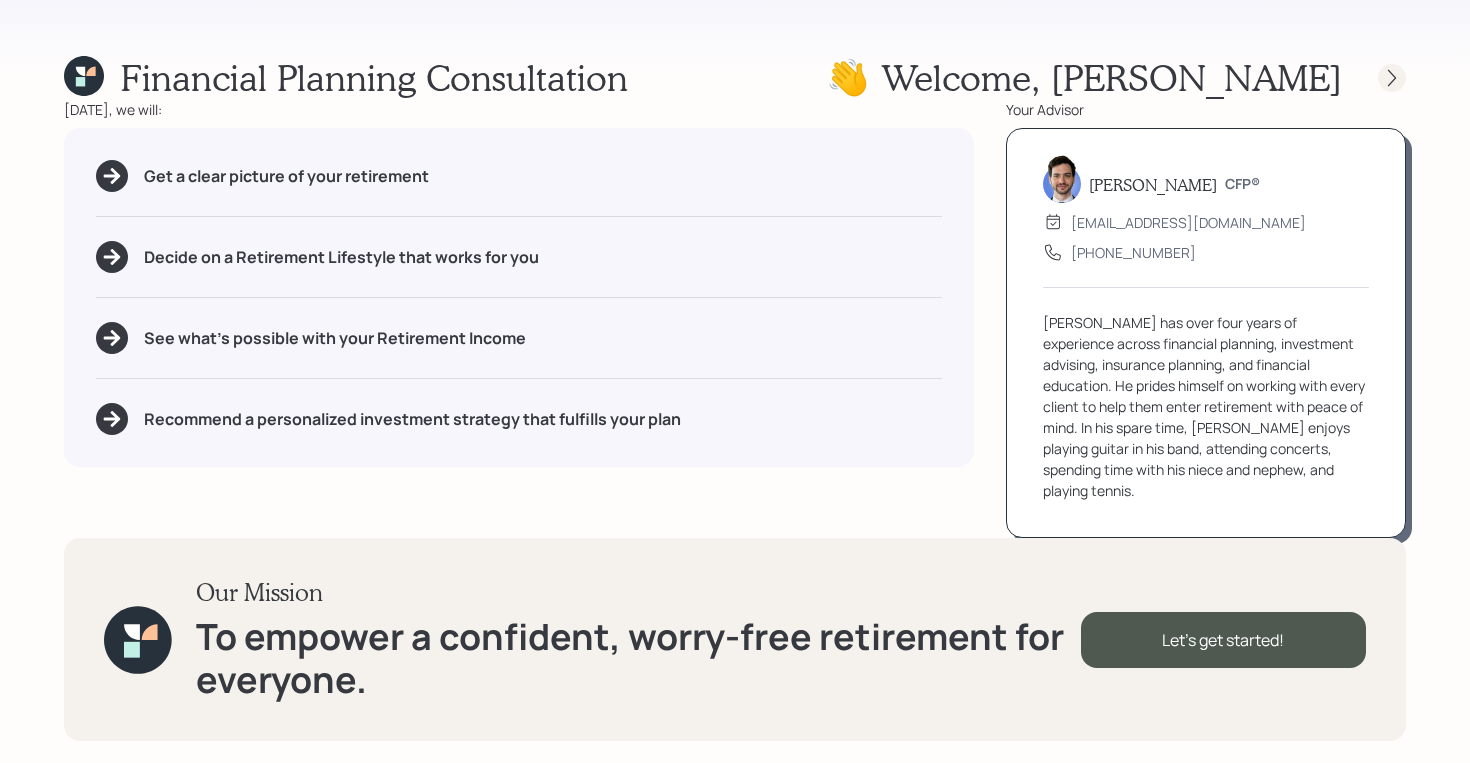 click 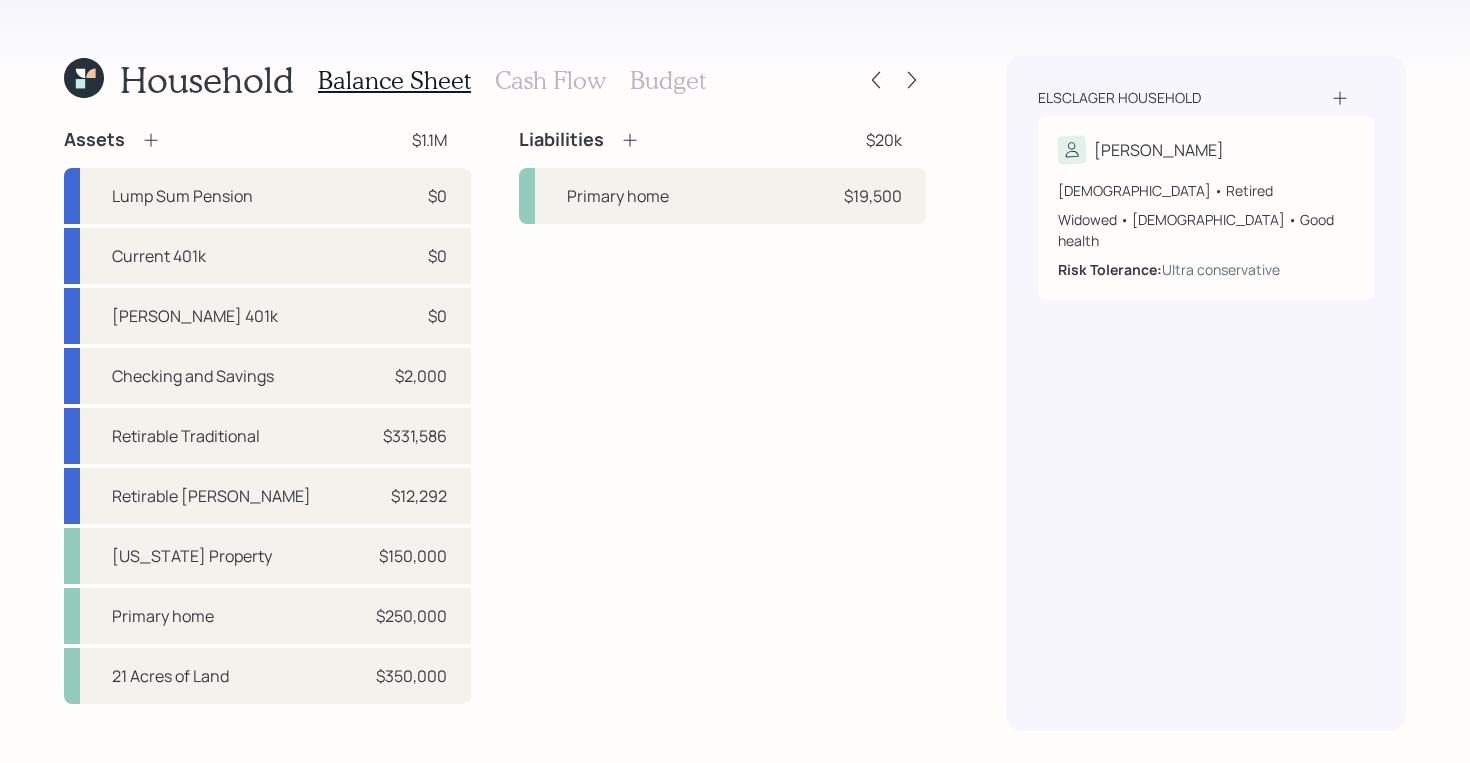 click on "Cash Flow" at bounding box center (550, 80) 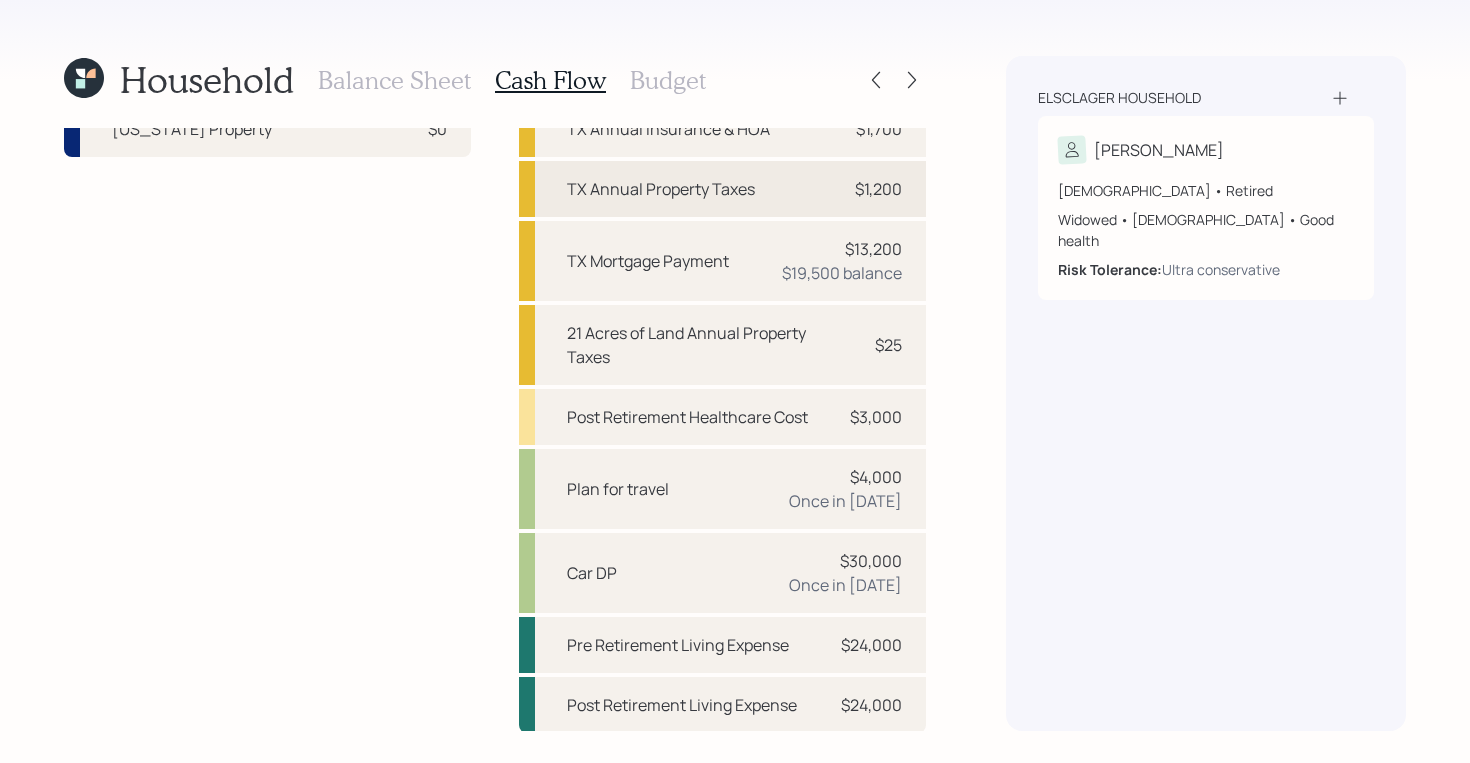 scroll, scrollTop: 234, scrollLeft: 0, axis: vertical 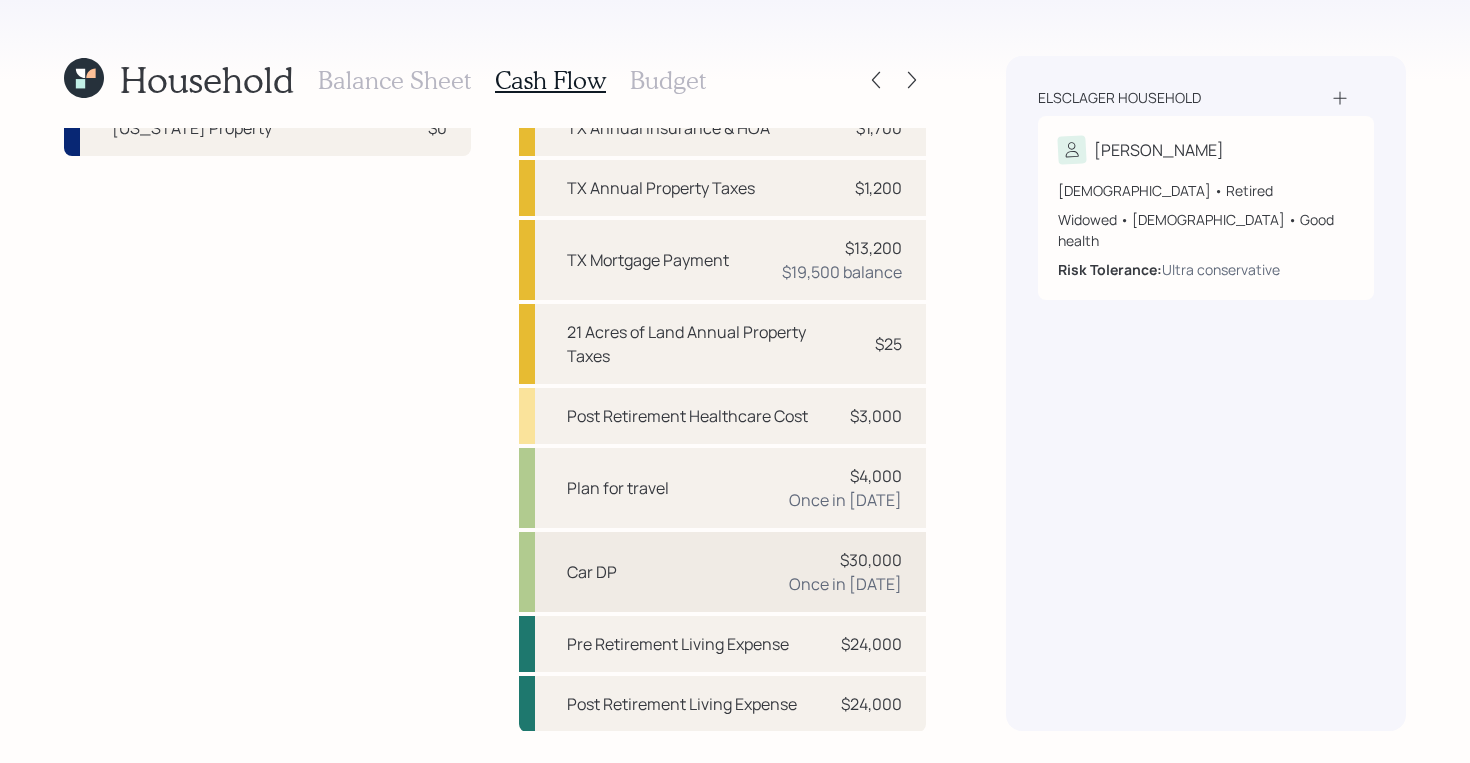 click on "Car DP $30,000     Once in 2025" at bounding box center [722, 572] 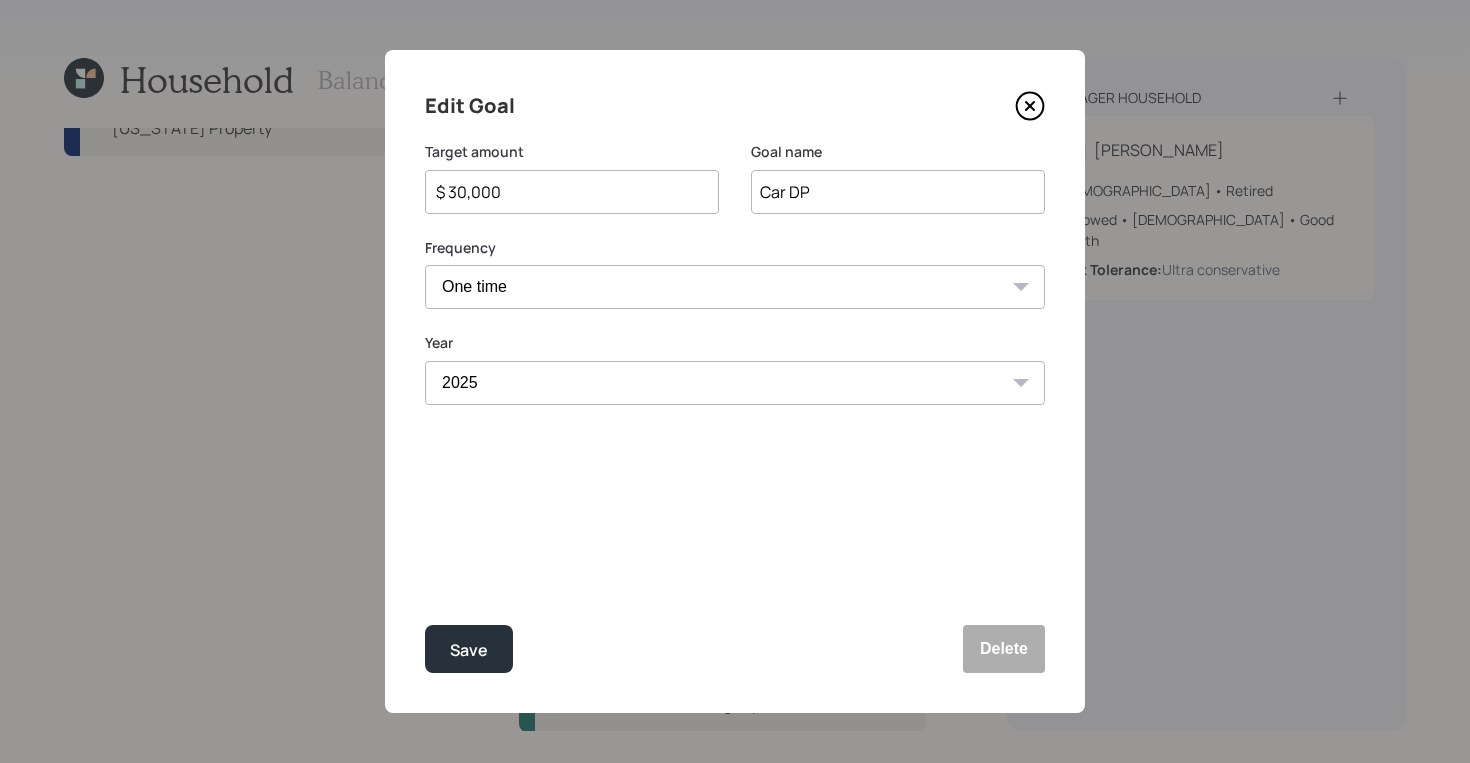 click on "$ 30,000" at bounding box center [564, 192] 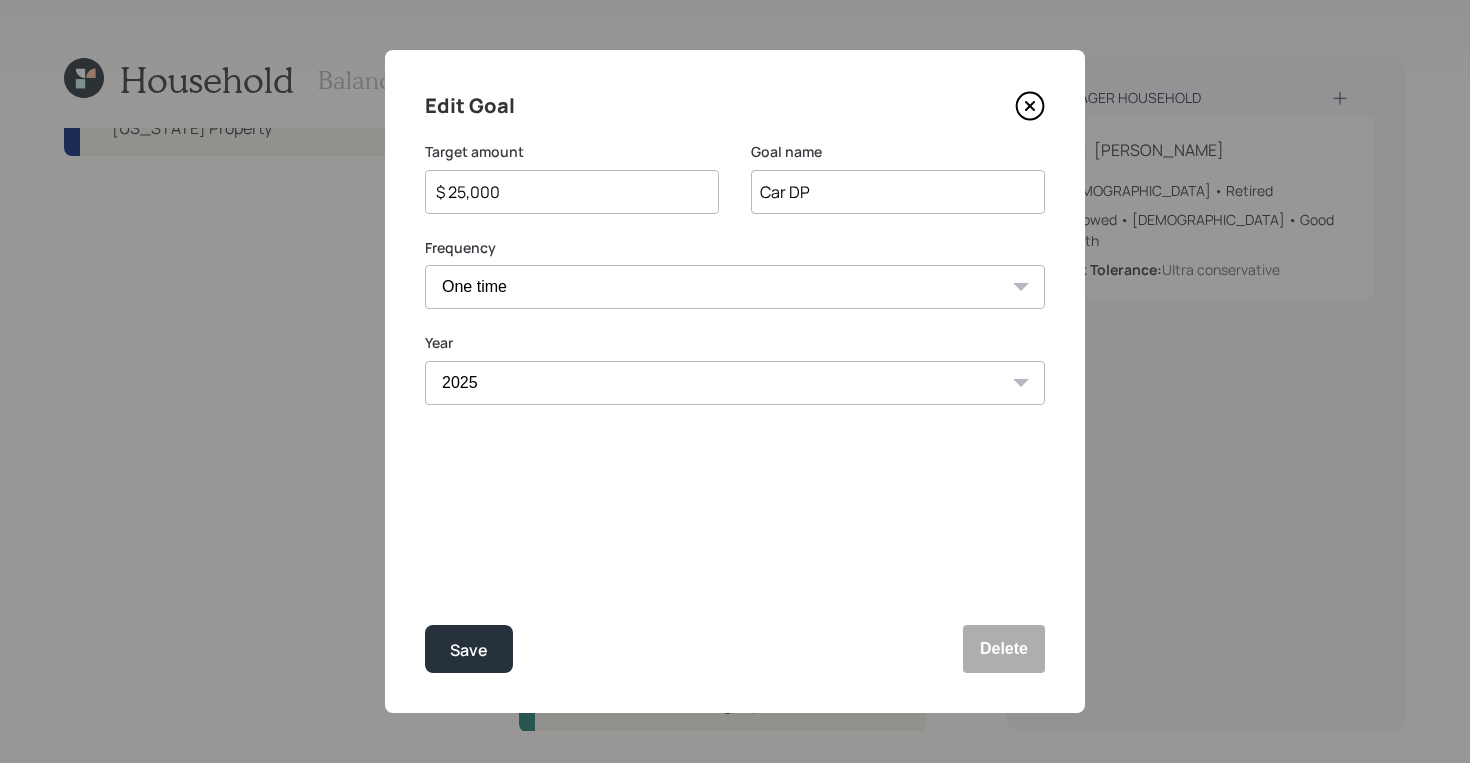 click on "Save" at bounding box center (469, 649) 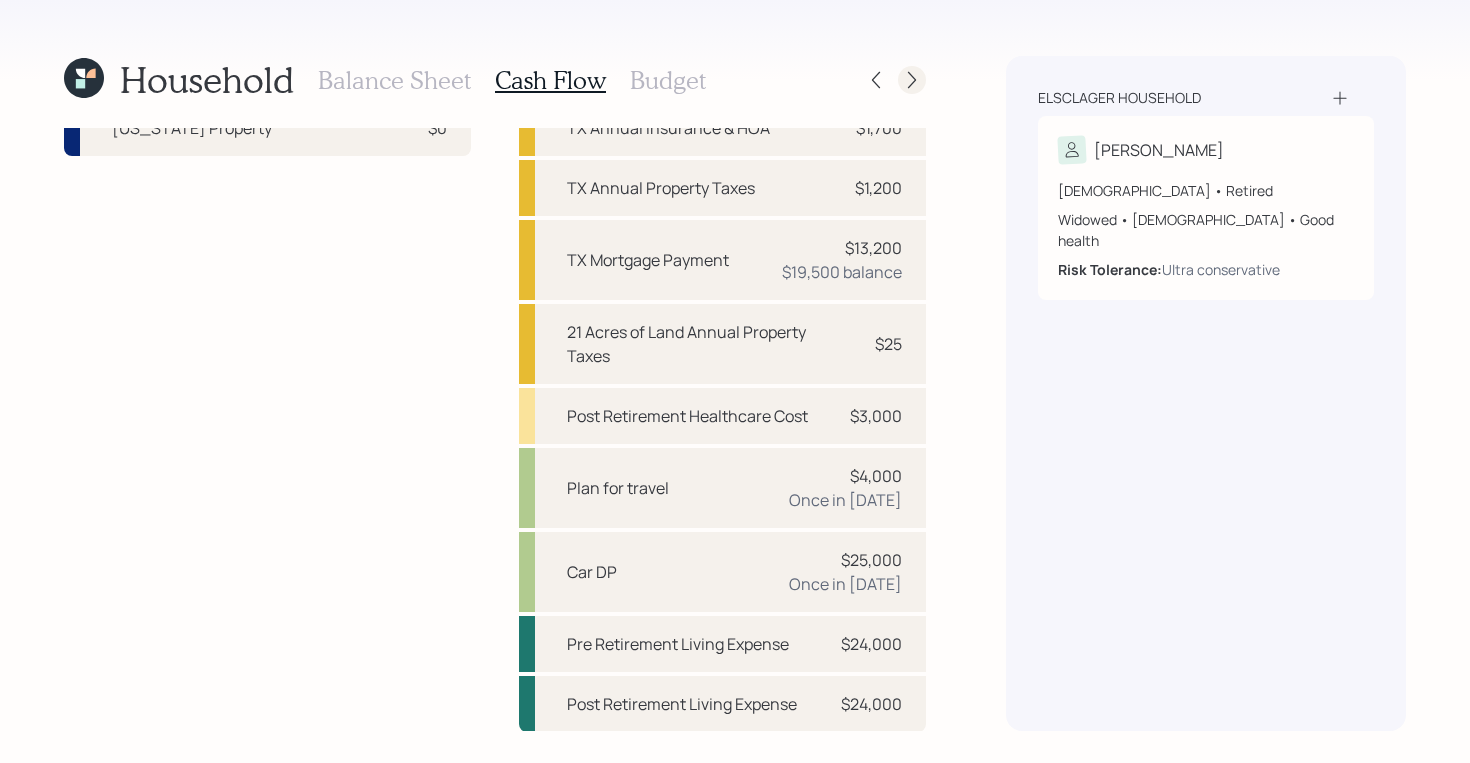 click at bounding box center (912, 80) 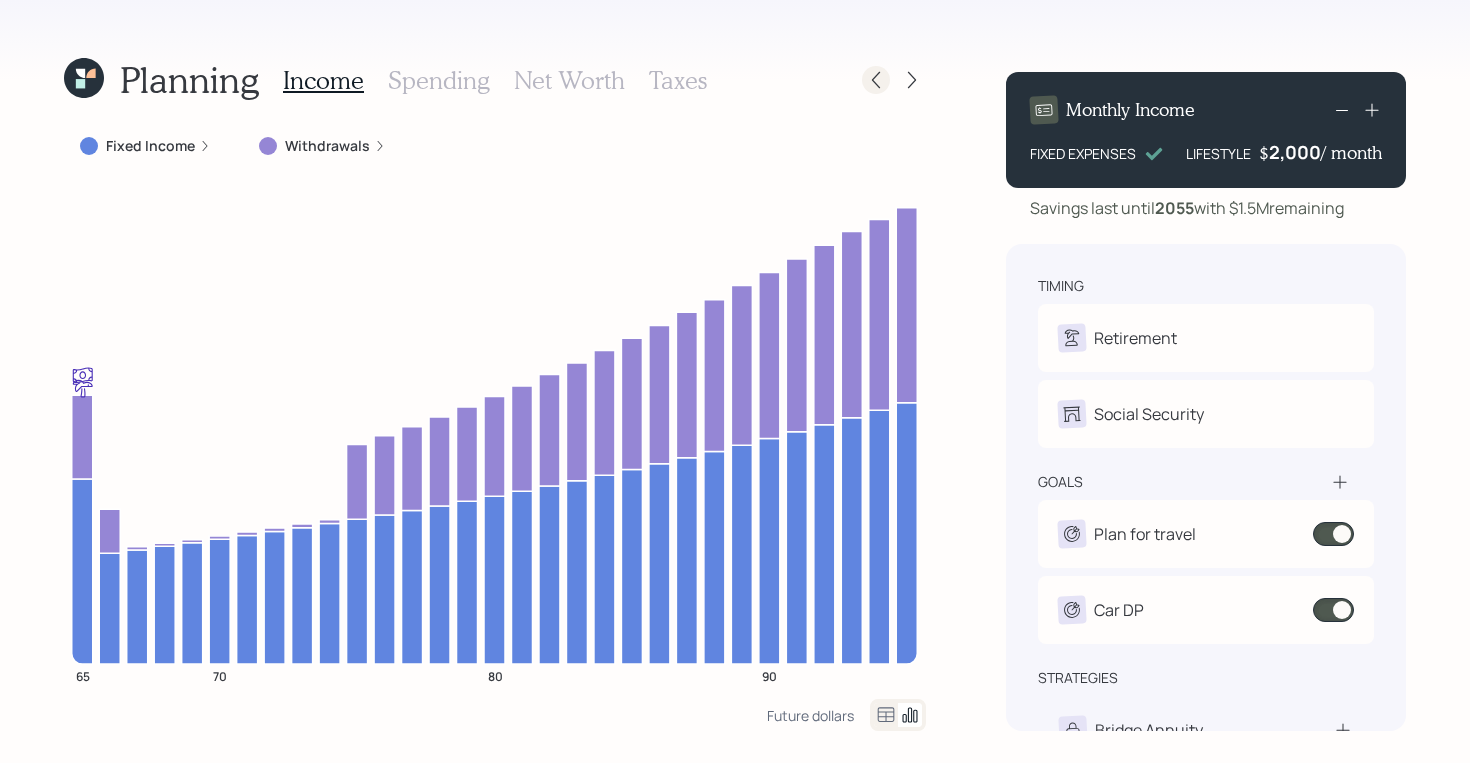 click 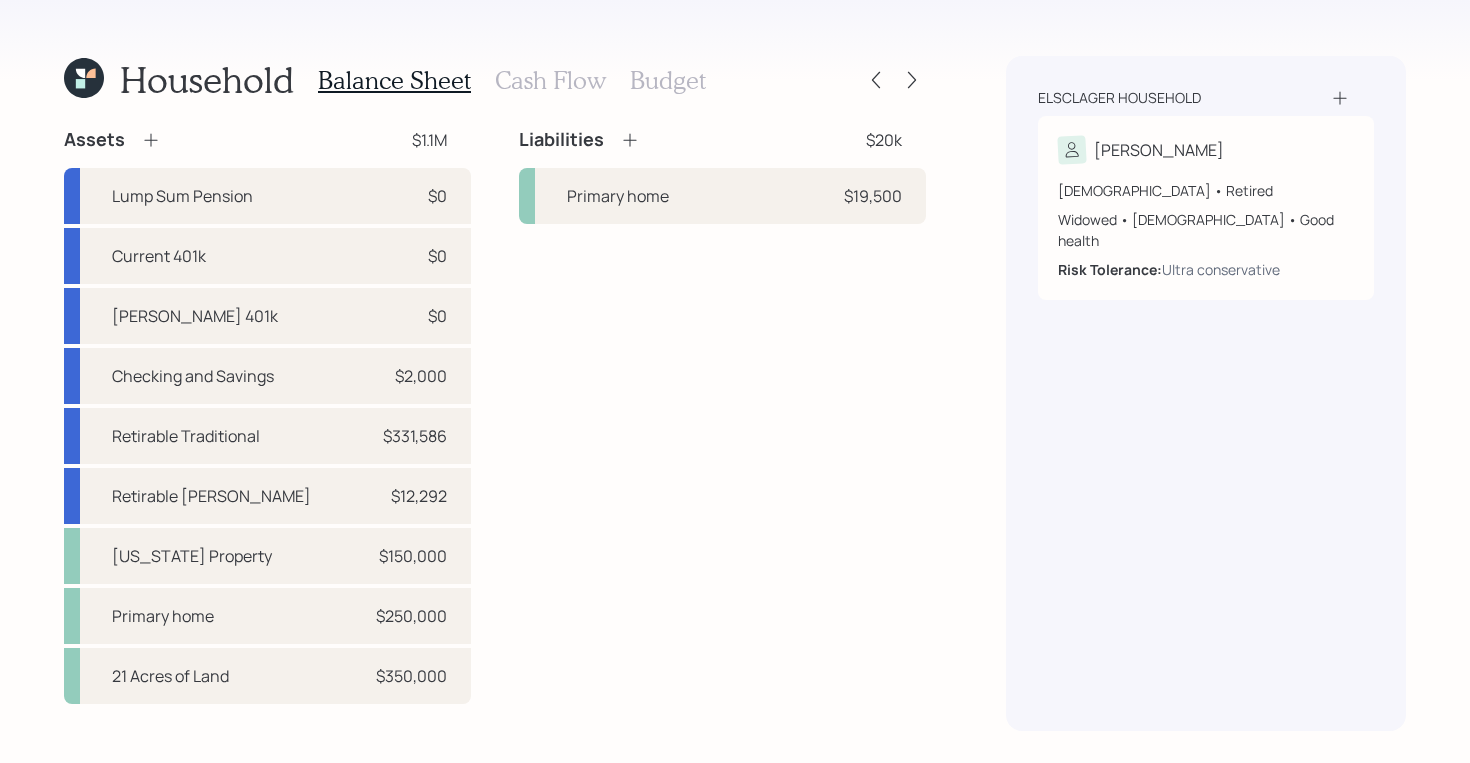 click on "Cash Flow" at bounding box center (550, 80) 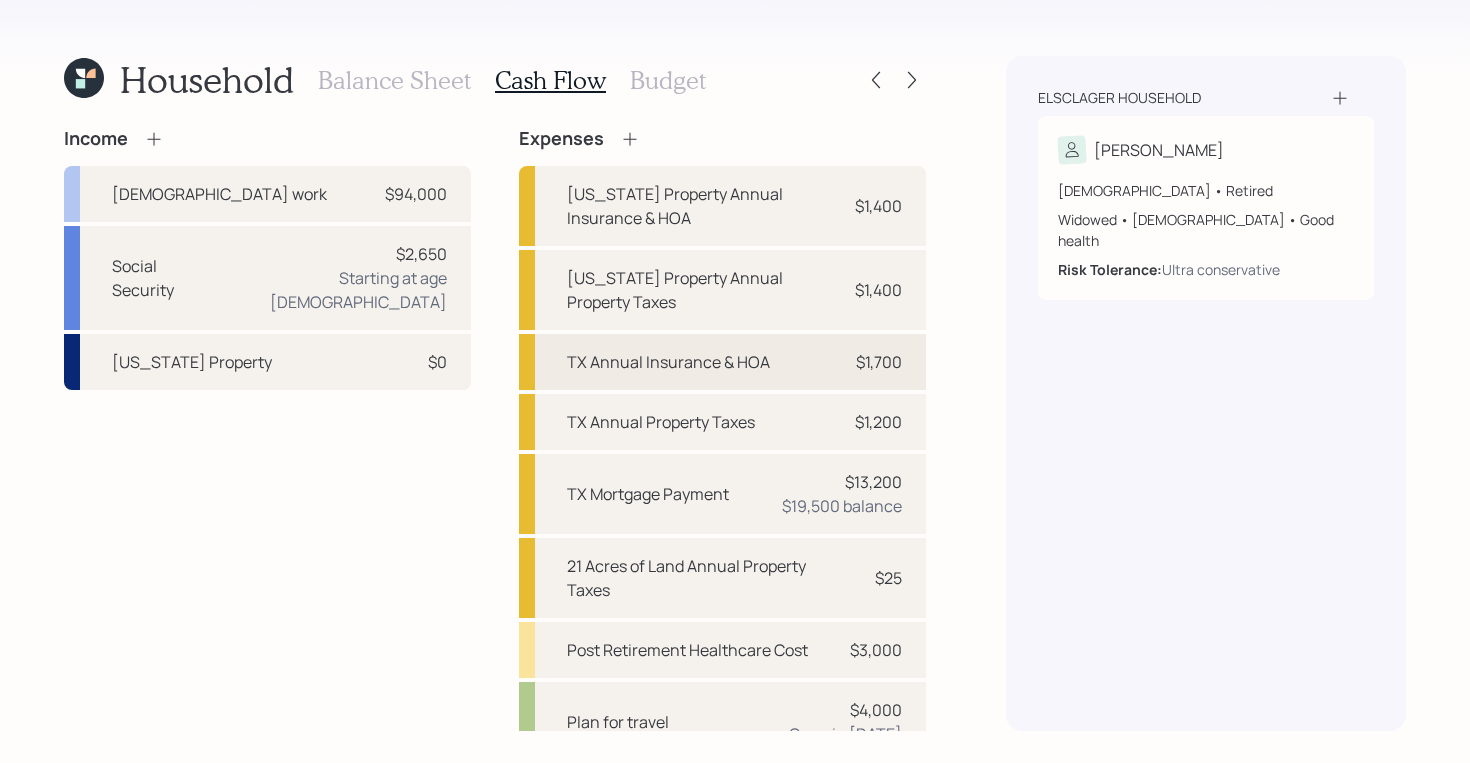 scroll, scrollTop: 234, scrollLeft: 0, axis: vertical 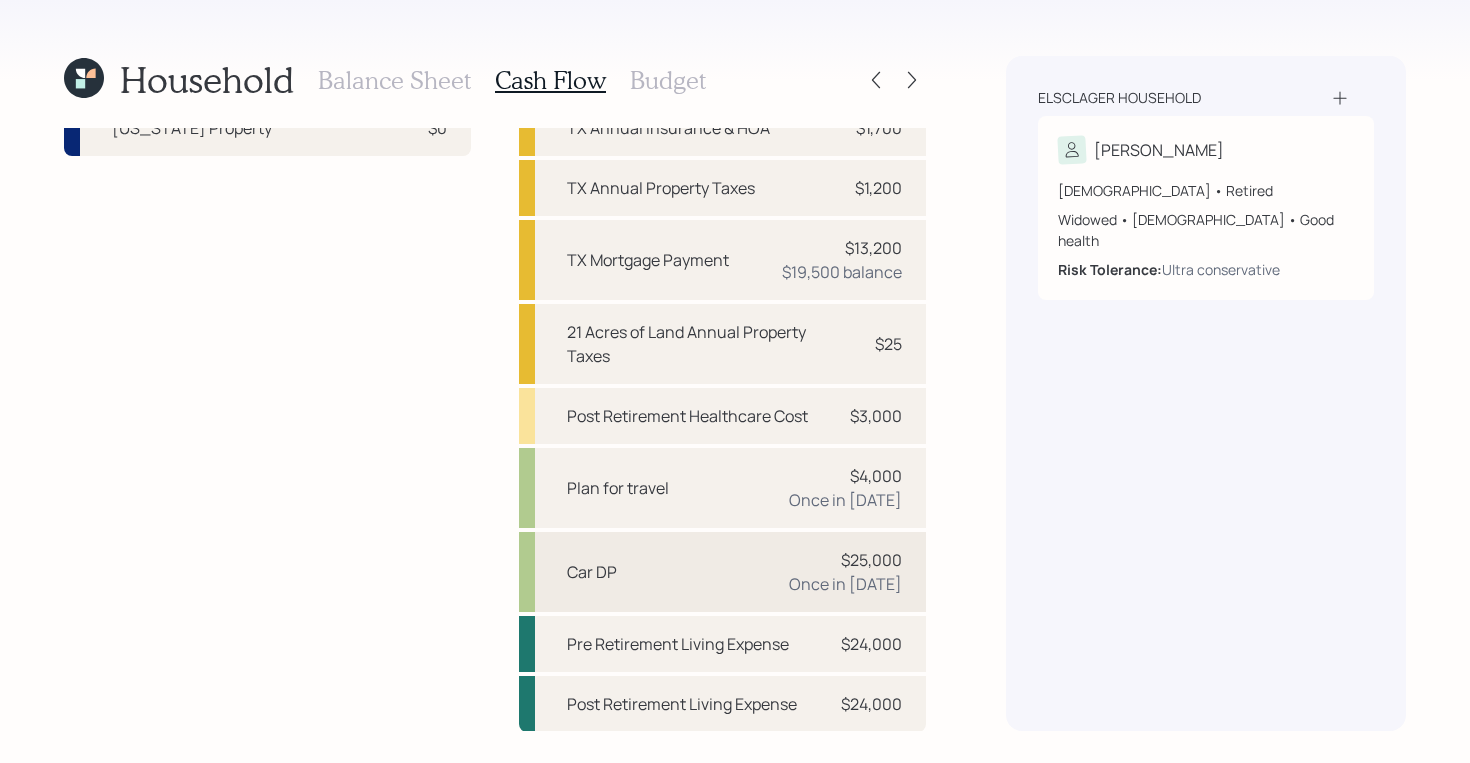 click on "Car DP $25,000     Once in 2025" at bounding box center (722, 572) 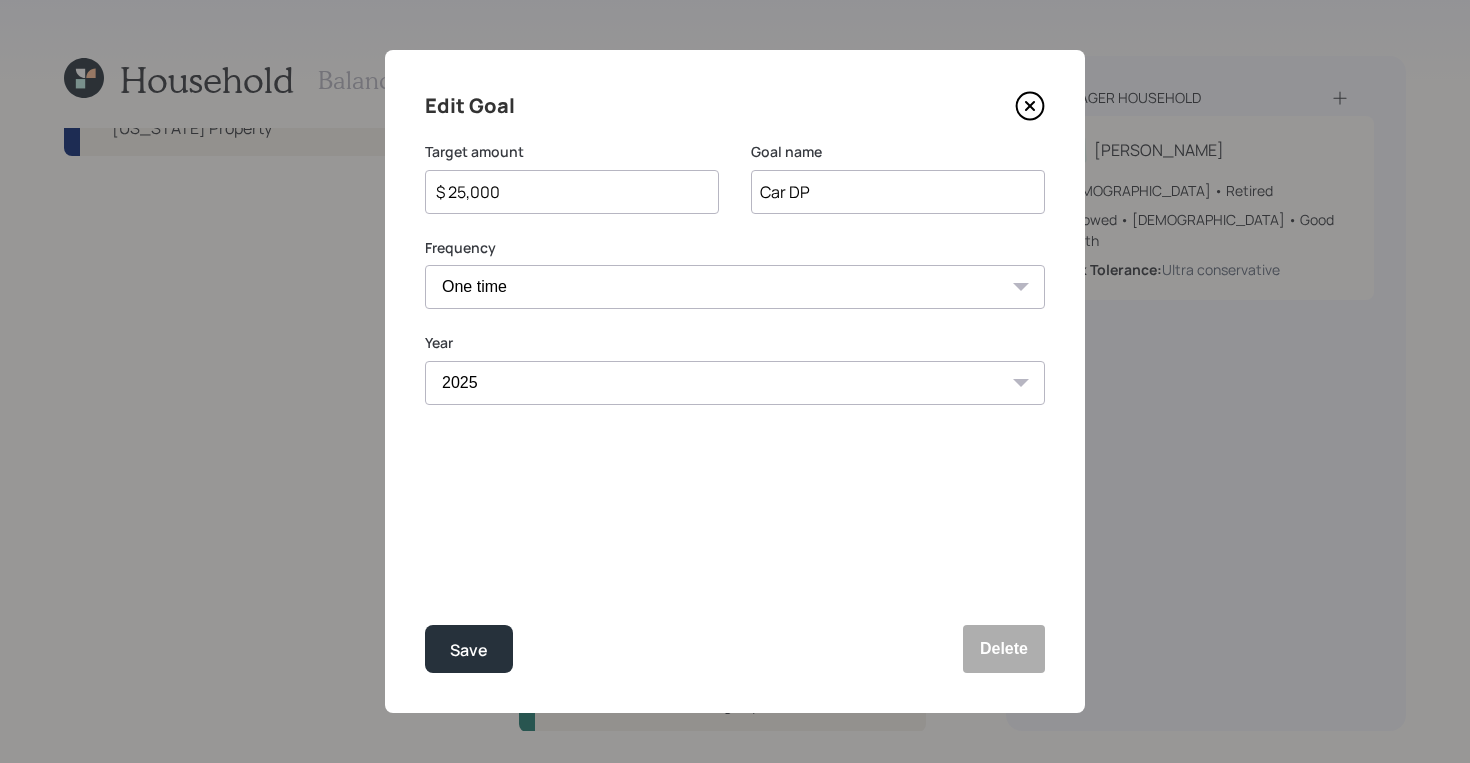 click on "$ 25,000" at bounding box center [564, 192] 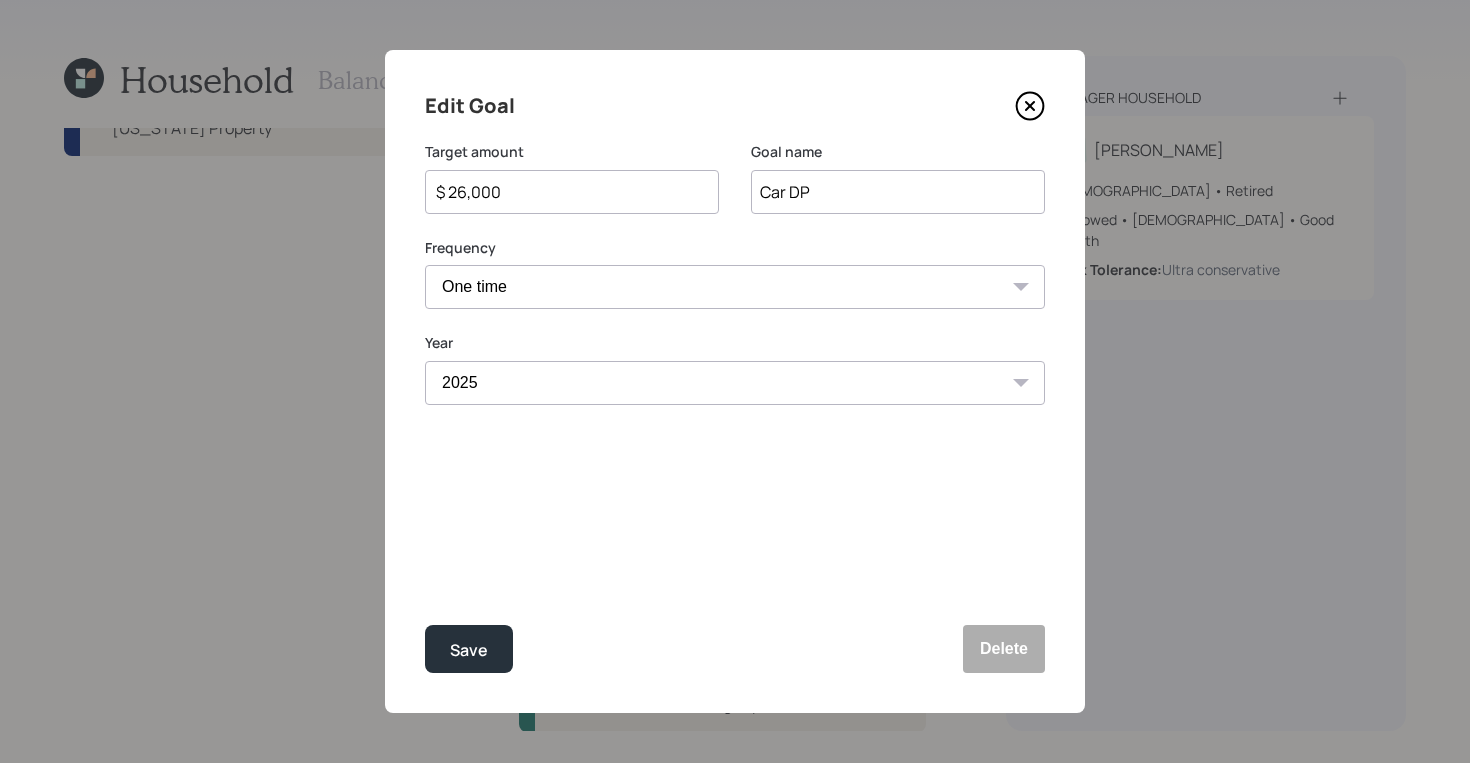 click on "Save" at bounding box center (469, 649) 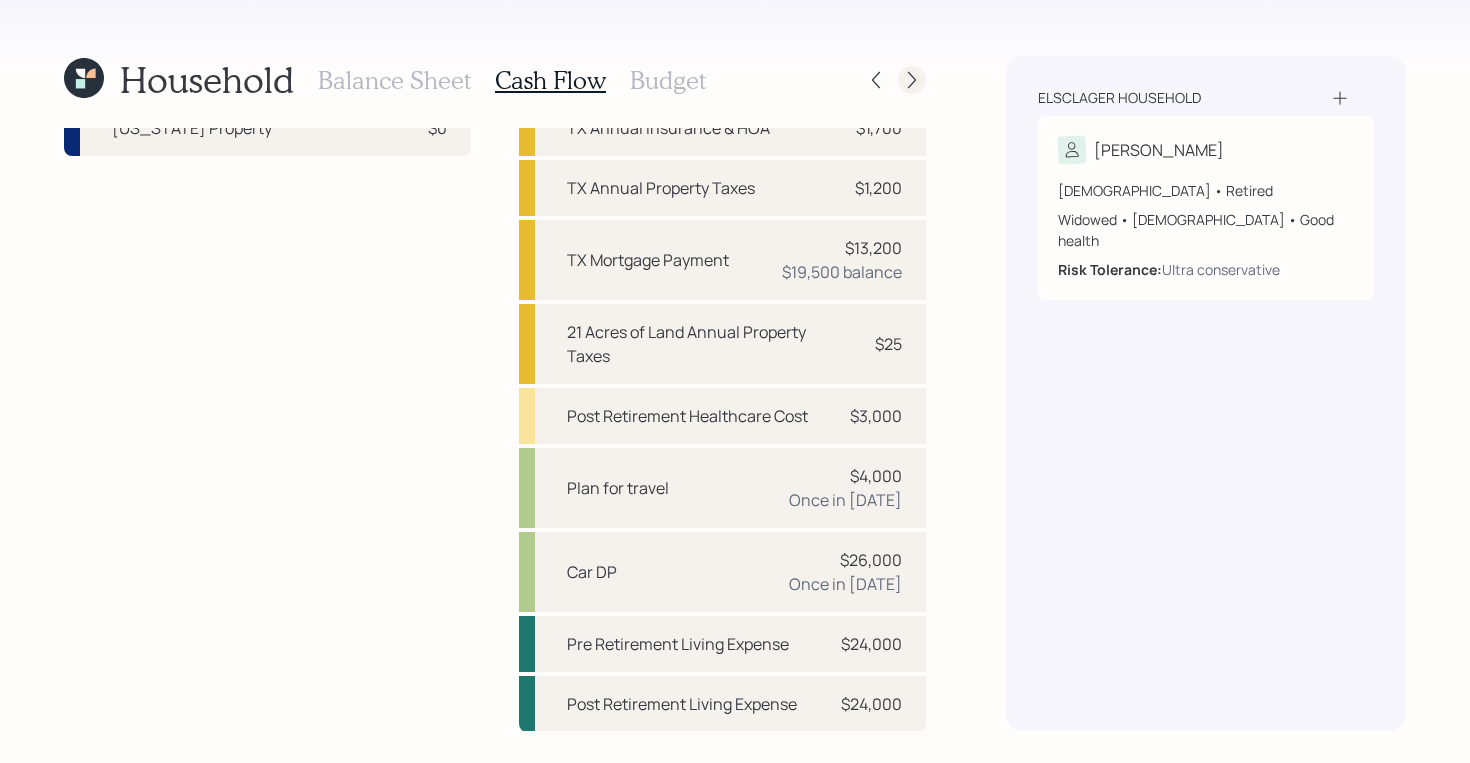 click 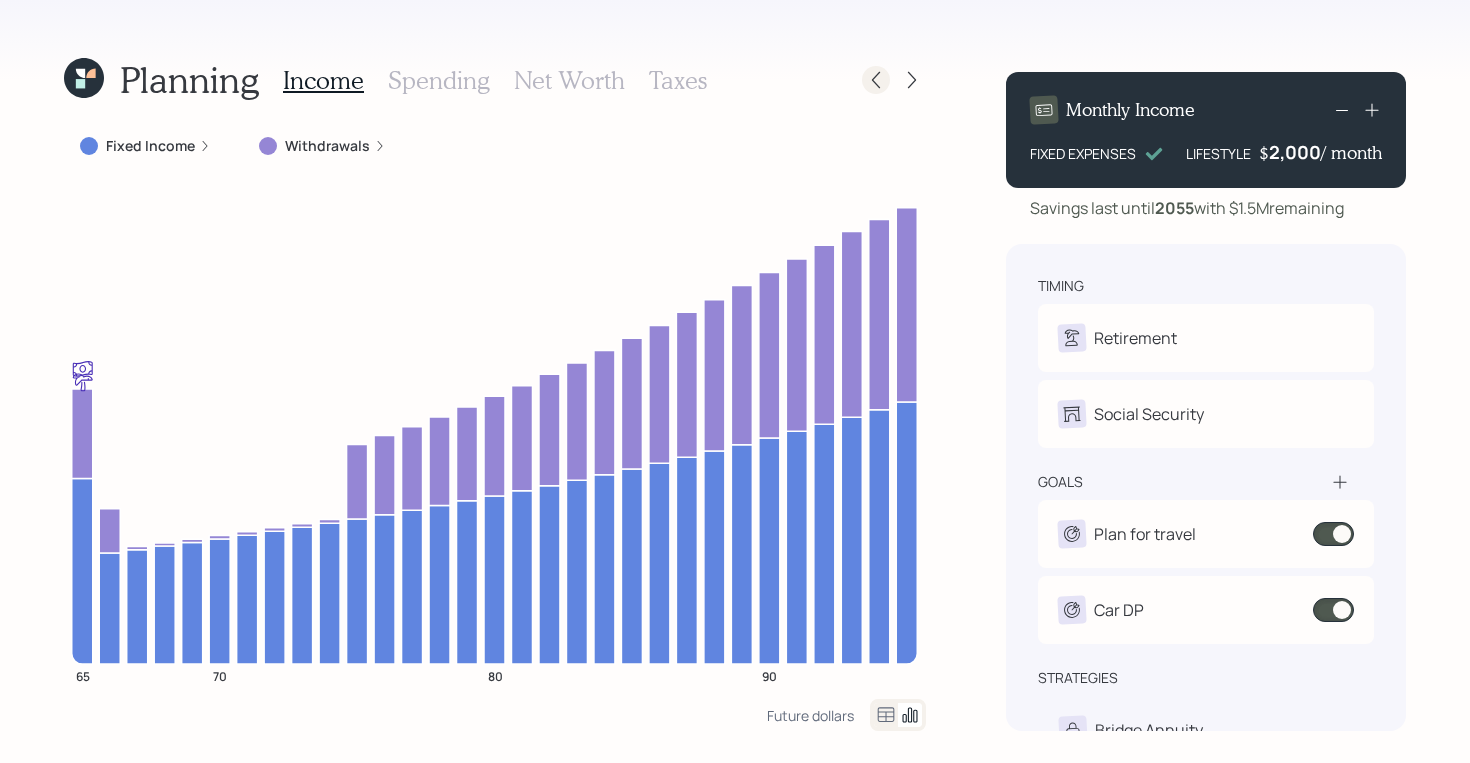 click 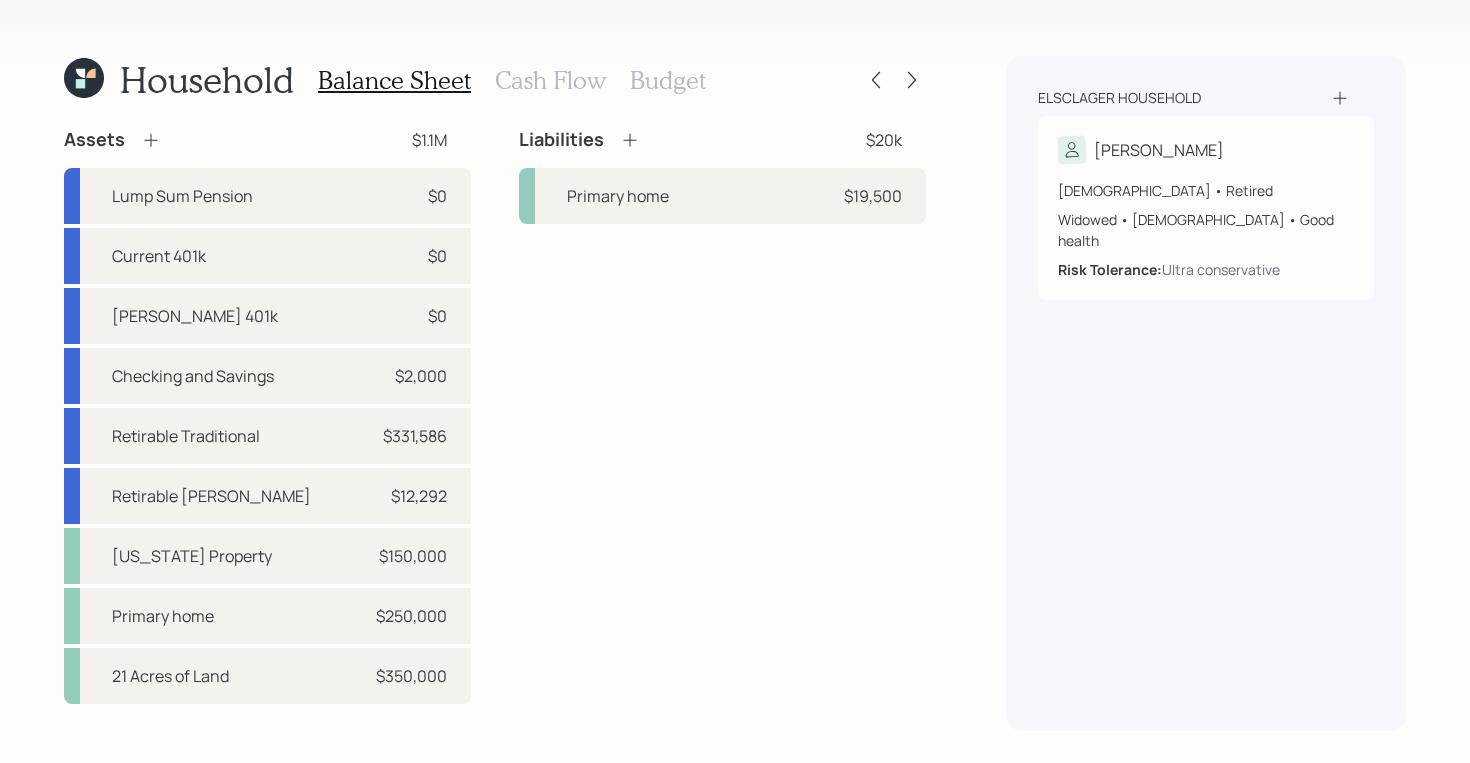 click on "Cash Flow" at bounding box center [550, 80] 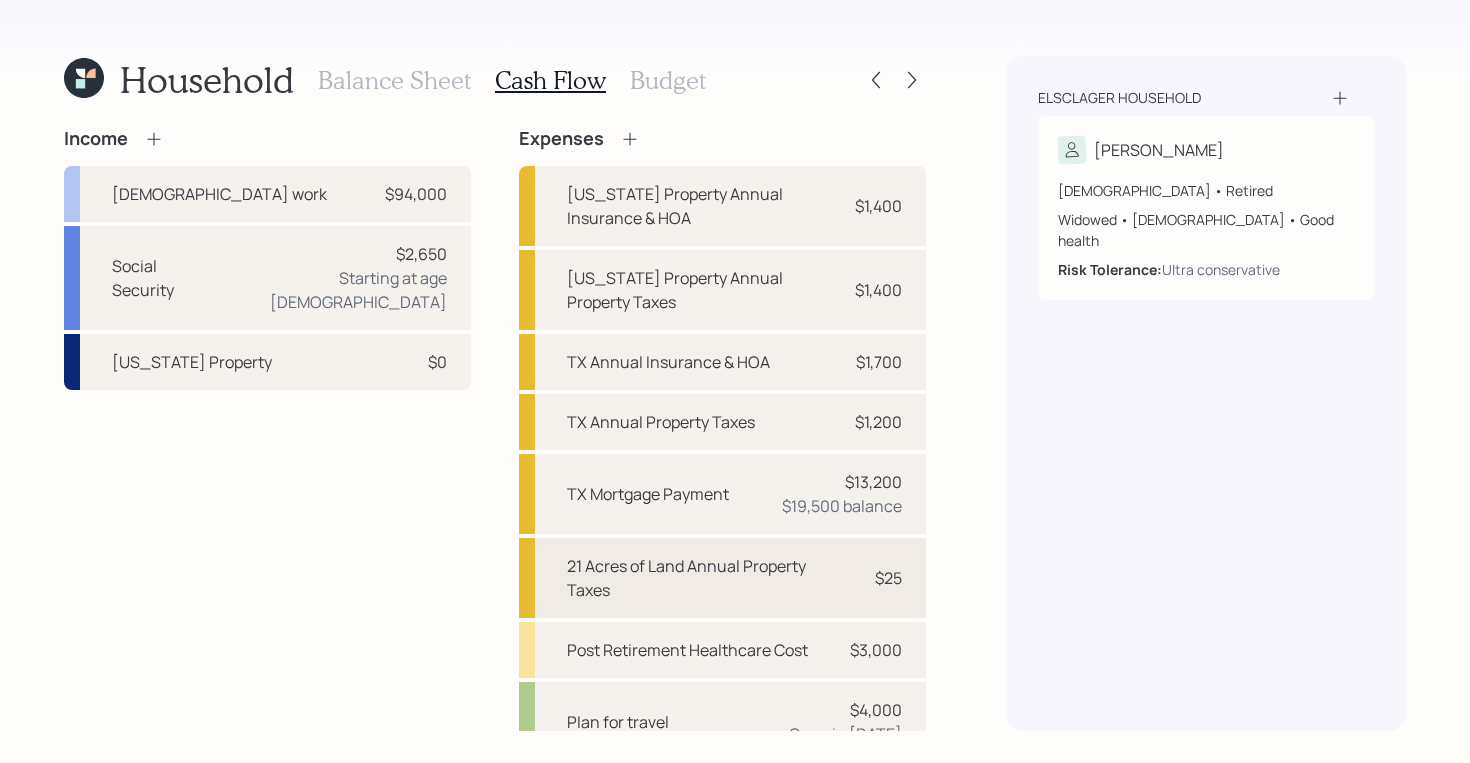 scroll, scrollTop: 234, scrollLeft: 0, axis: vertical 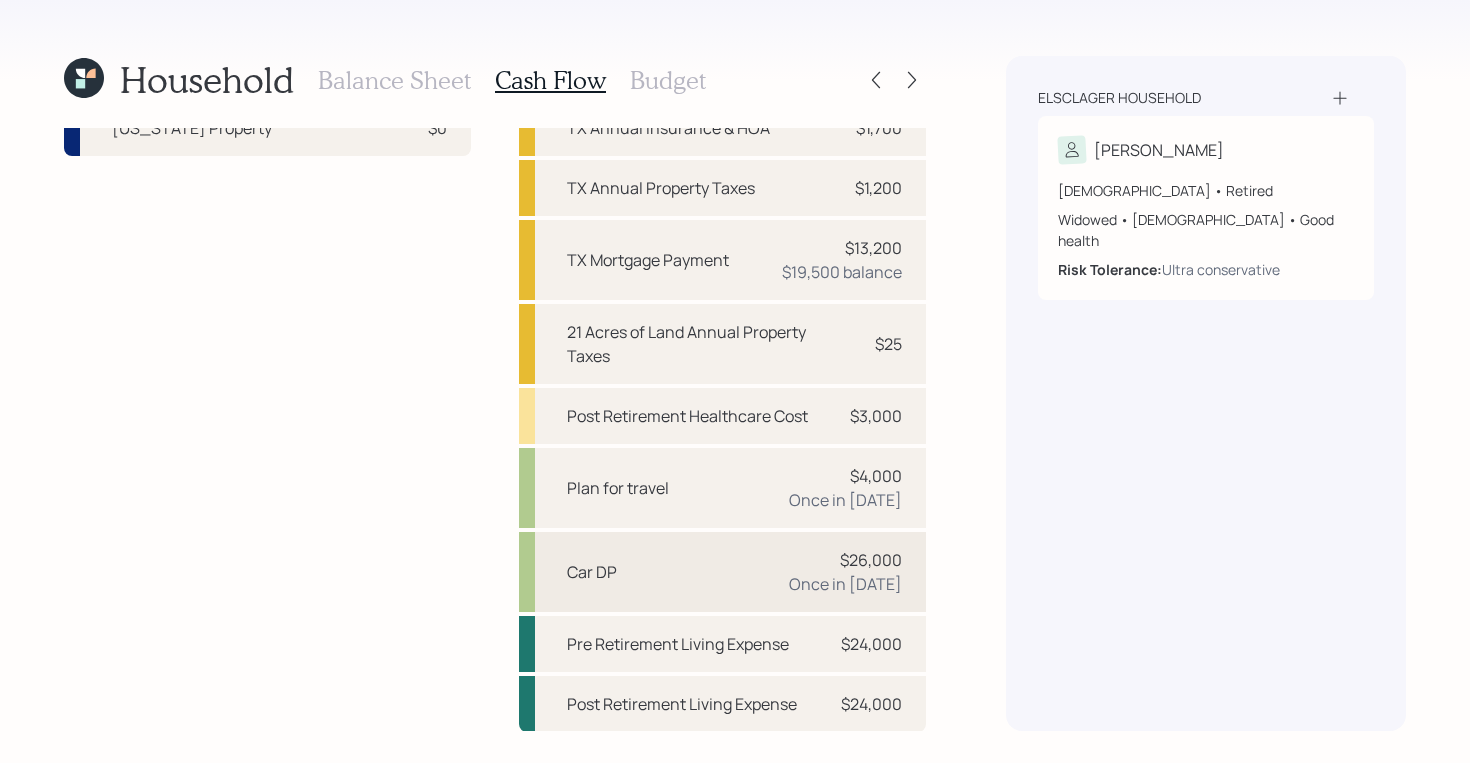 click on "Car DP $26,000     Once in 2025" at bounding box center [722, 572] 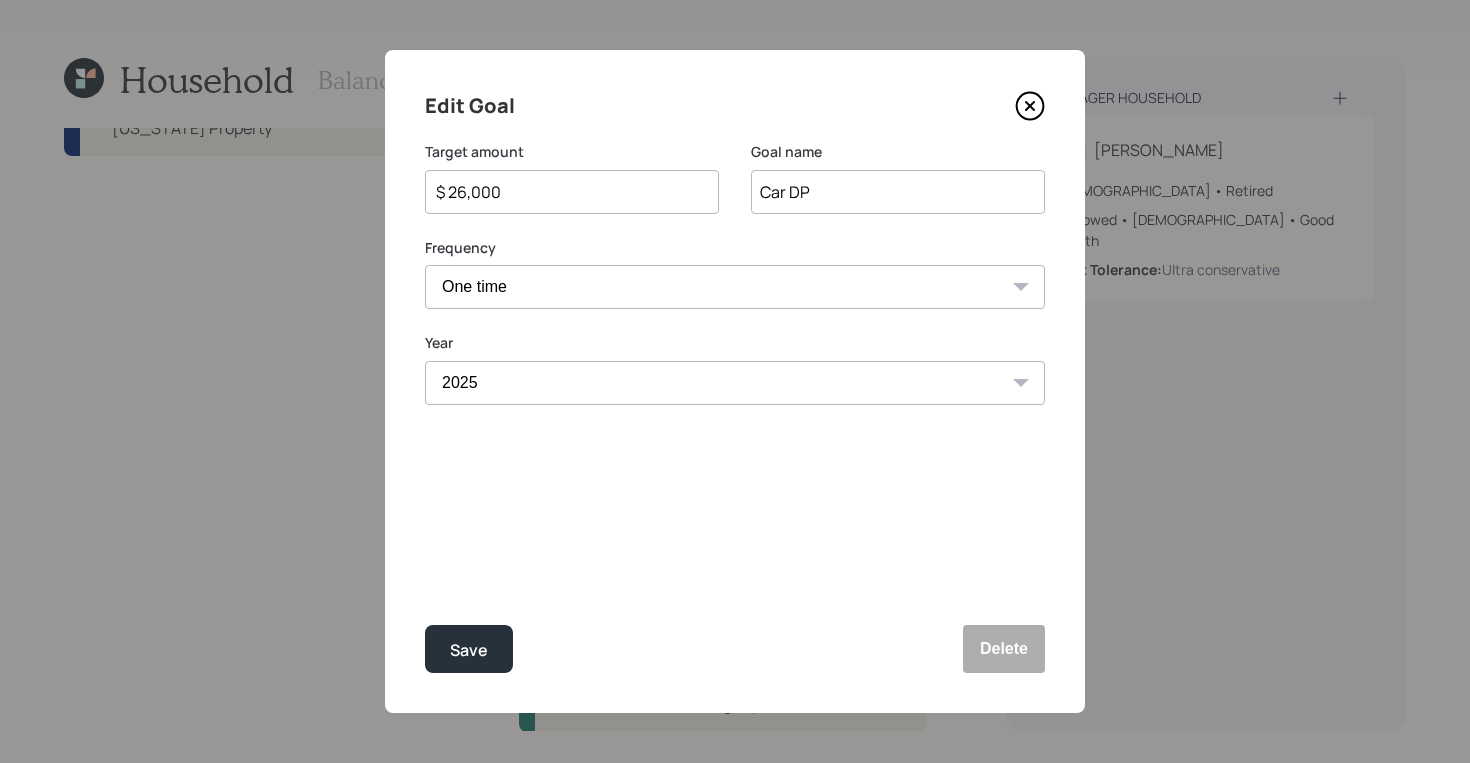 click on "$ 26,000" at bounding box center (564, 192) 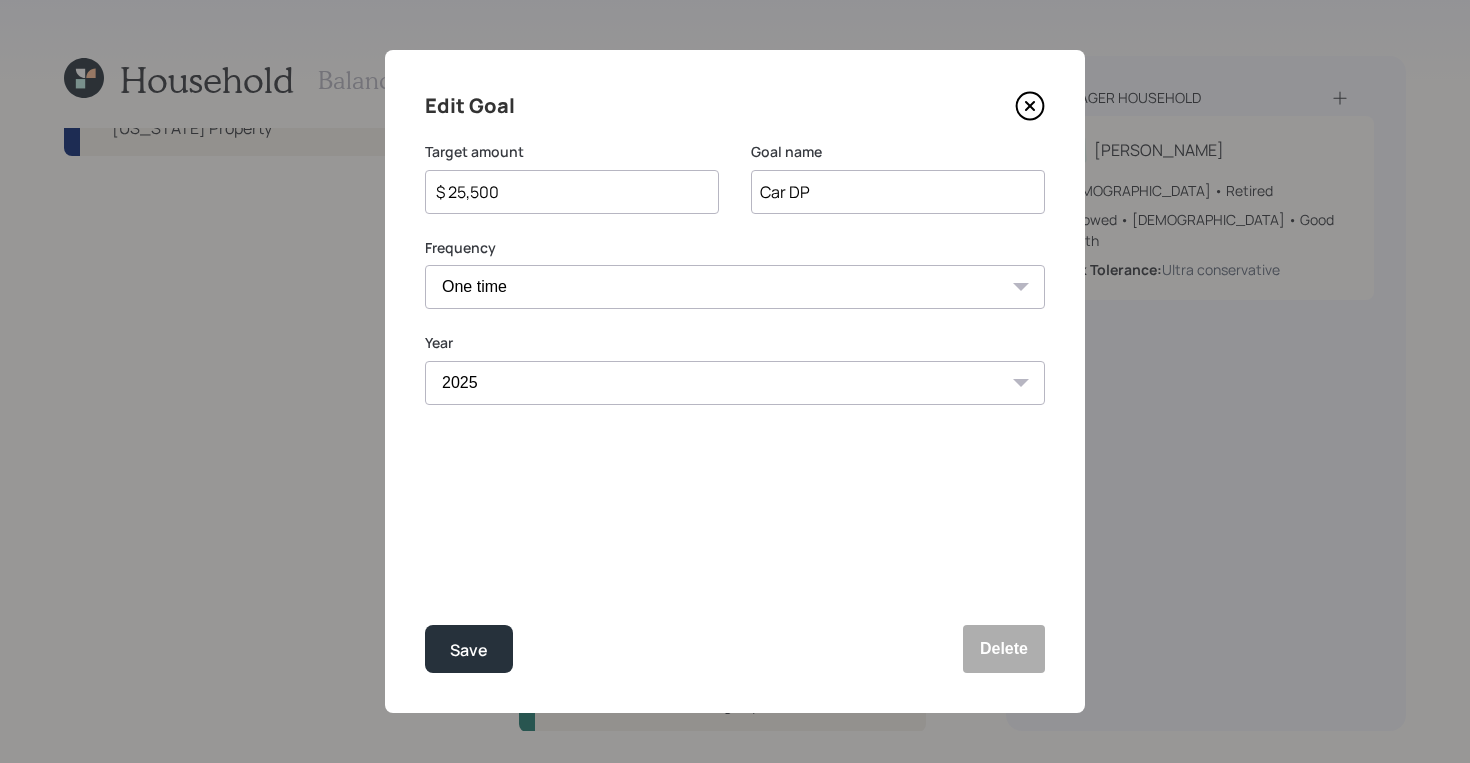 click on "Save" at bounding box center [469, 649] 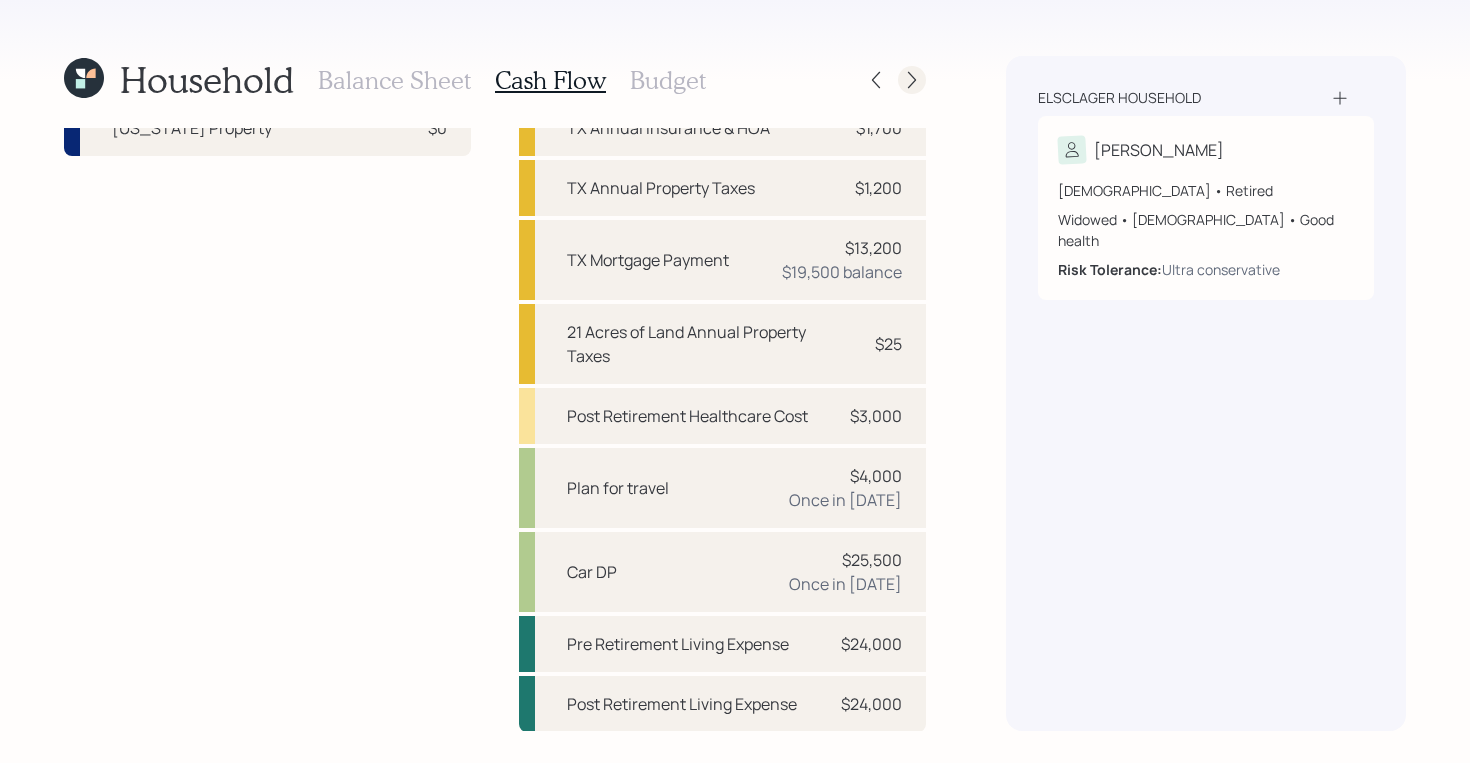 click 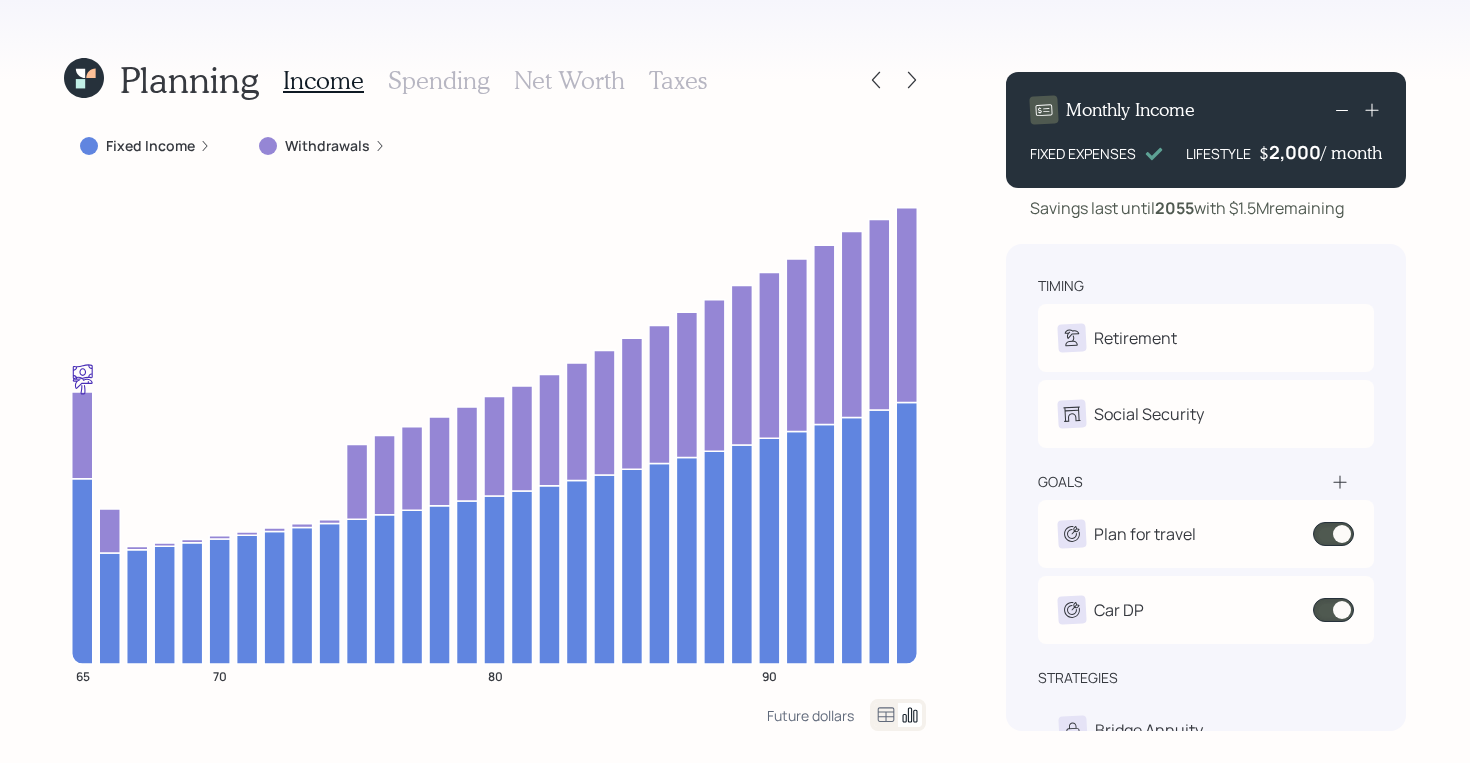 click 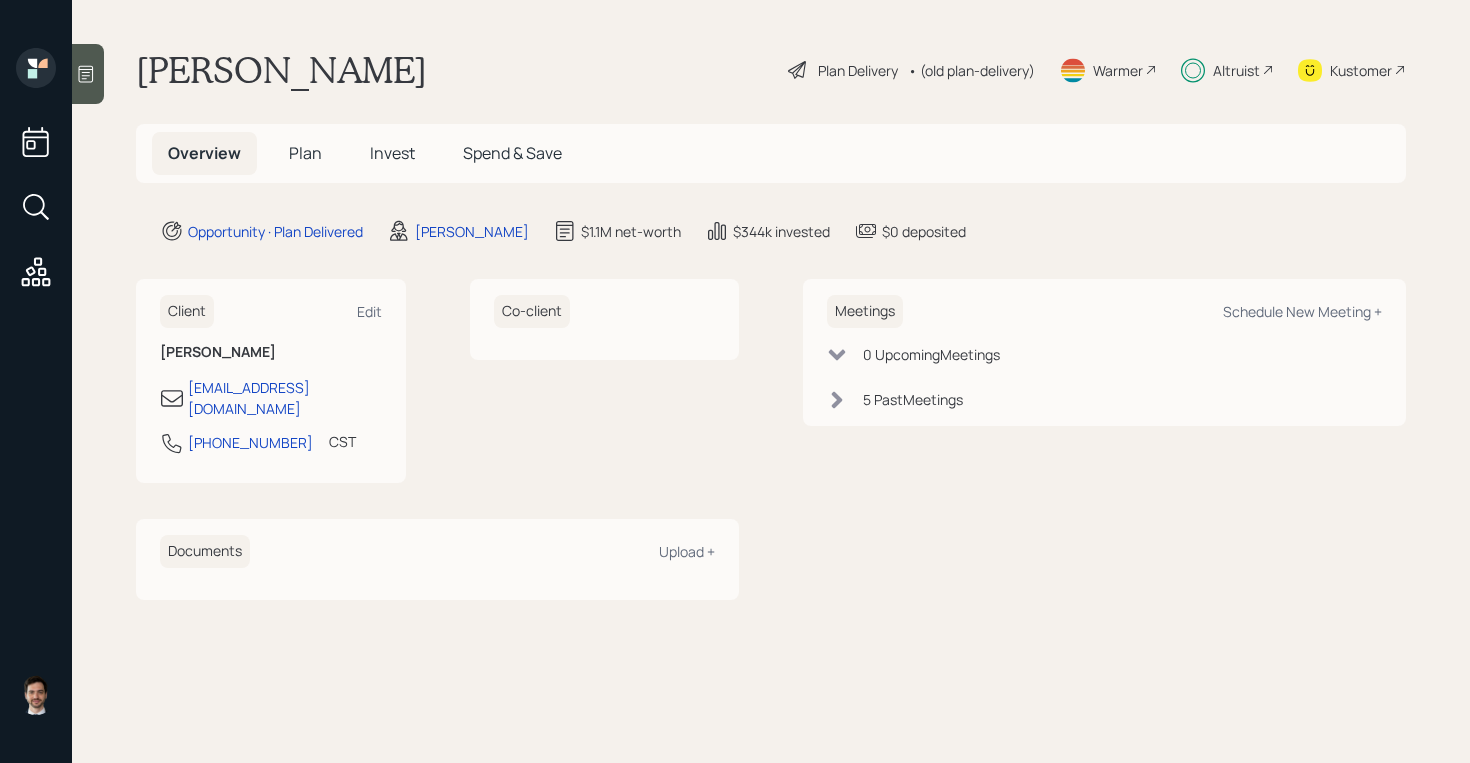 click on "Invest" at bounding box center (392, 153) 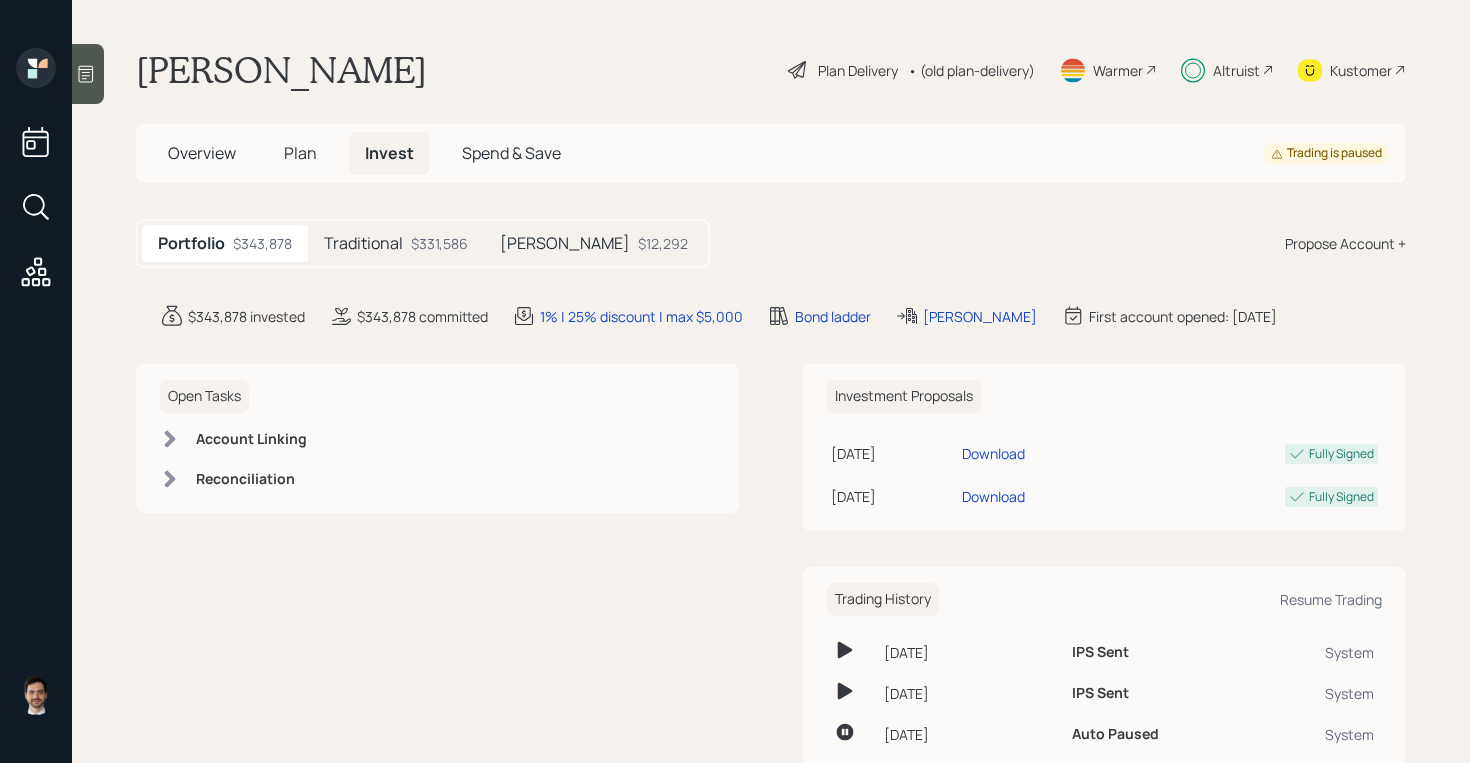 scroll, scrollTop: 138, scrollLeft: 0, axis: vertical 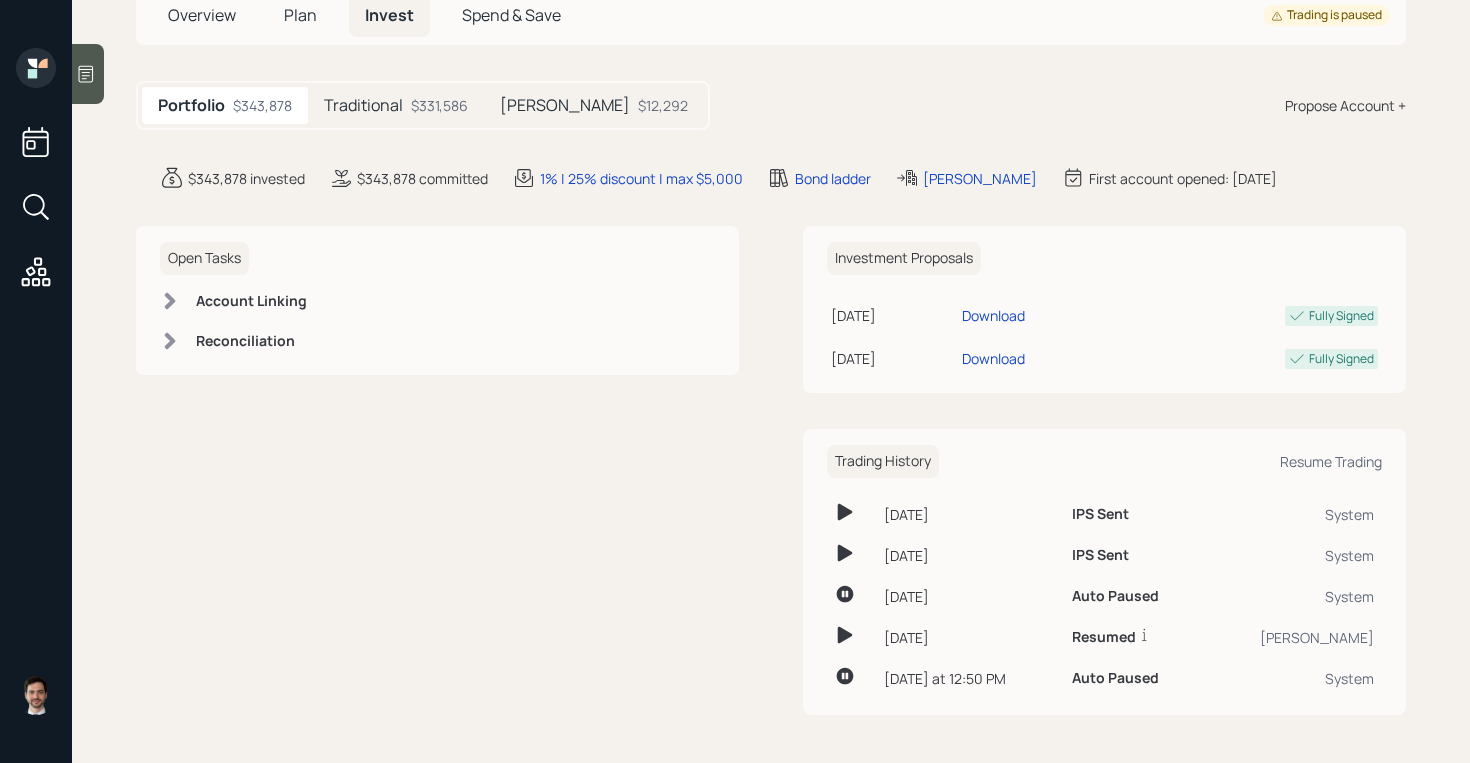 click on "Traditional" at bounding box center [363, 105] 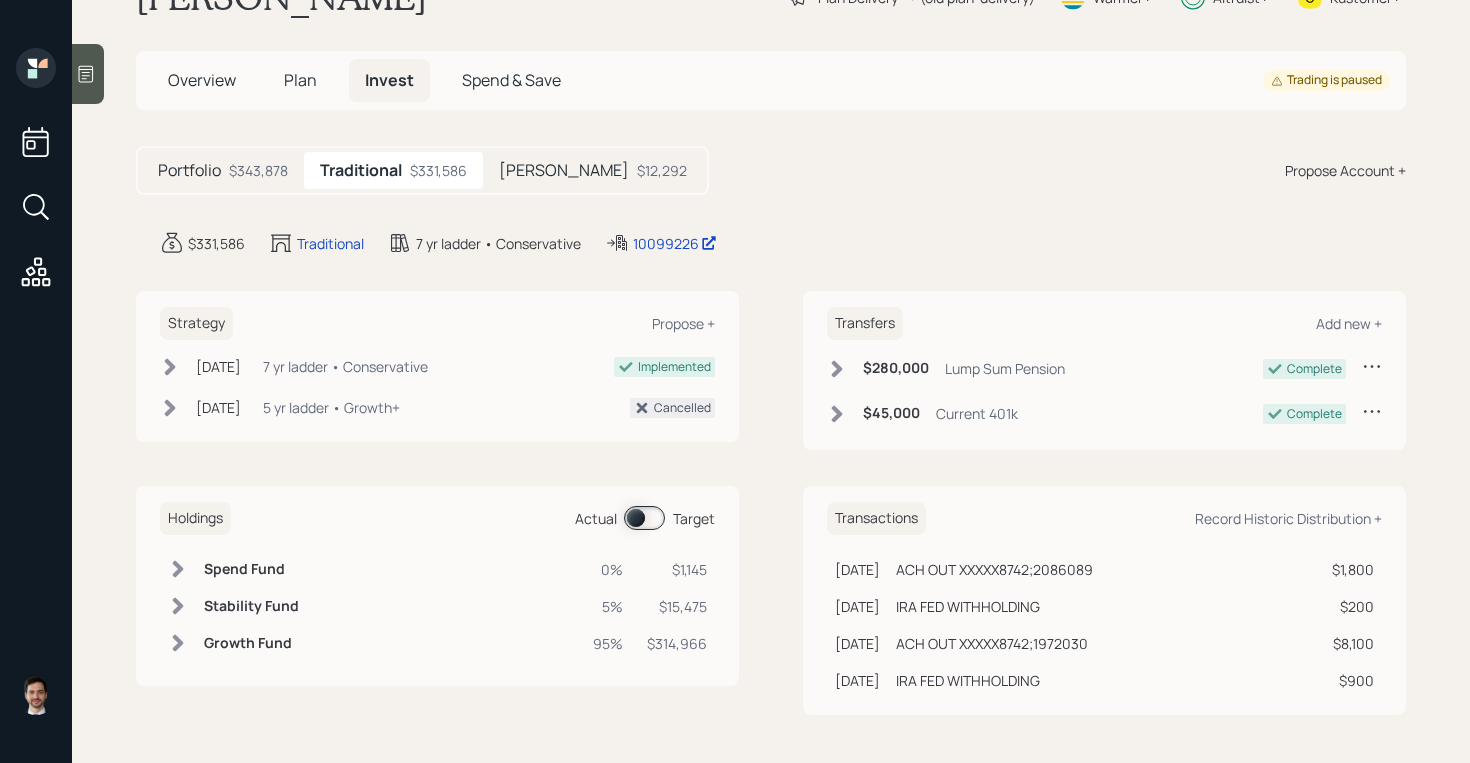 click on "Holdings Actual Target" at bounding box center (437, 518) 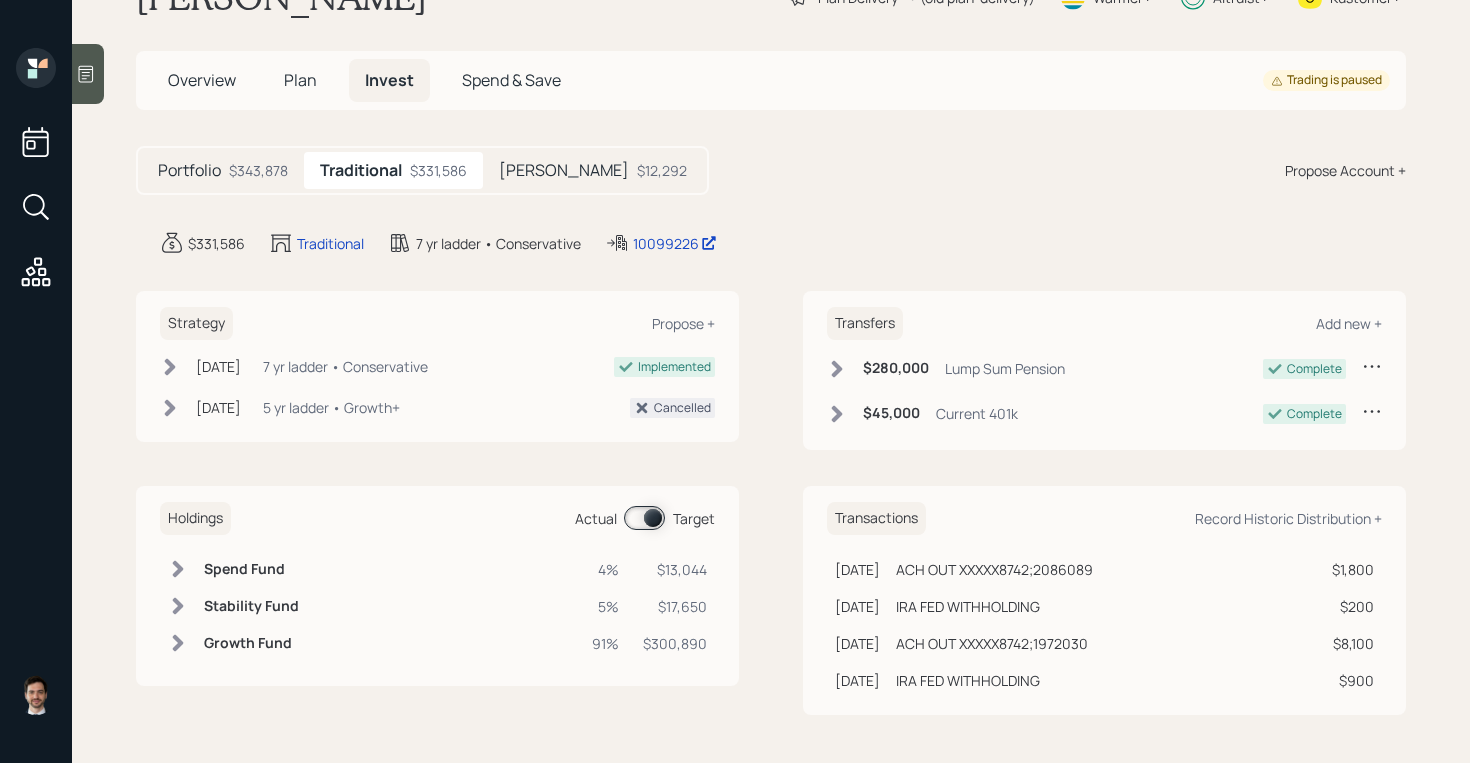 click on "Roth $12,292" at bounding box center (593, 170) 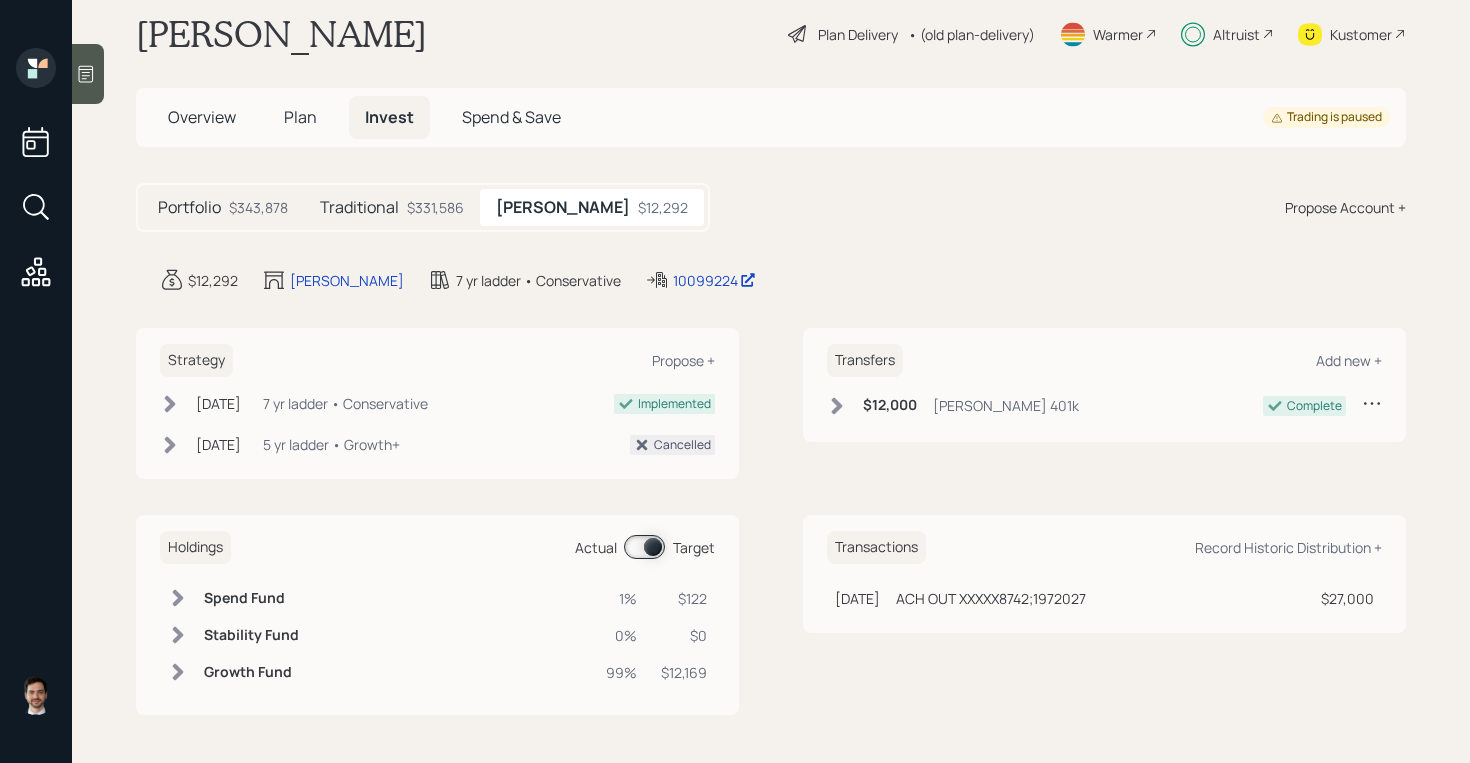 click at bounding box center (644, 547) 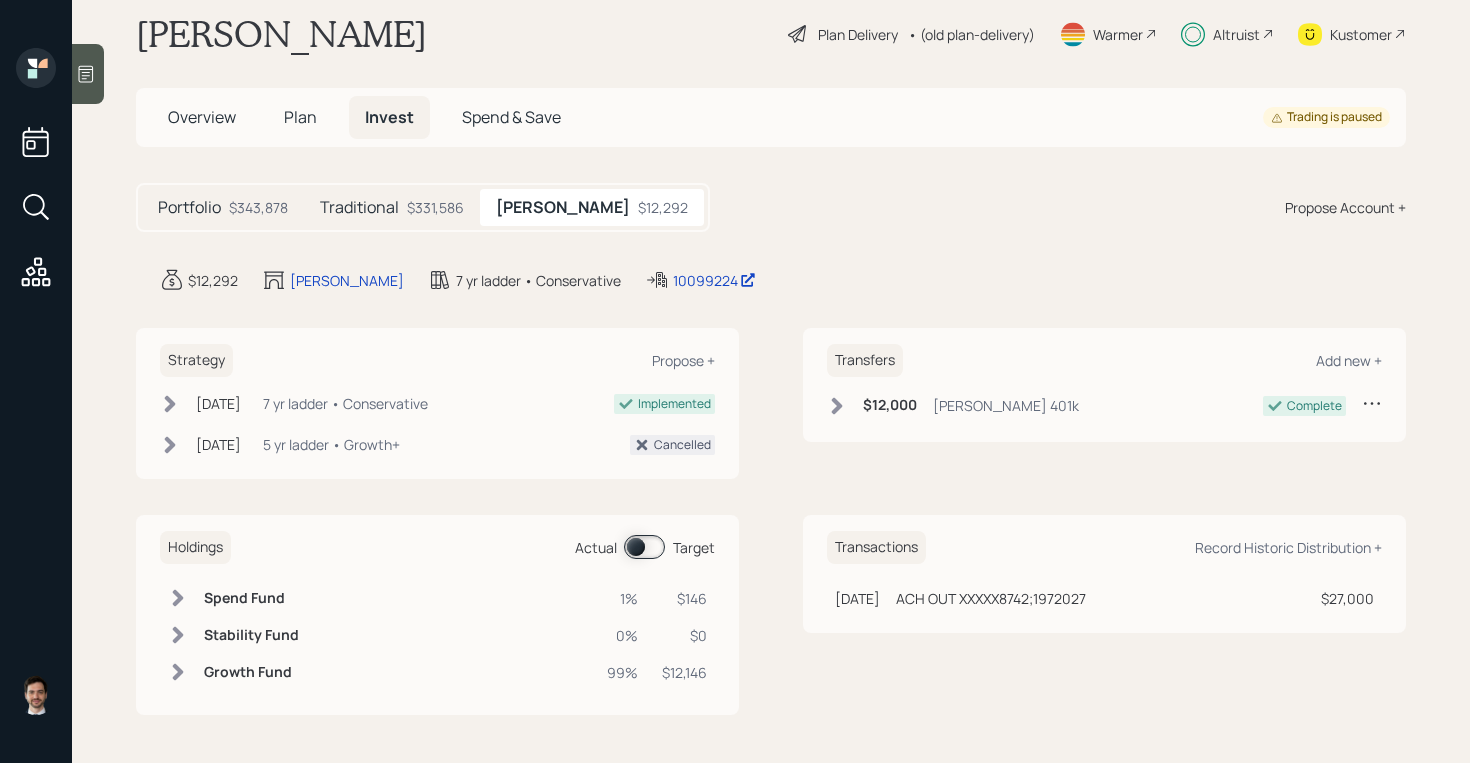 click at bounding box center [644, 547] 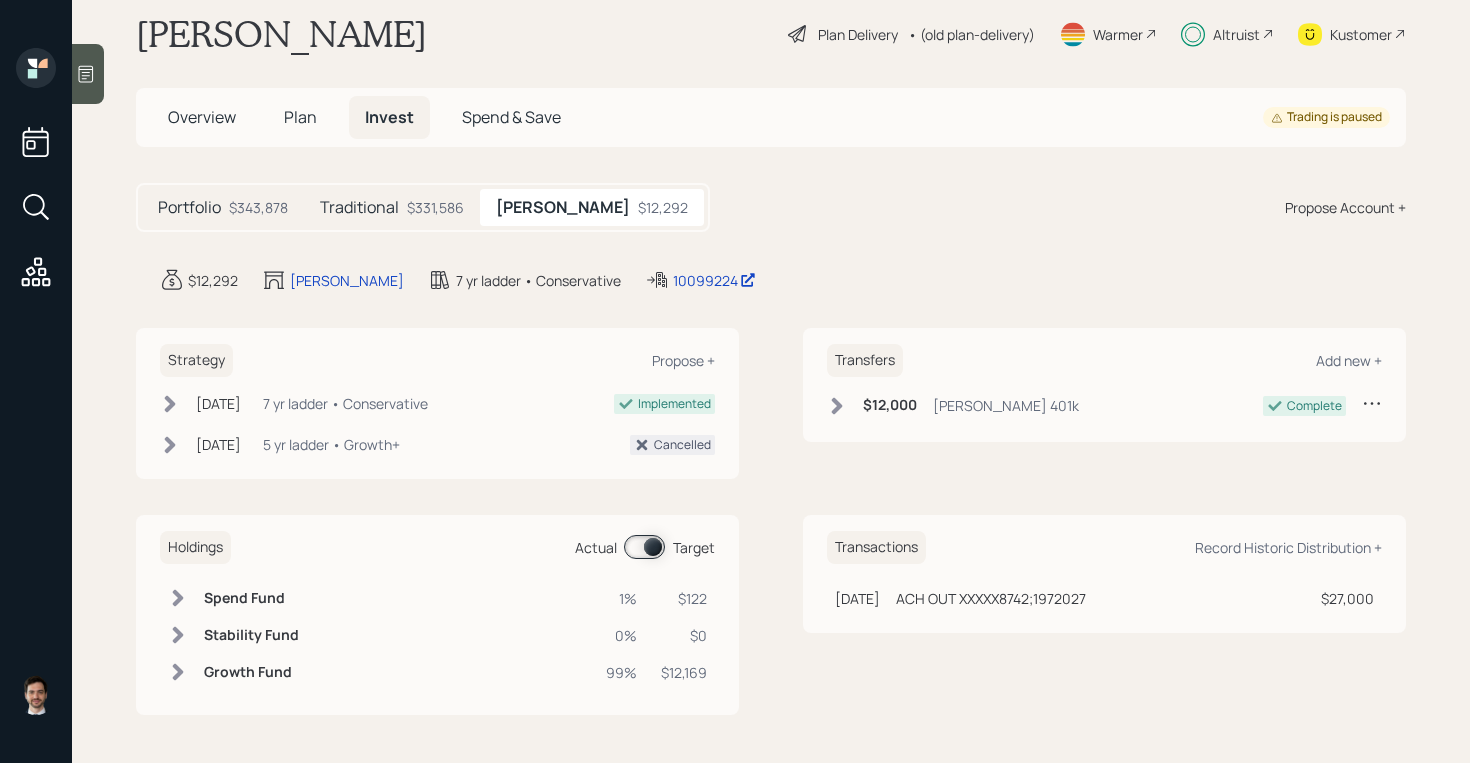 click on "$331,586" at bounding box center (435, 207) 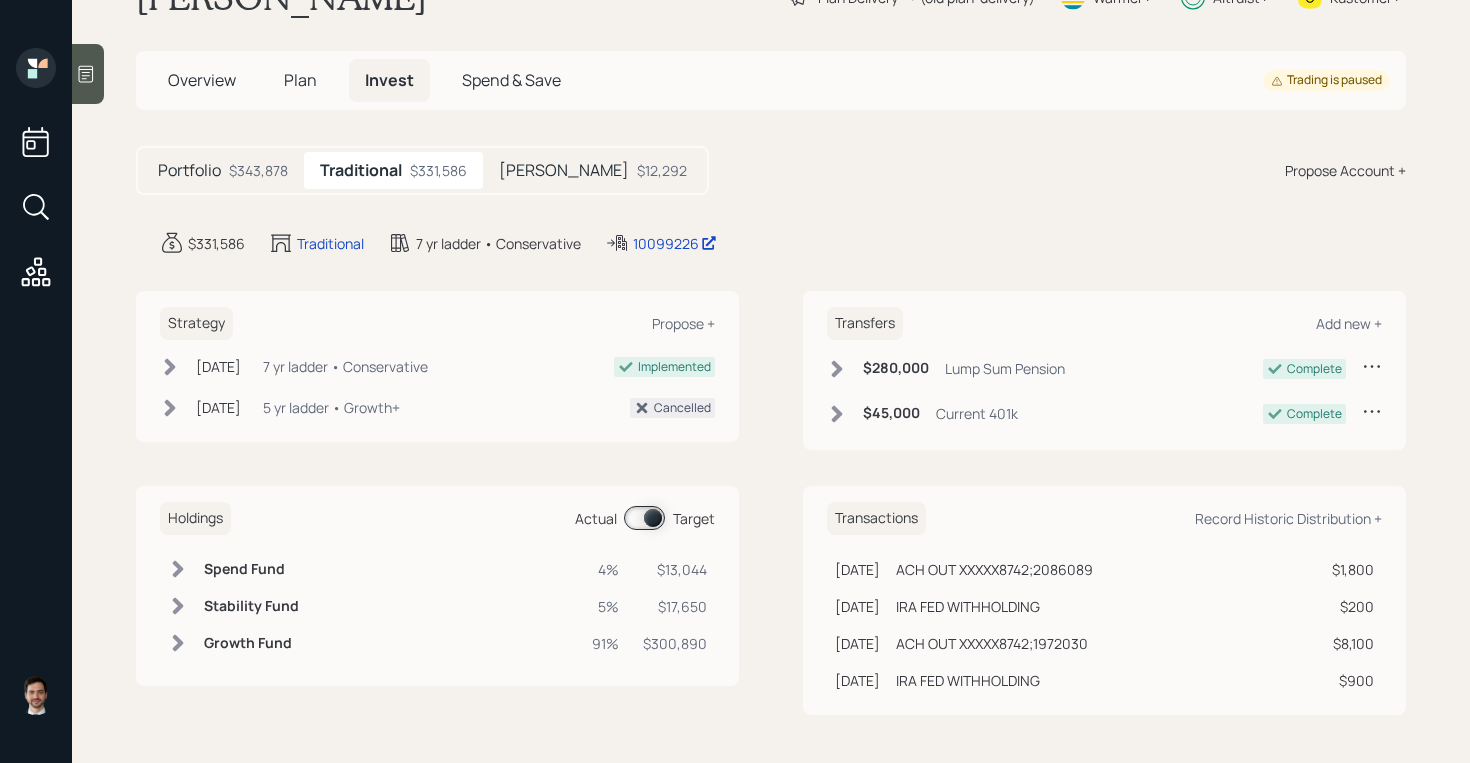 click on "Plan" at bounding box center (300, 80) 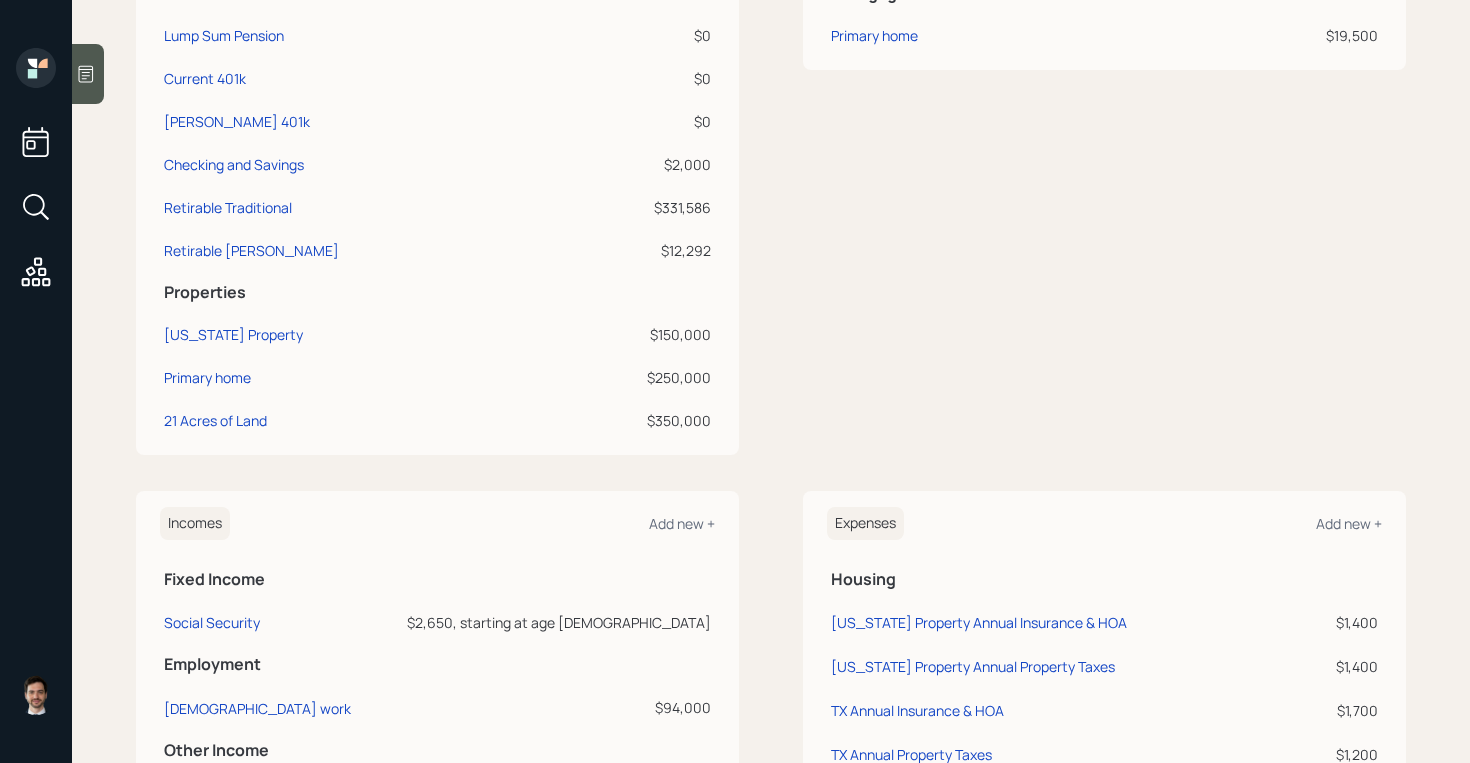 scroll, scrollTop: 506, scrollLeft: 0, axis: vertical 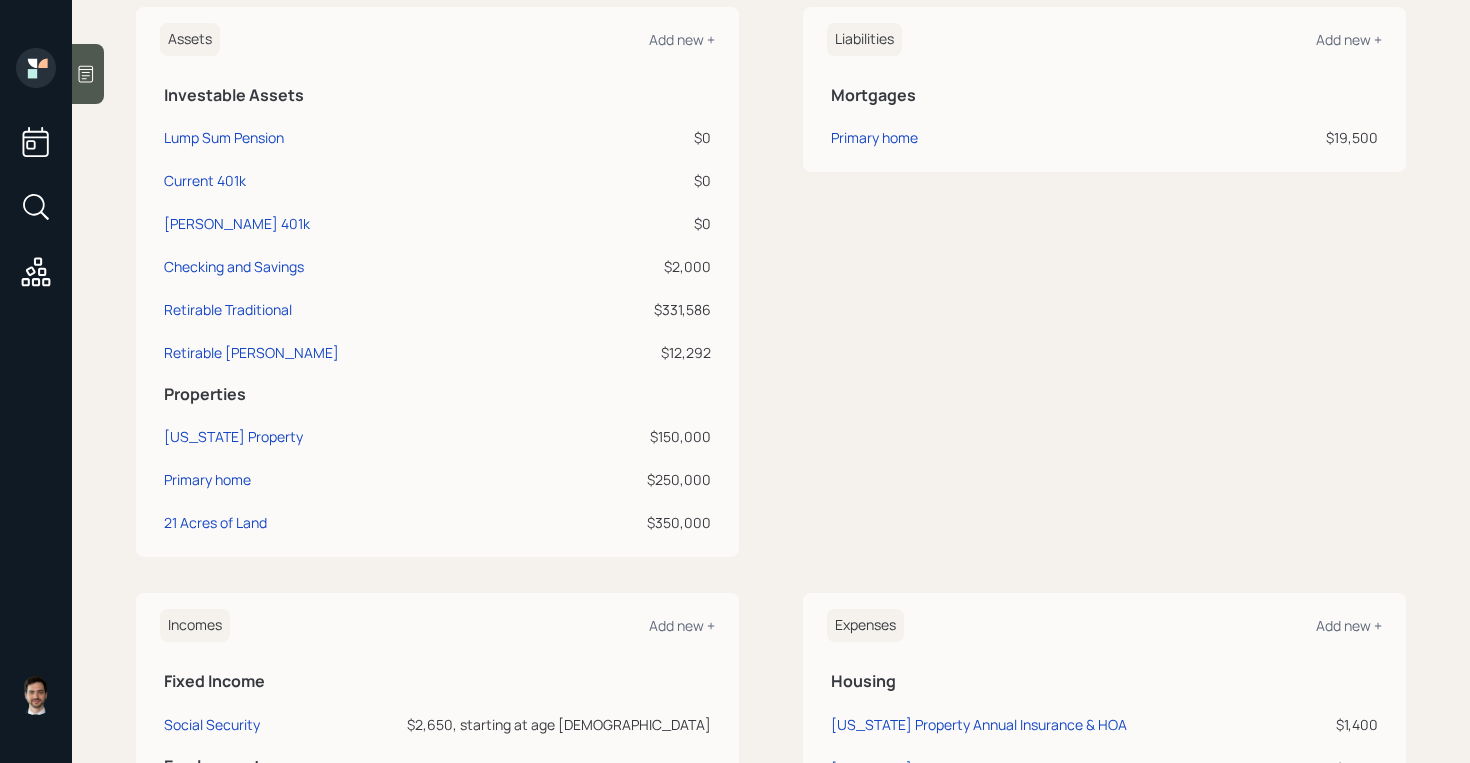 click on "Checking and Savings" at bounding box center [359, 263] 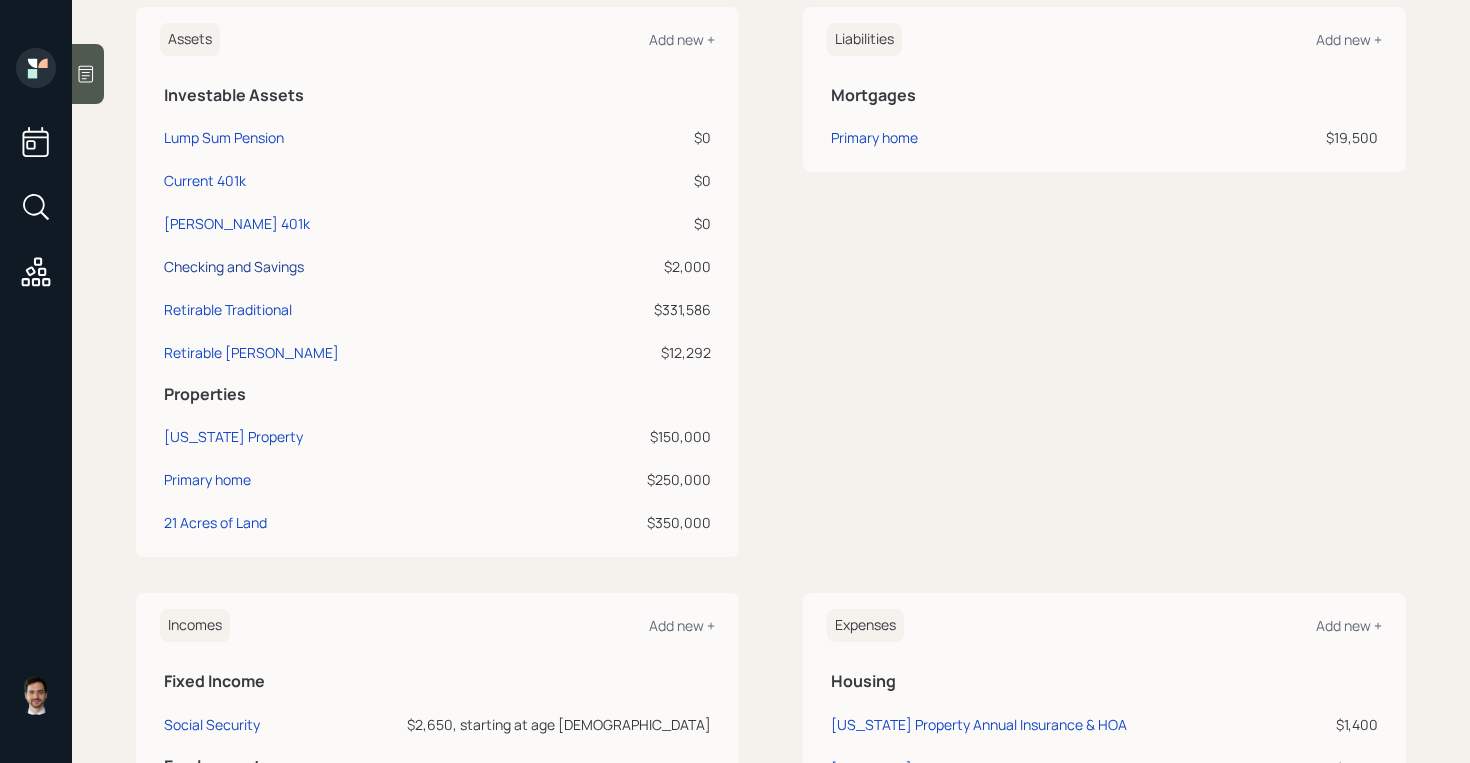 click on "Checking and Savings" at bounding box center (234, 266) 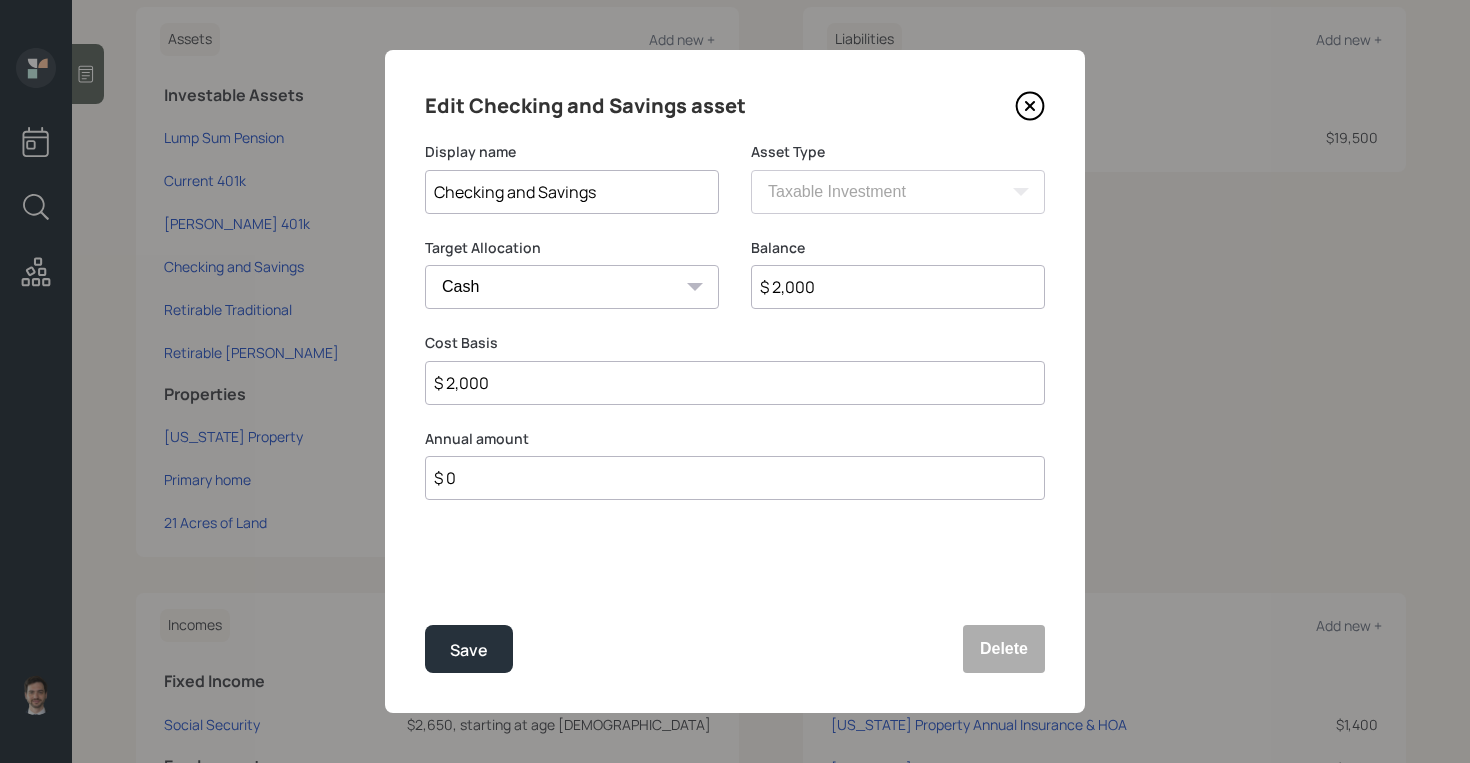 click on "Checking and Savings" at bounding box center (572, 192) 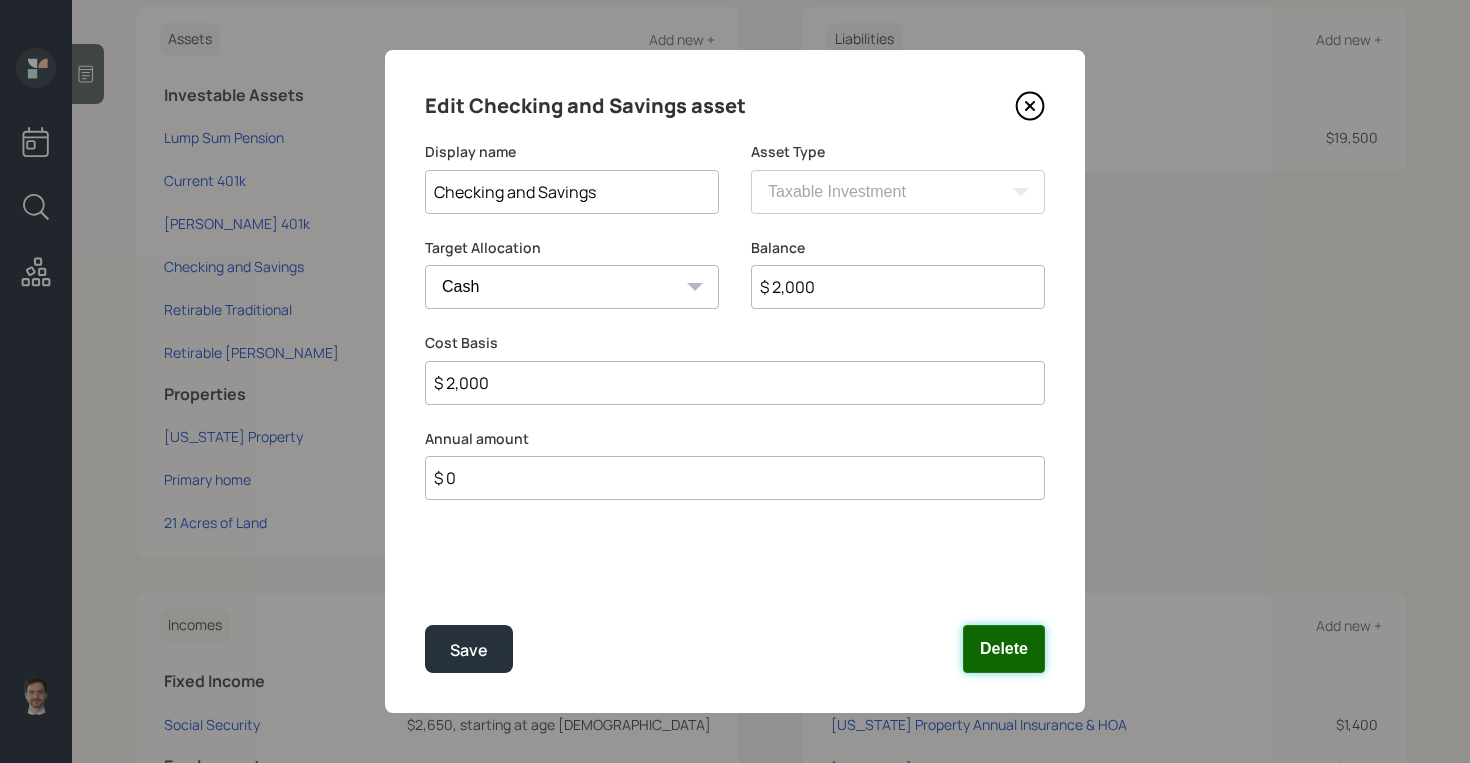 click on "Delete" at bounding box center (1004, 649) 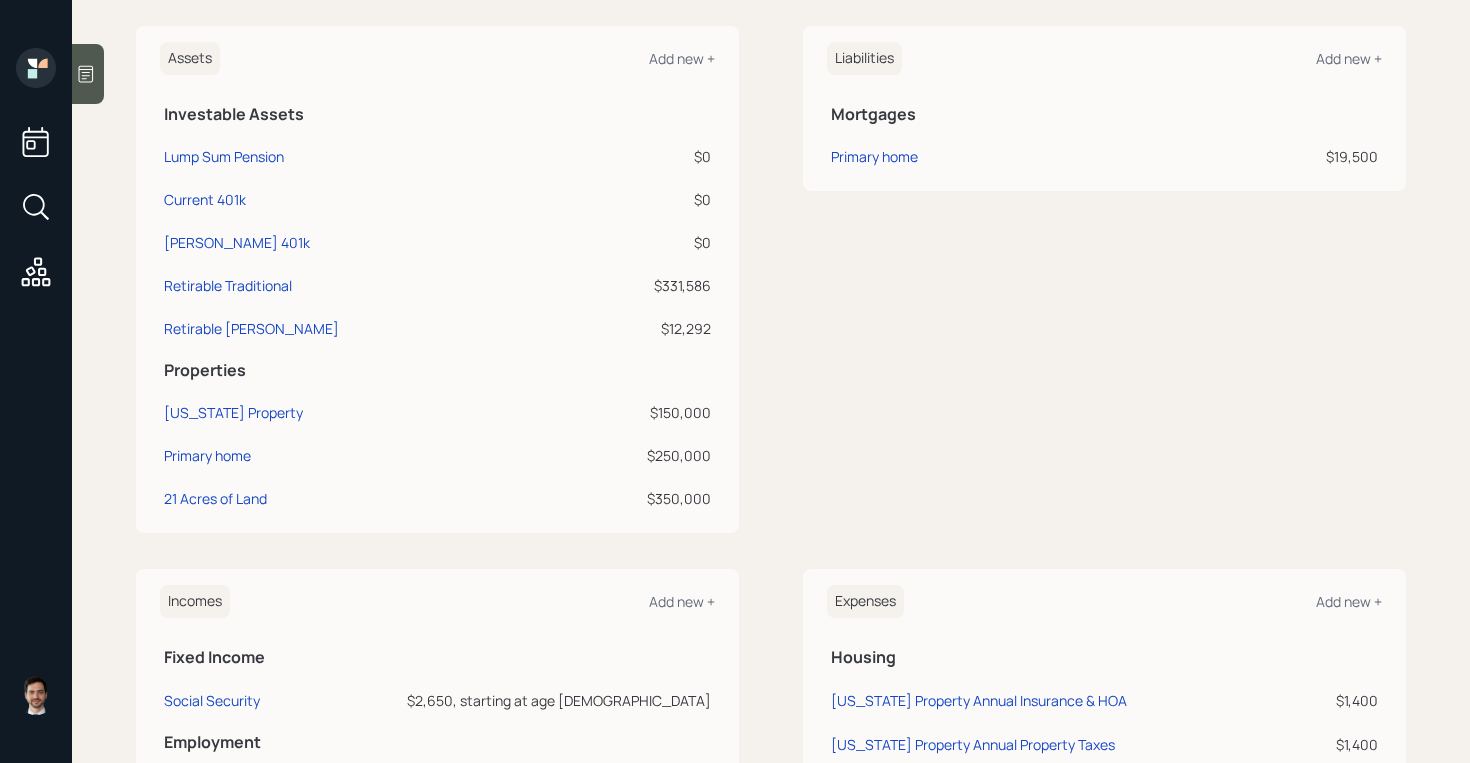 scroll, scrollTop: 486, scrollLeft: 0, axis: vertical 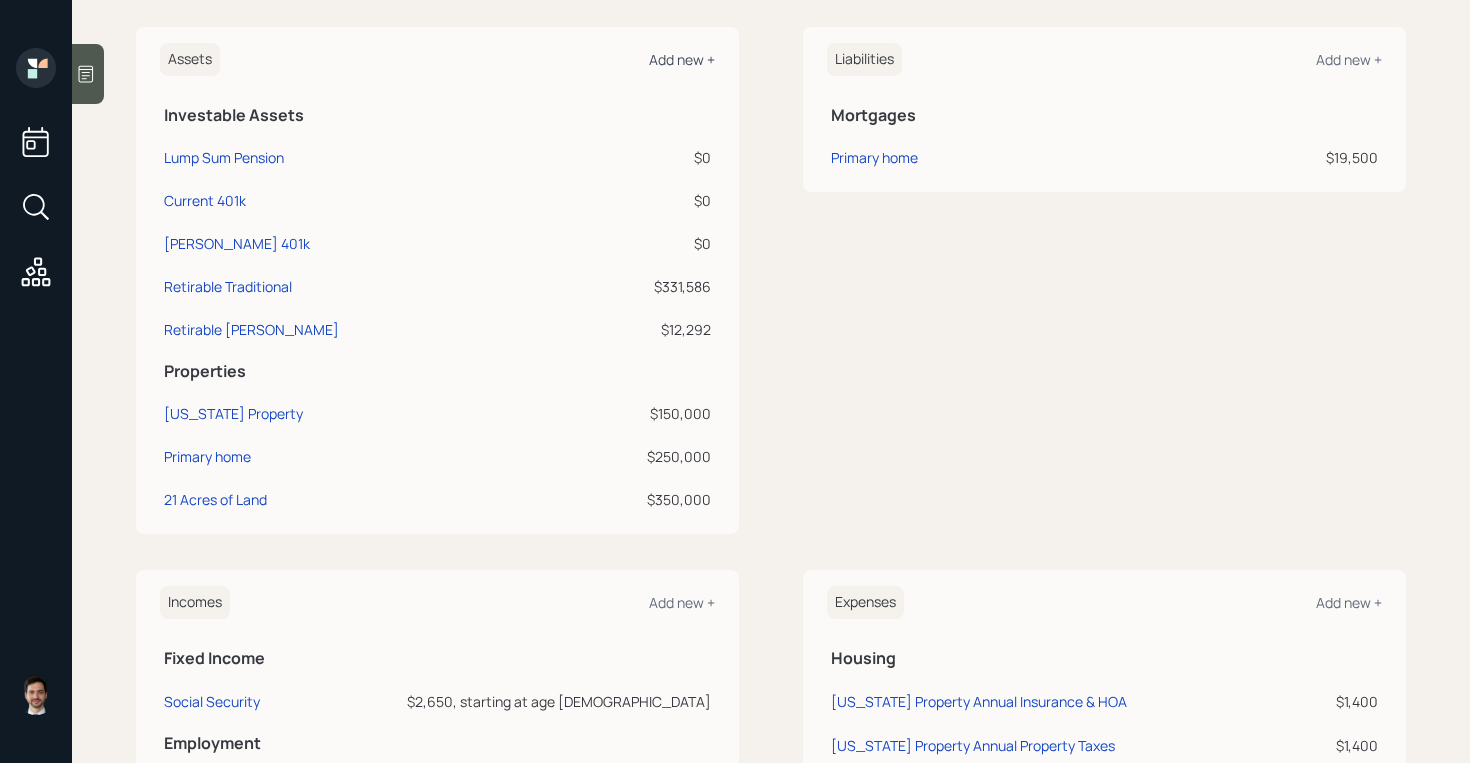 click on "Add new +" at bounding box center [682, 59] 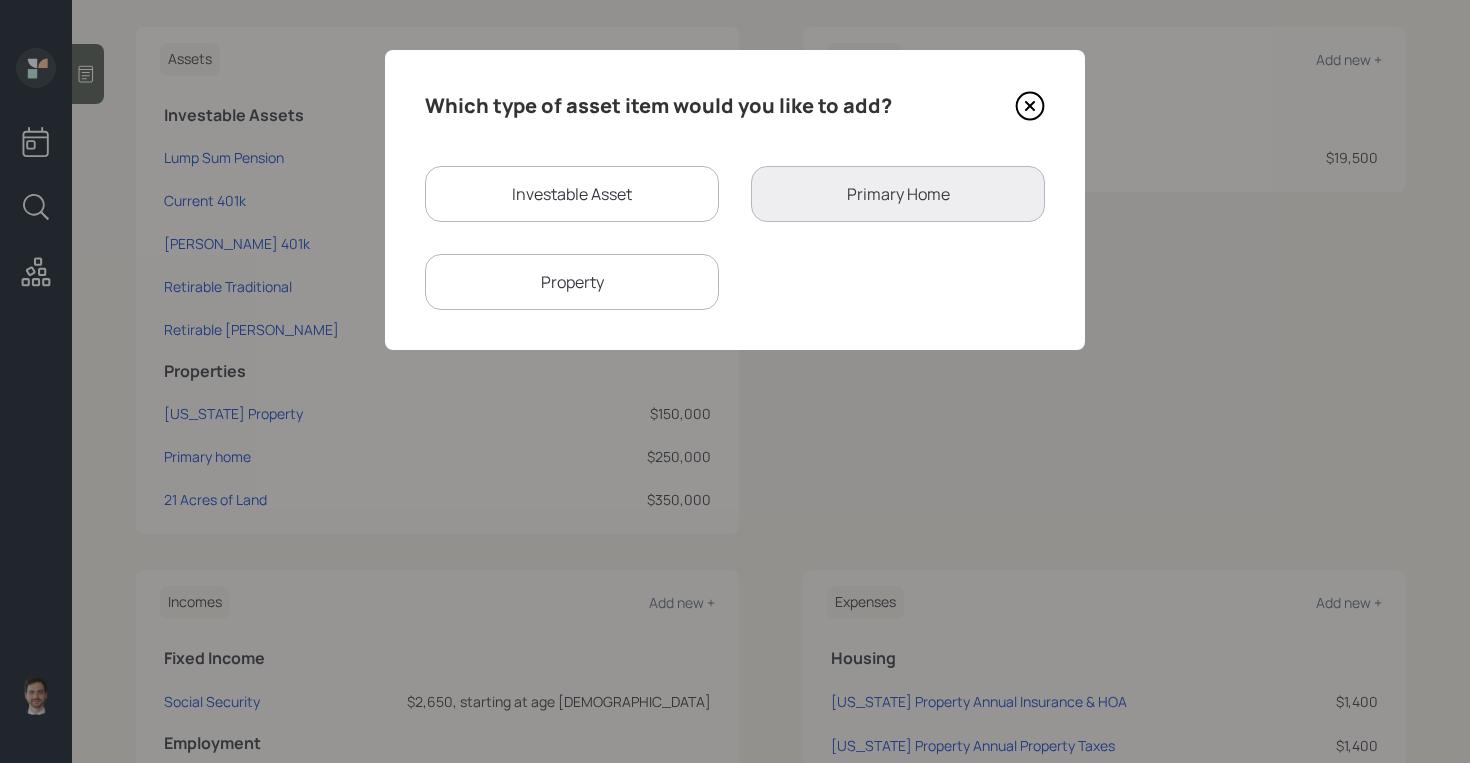 click on "Investable Asset" at bounding box center (572, 194) 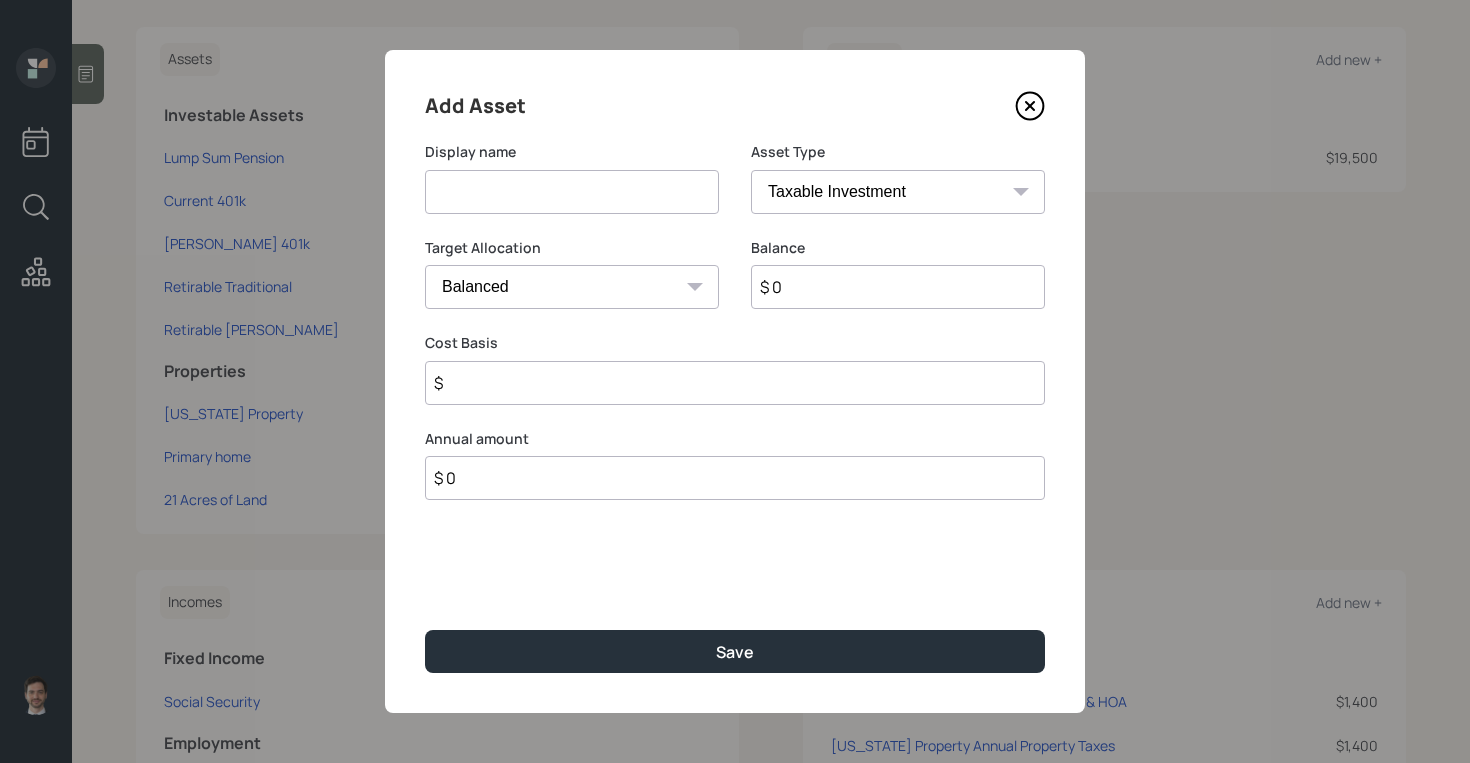 click at bounding box center (572, 192) 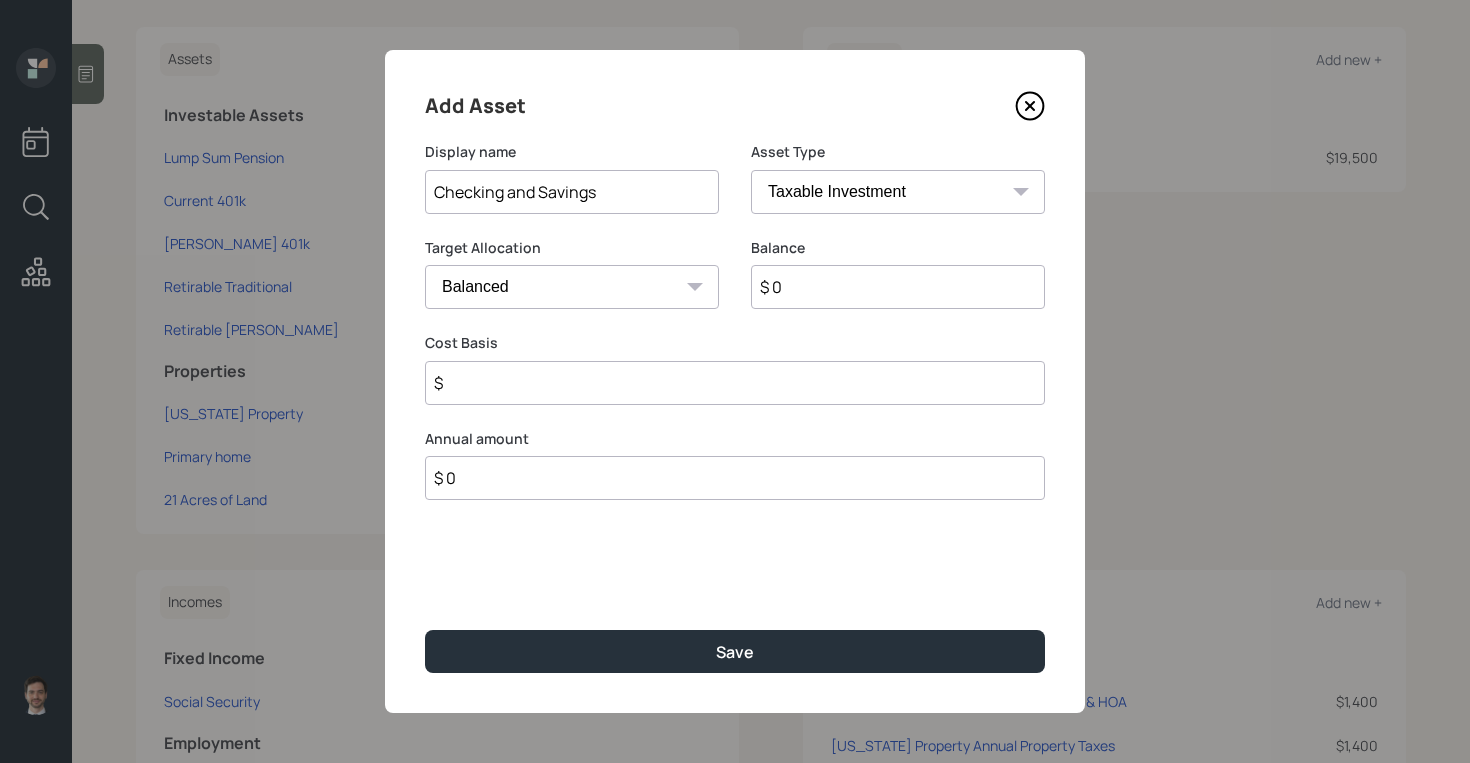 type on "Checking and Savings" 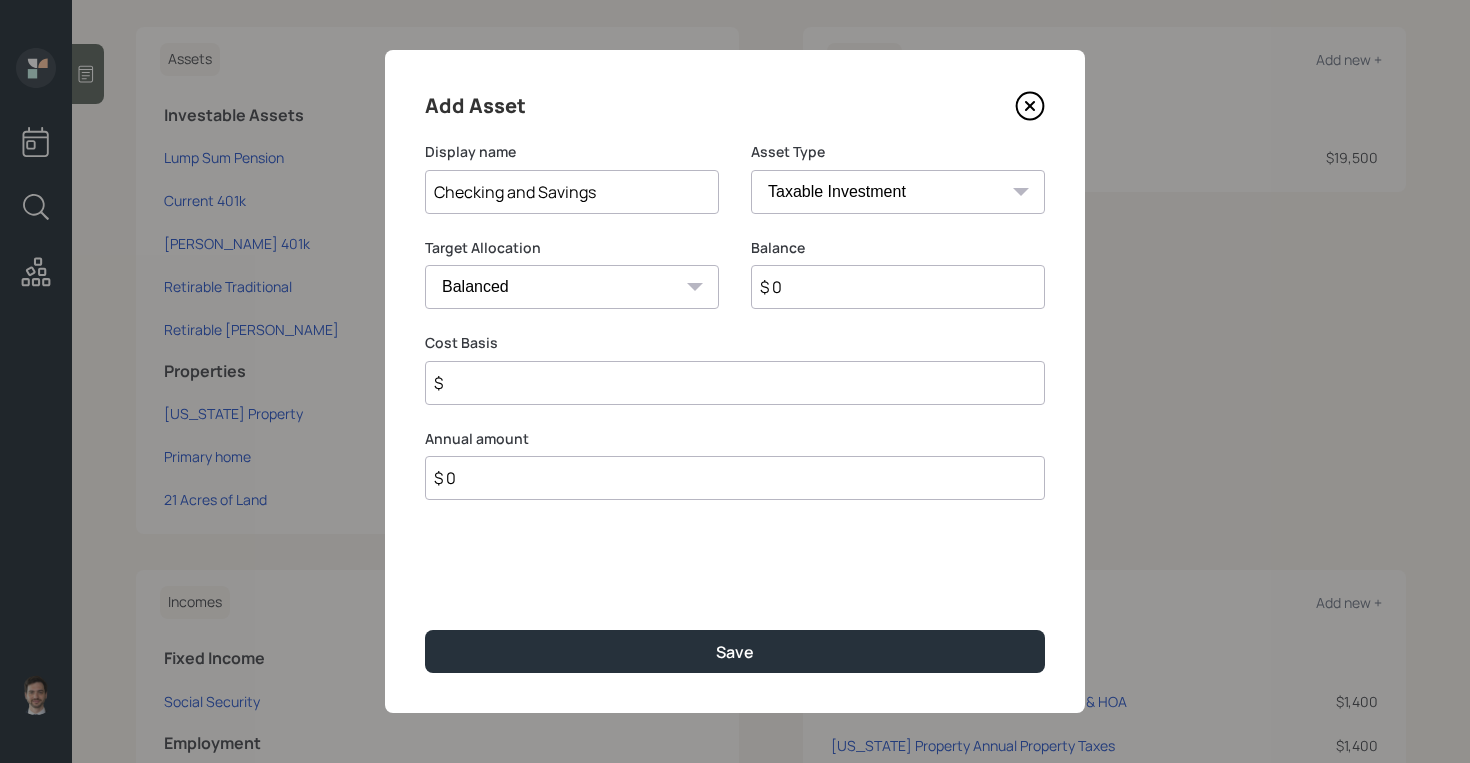 select on "emergency_fund" 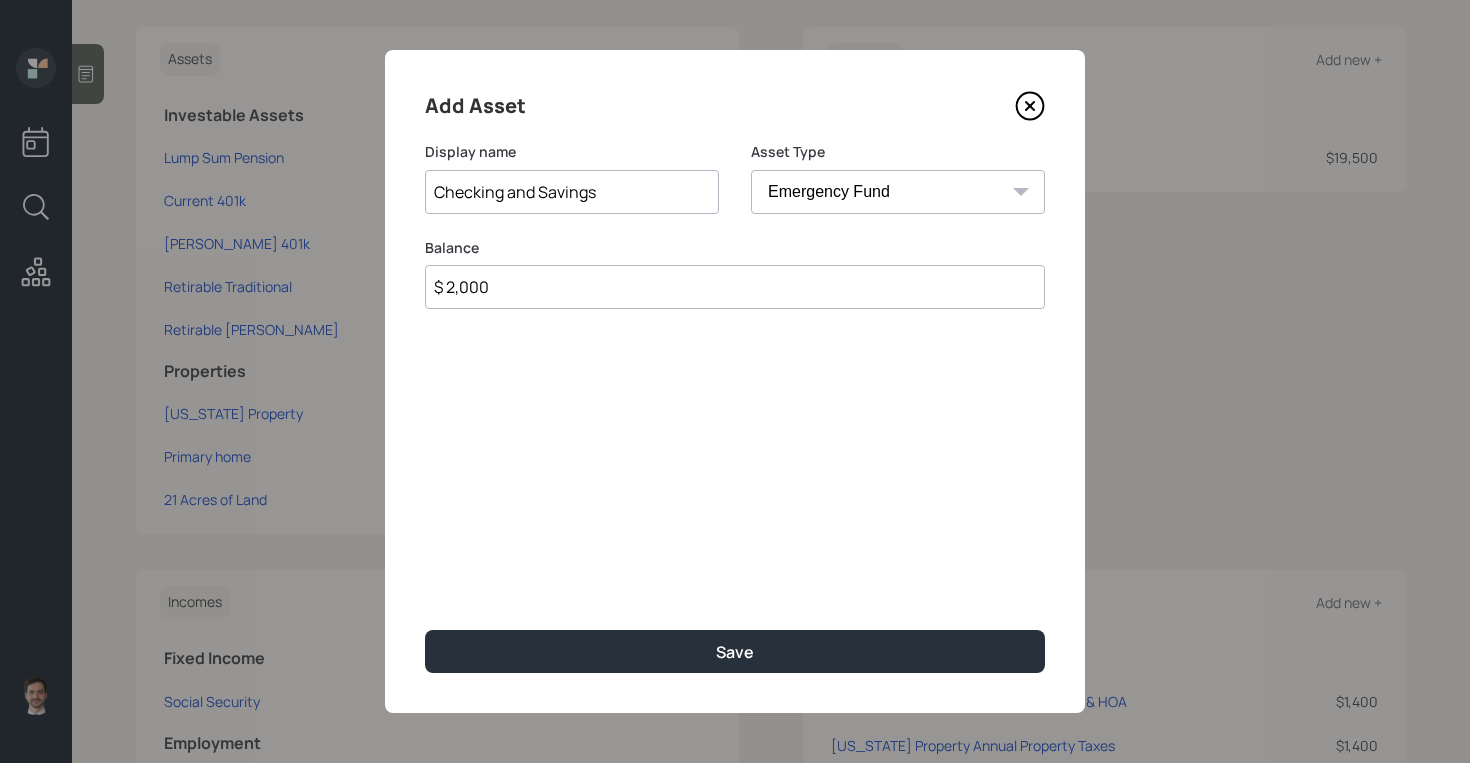 type on "$ 2,000" 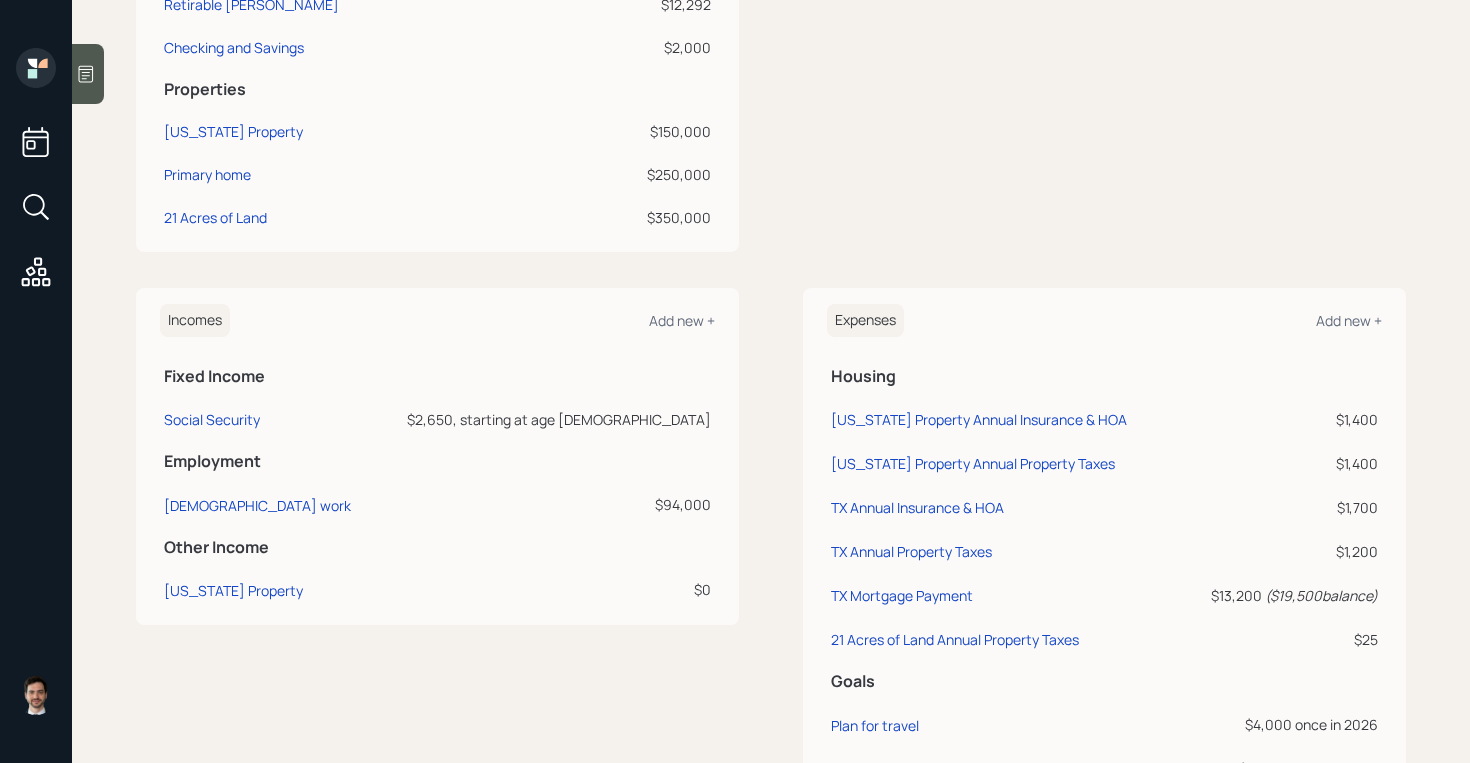 scroll, scrollTop: 0, scrollLeft: 0, axis: both 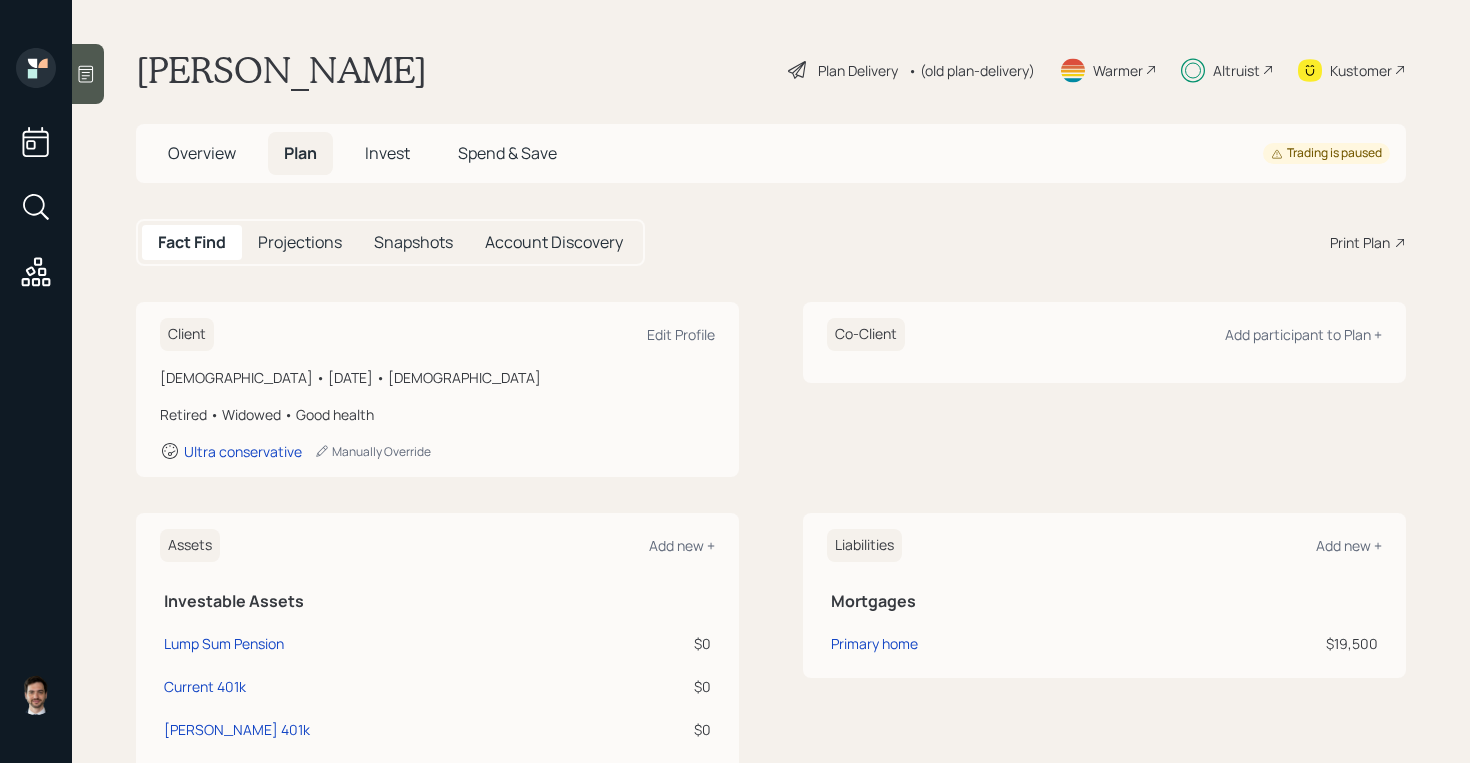 click on "Invest" at bounding box center [387, 153] 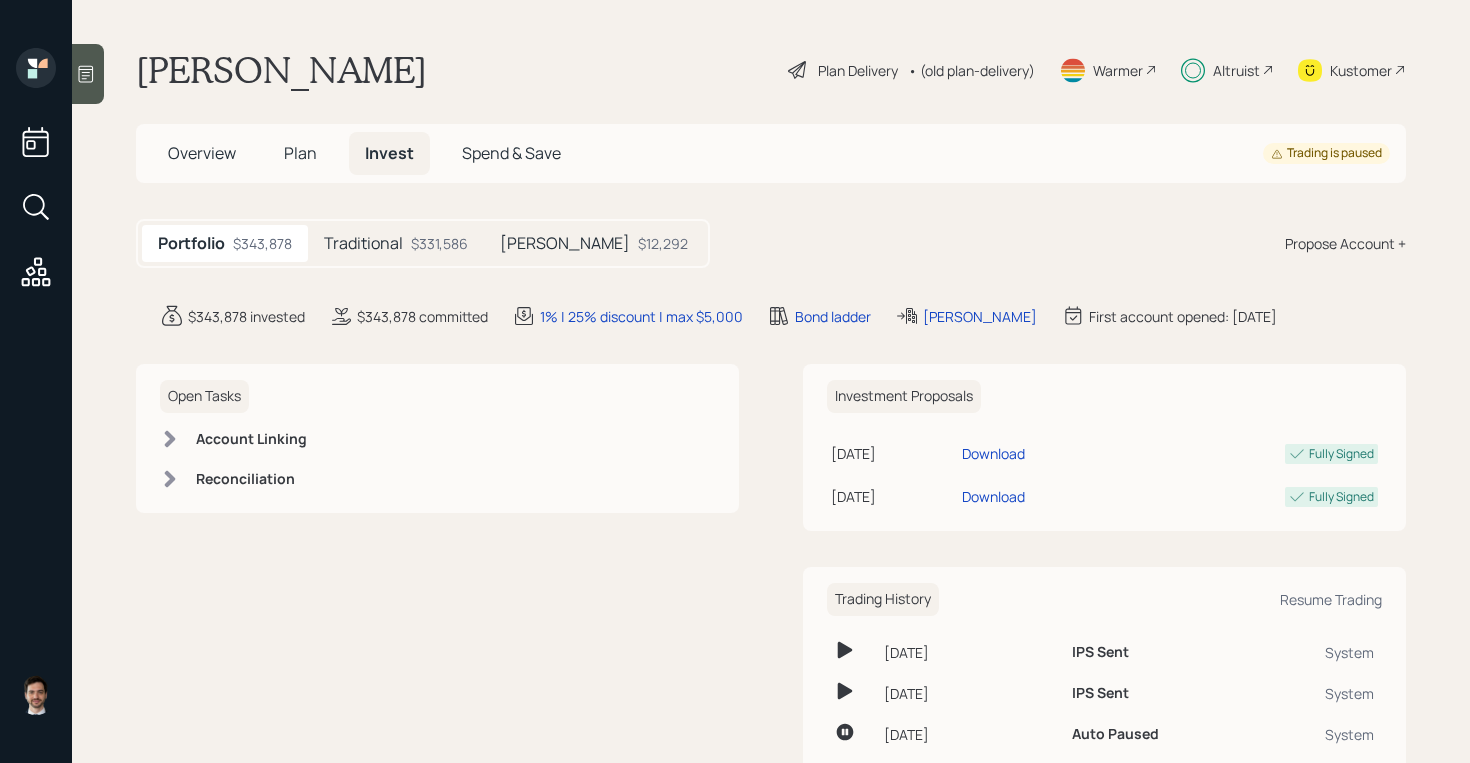 click on "$331,586" at bounding box center (439, 243) 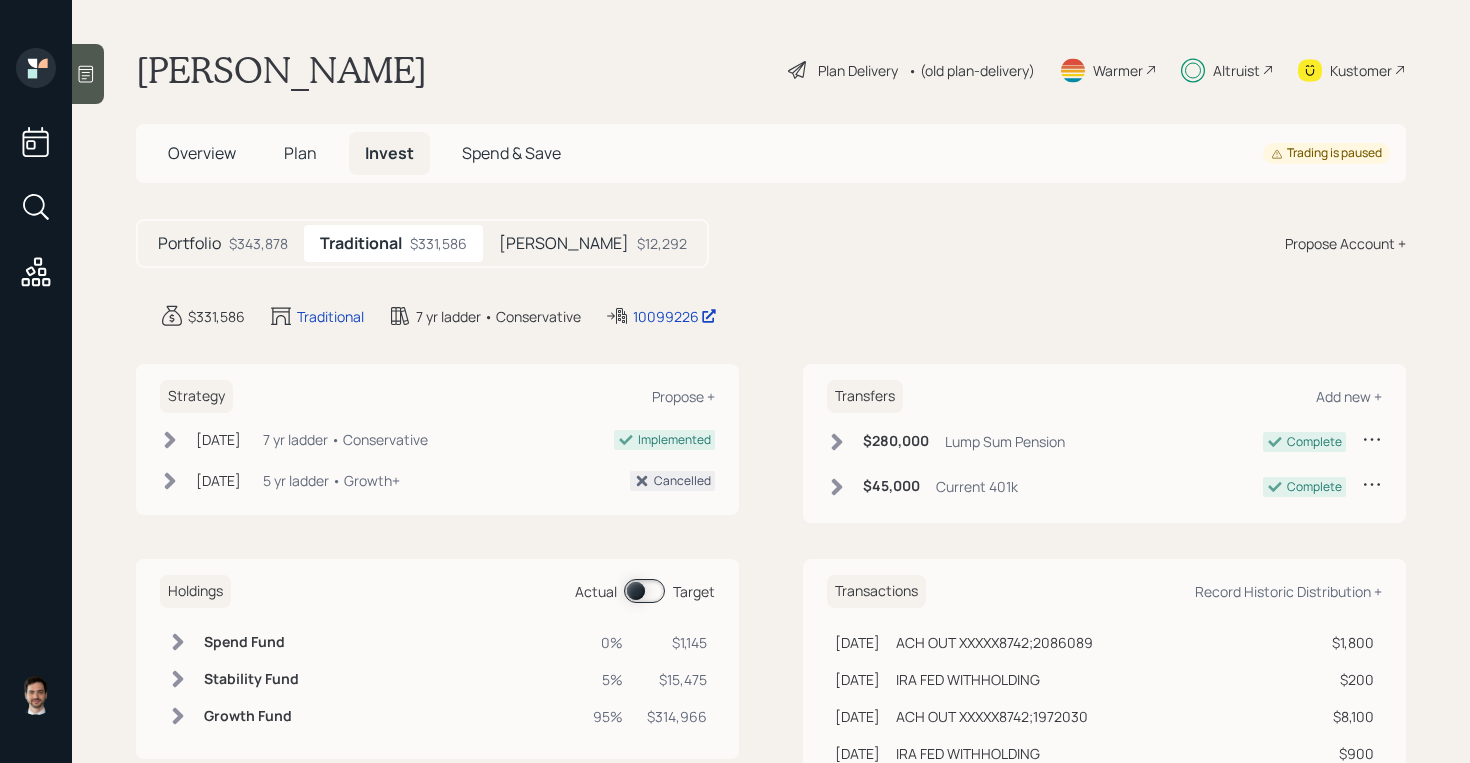 click on "Holdings Actual Target" at bounding box center (437, 591) 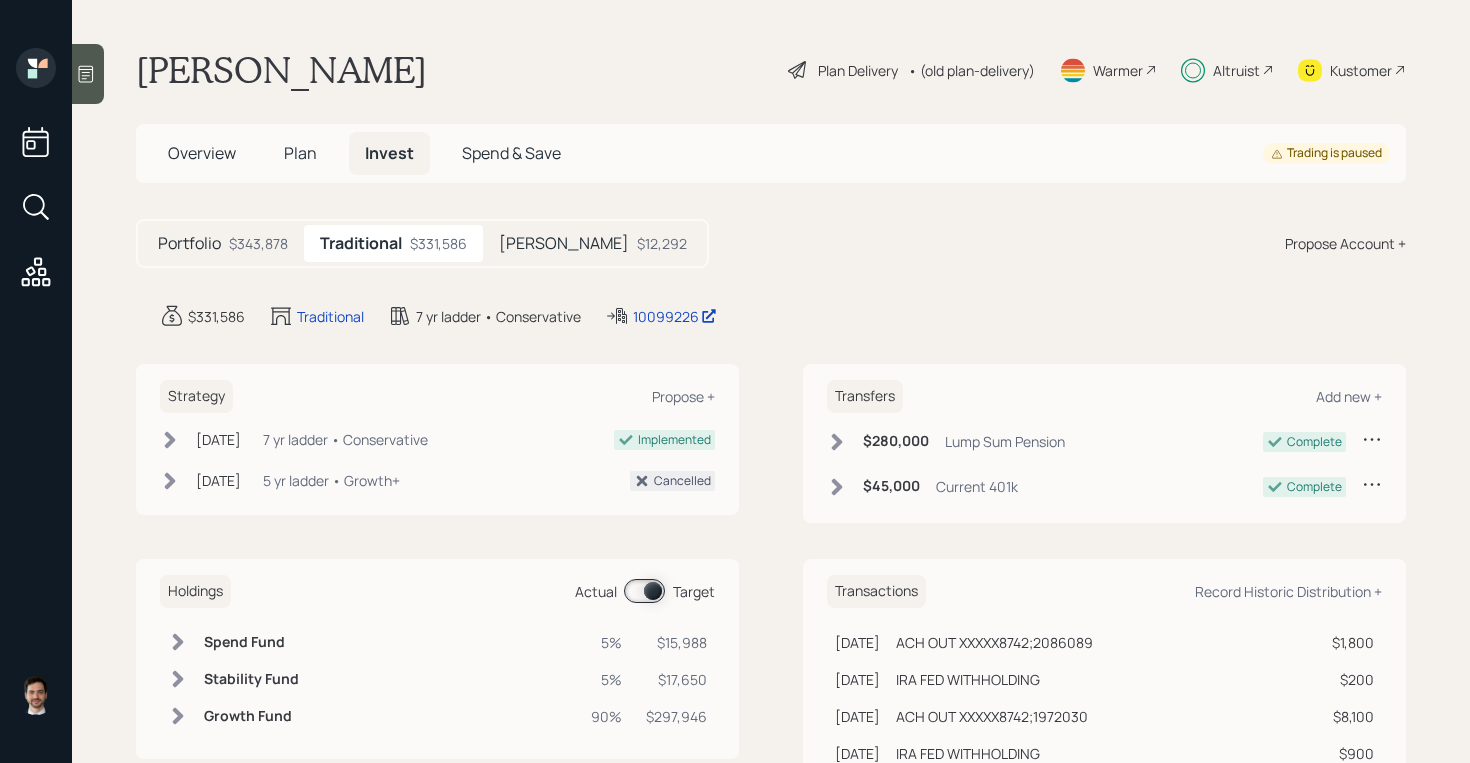 click at bounding box center [644, 591] 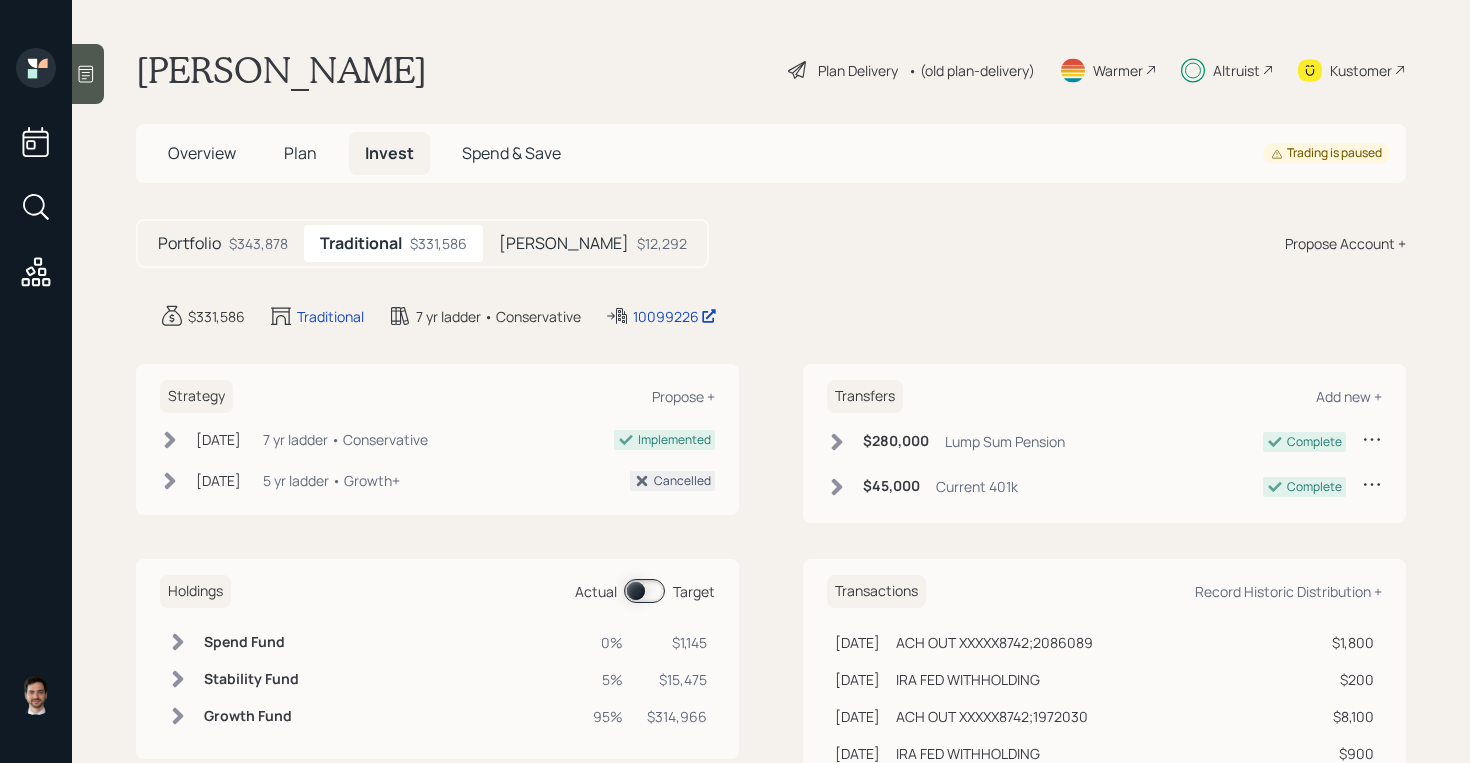 click on "$12,292" at bounding box center (662, 243) 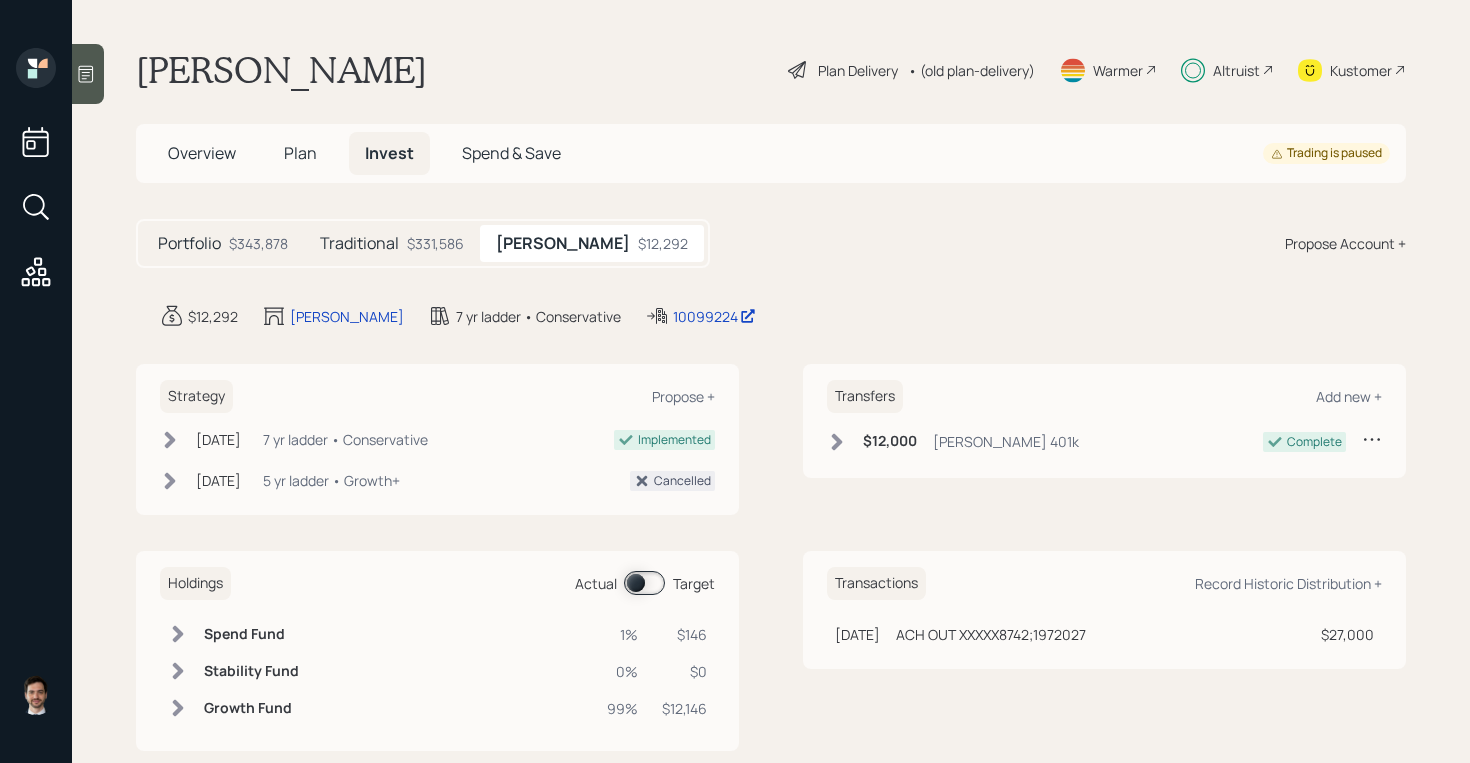 click at bounding box center (644, 583) 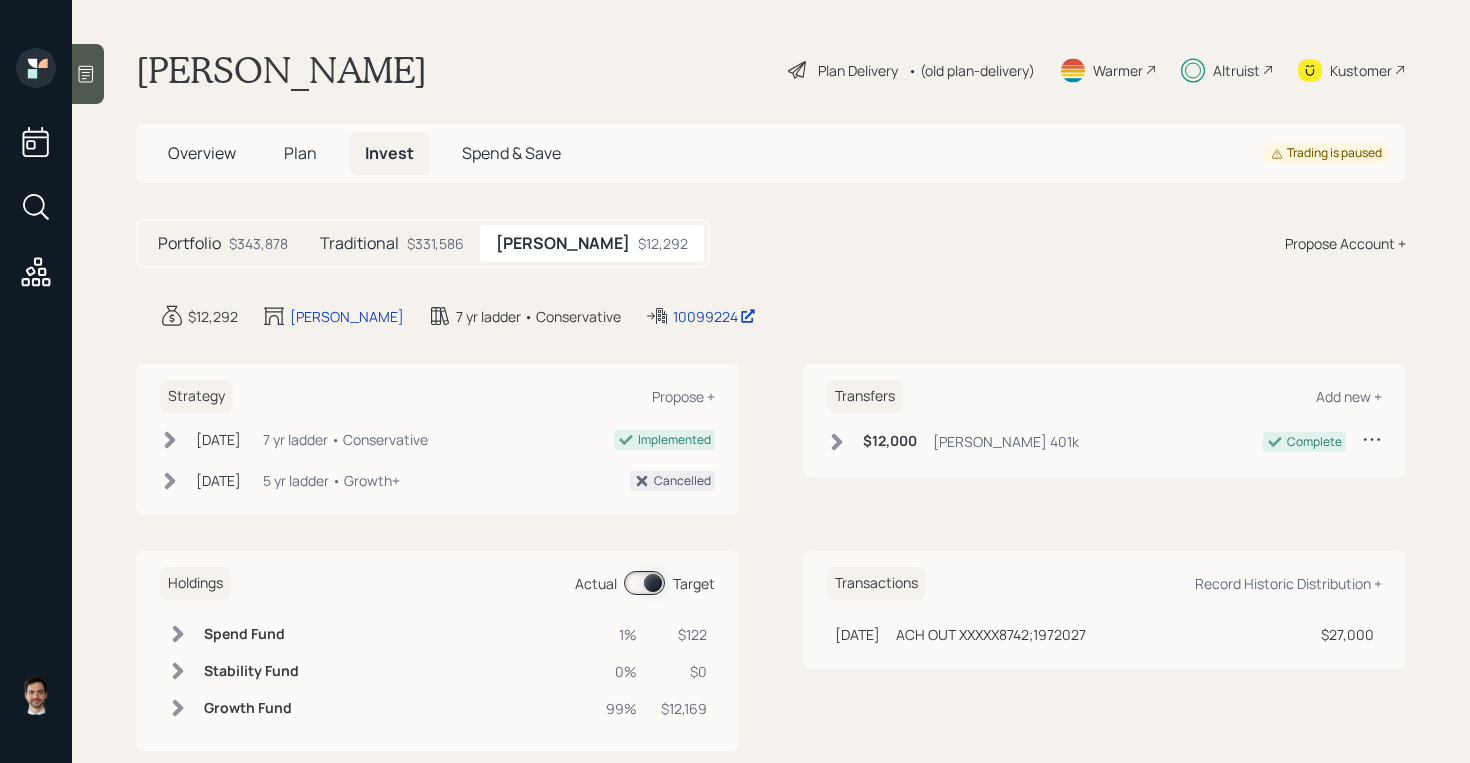 click at bounding box center (644, 583) 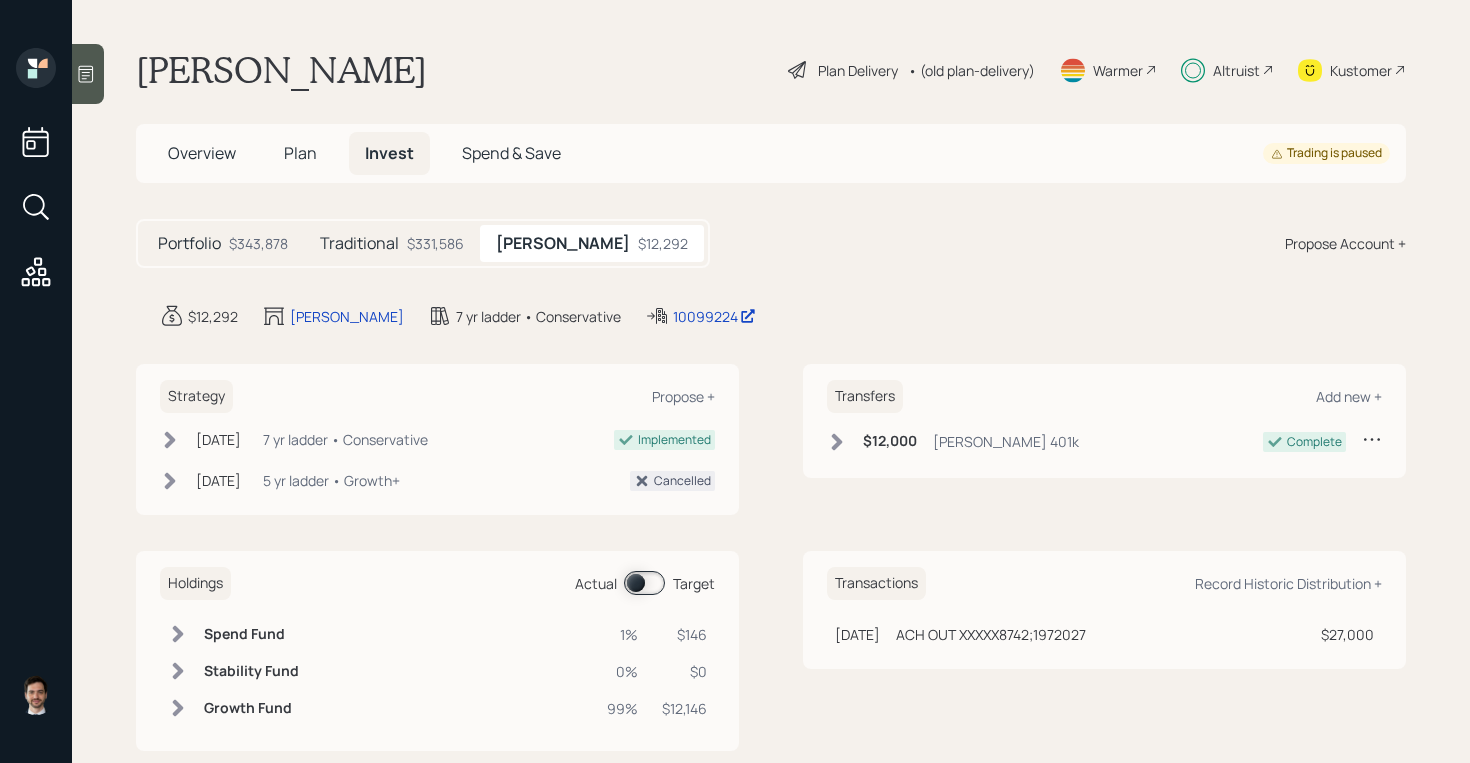 click on "Traditional" at bounding box center [359, 243] 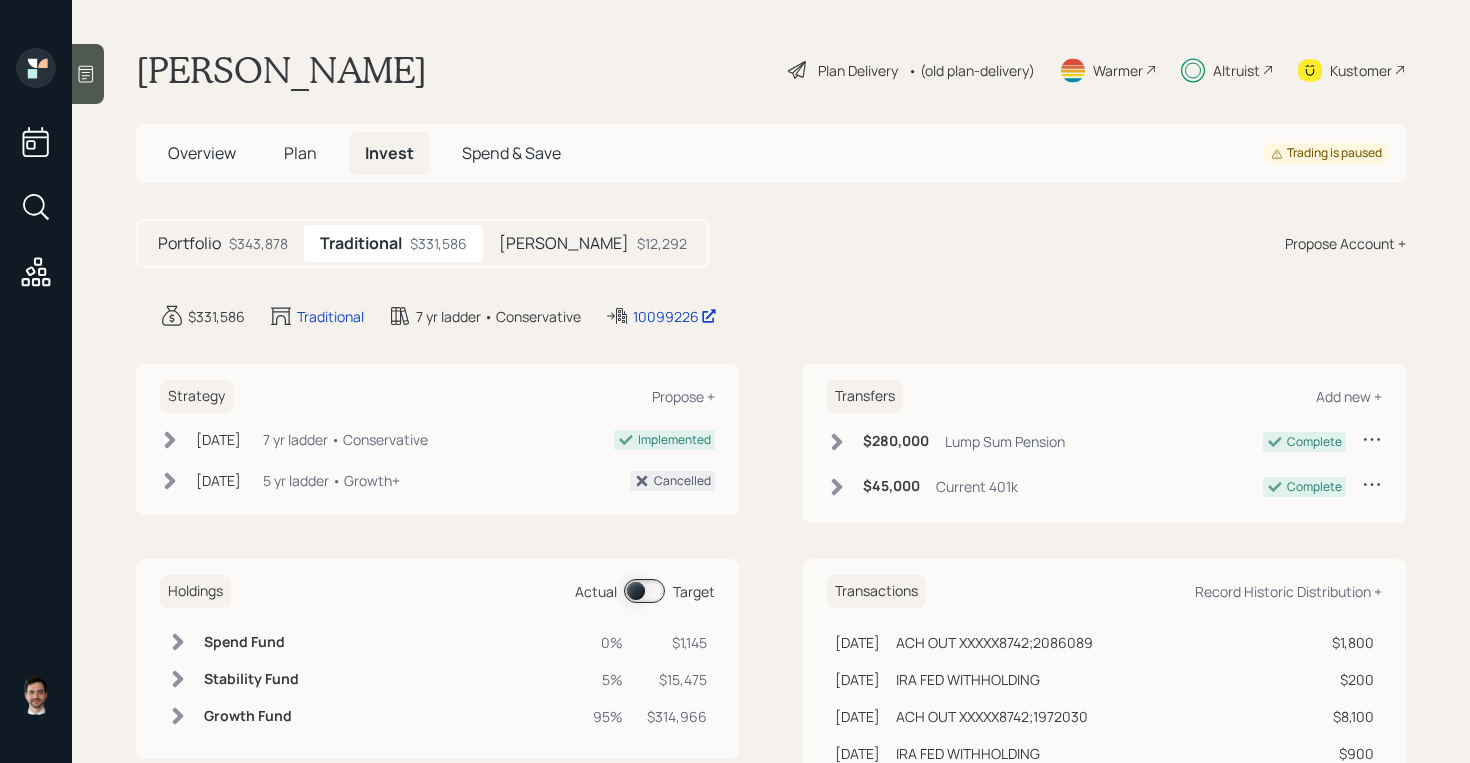 click at bounding box center [644, 591] 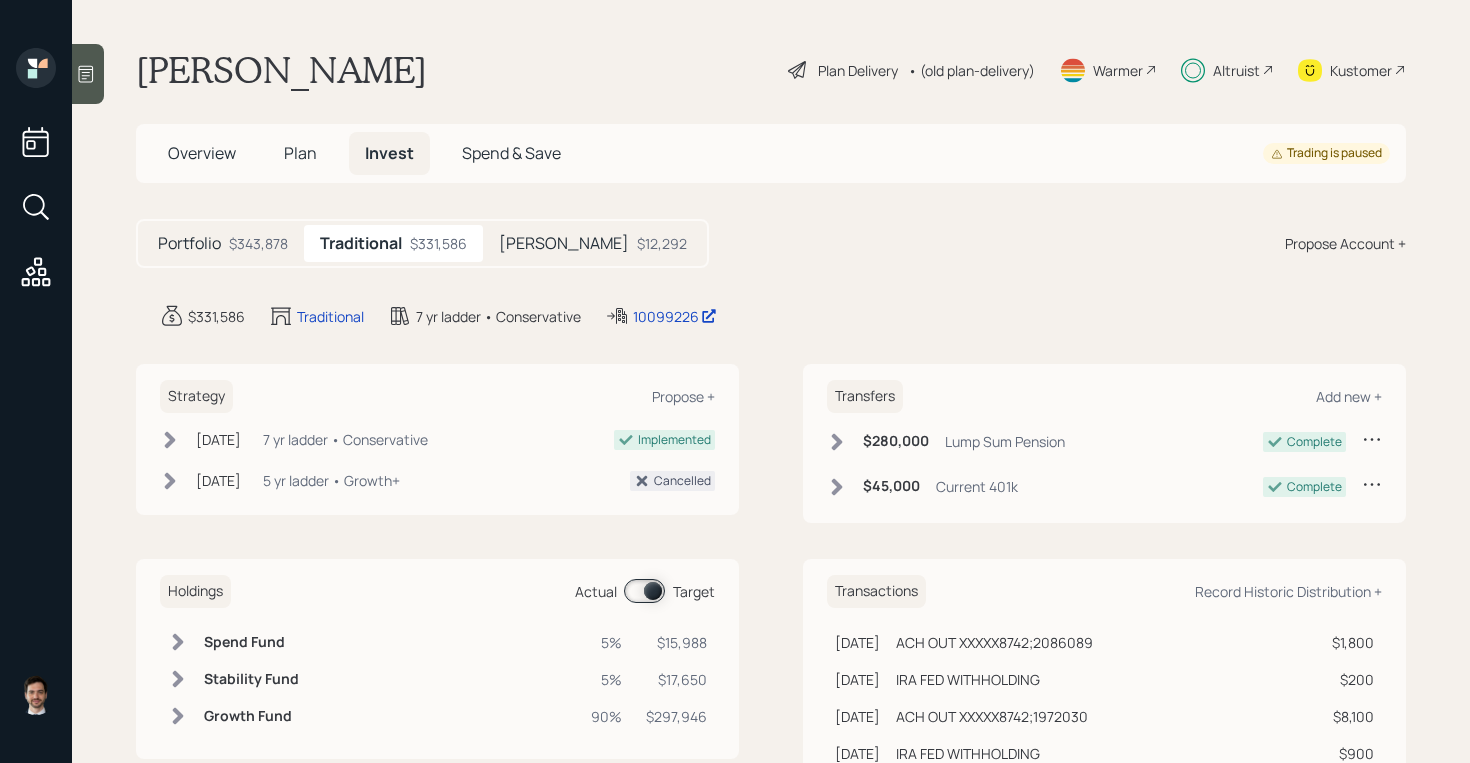 click at bounding box center [644, 591] 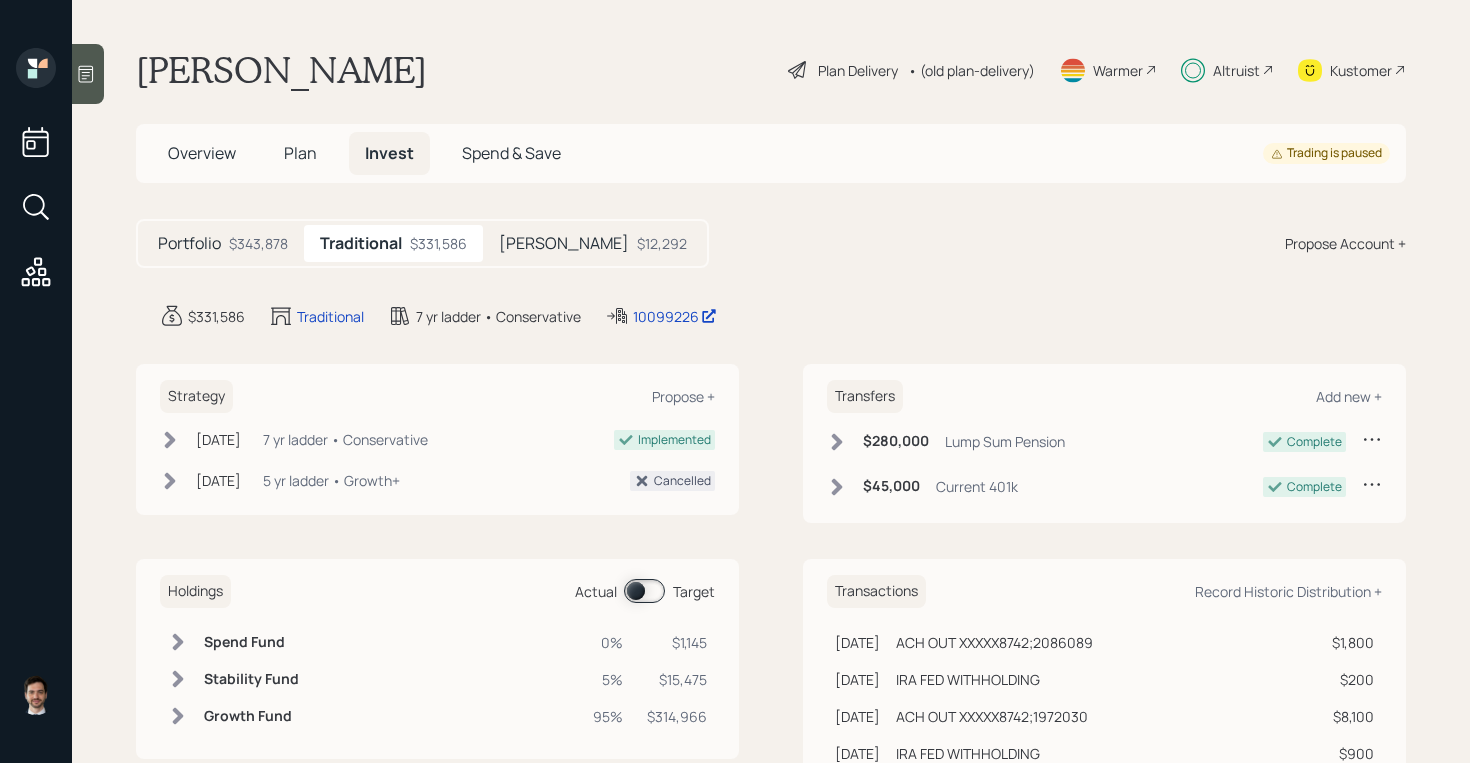 click at bounding box center [644, 591] 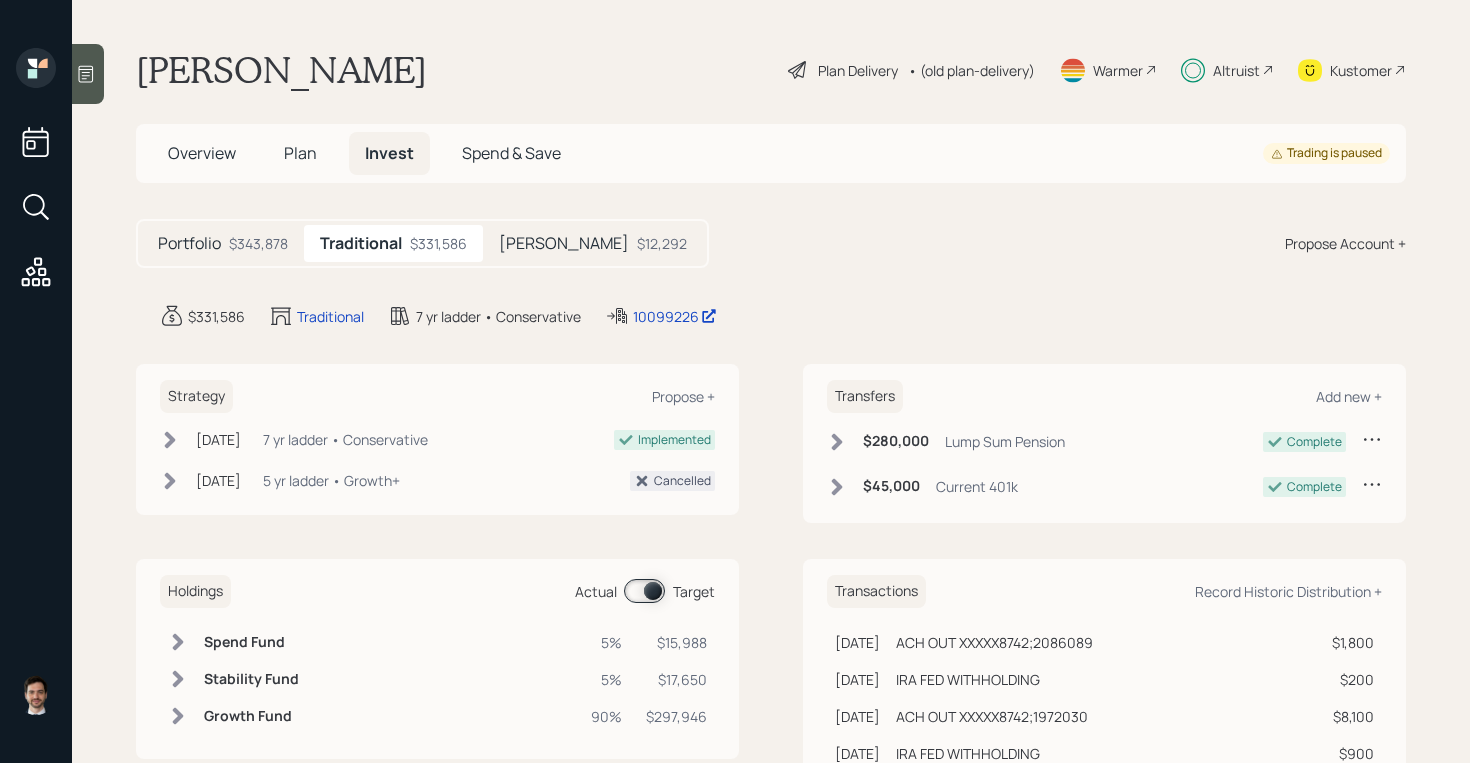 click at bounding box center [644, 591] 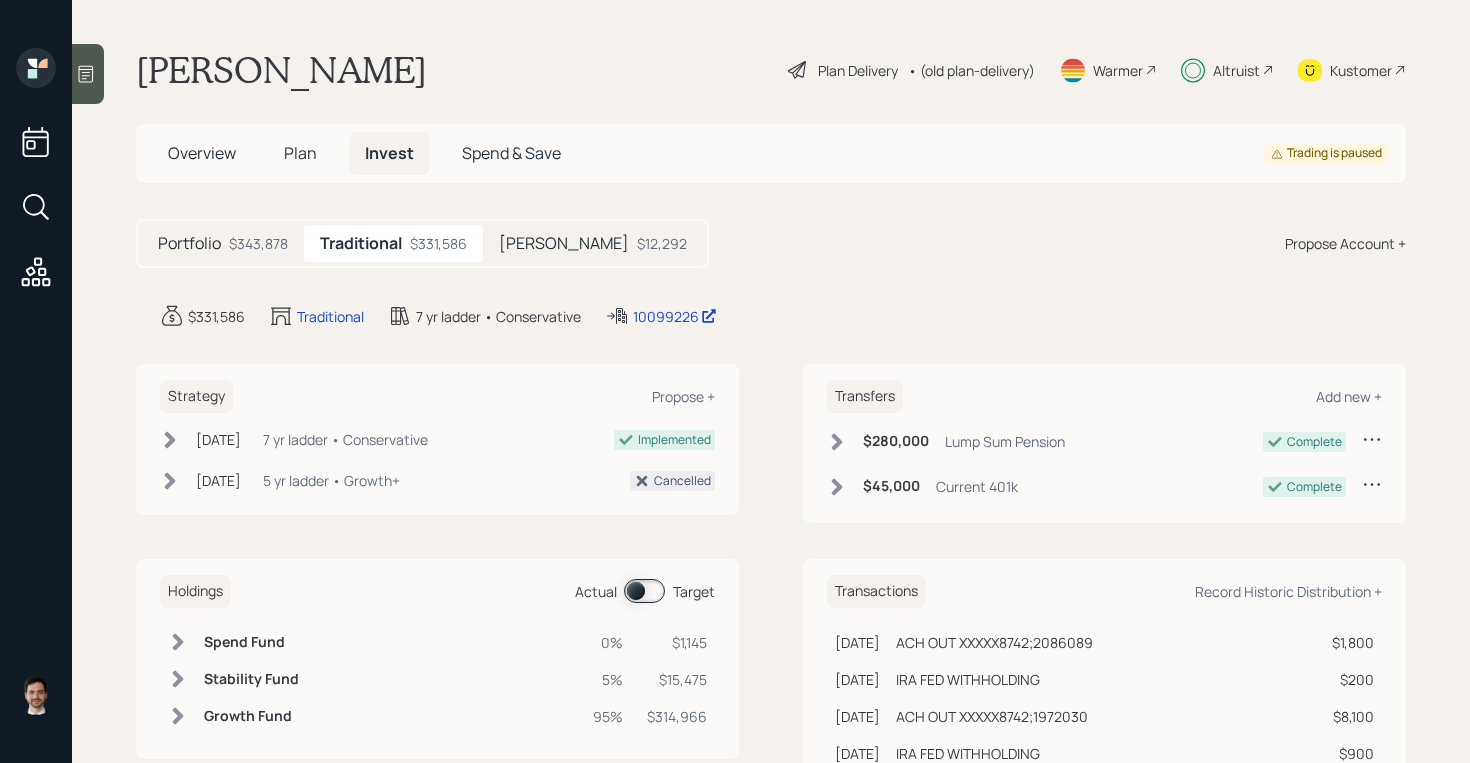 click on "$343,878" at bounding box center (258, 243) 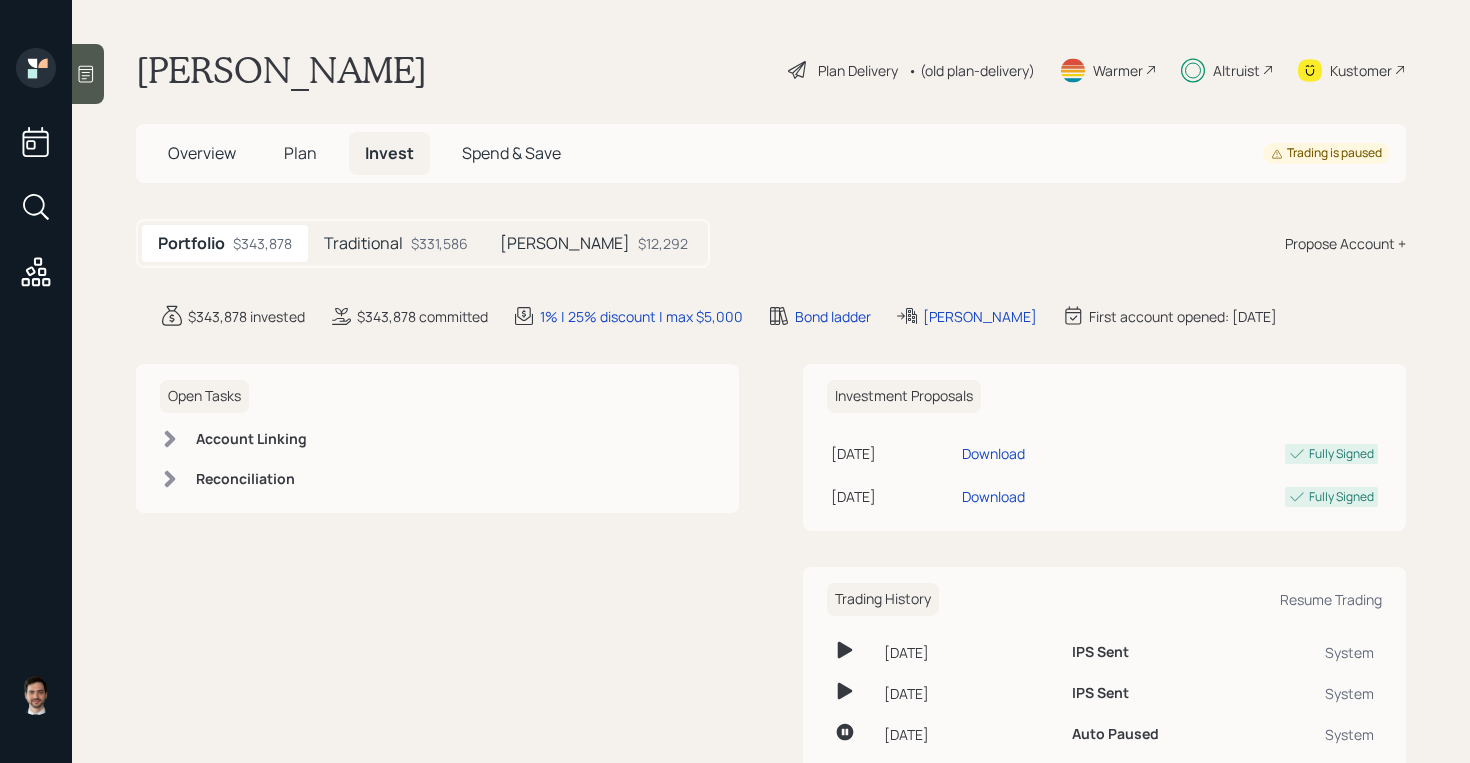 click on "Plan" at bounding box center [300, 153] 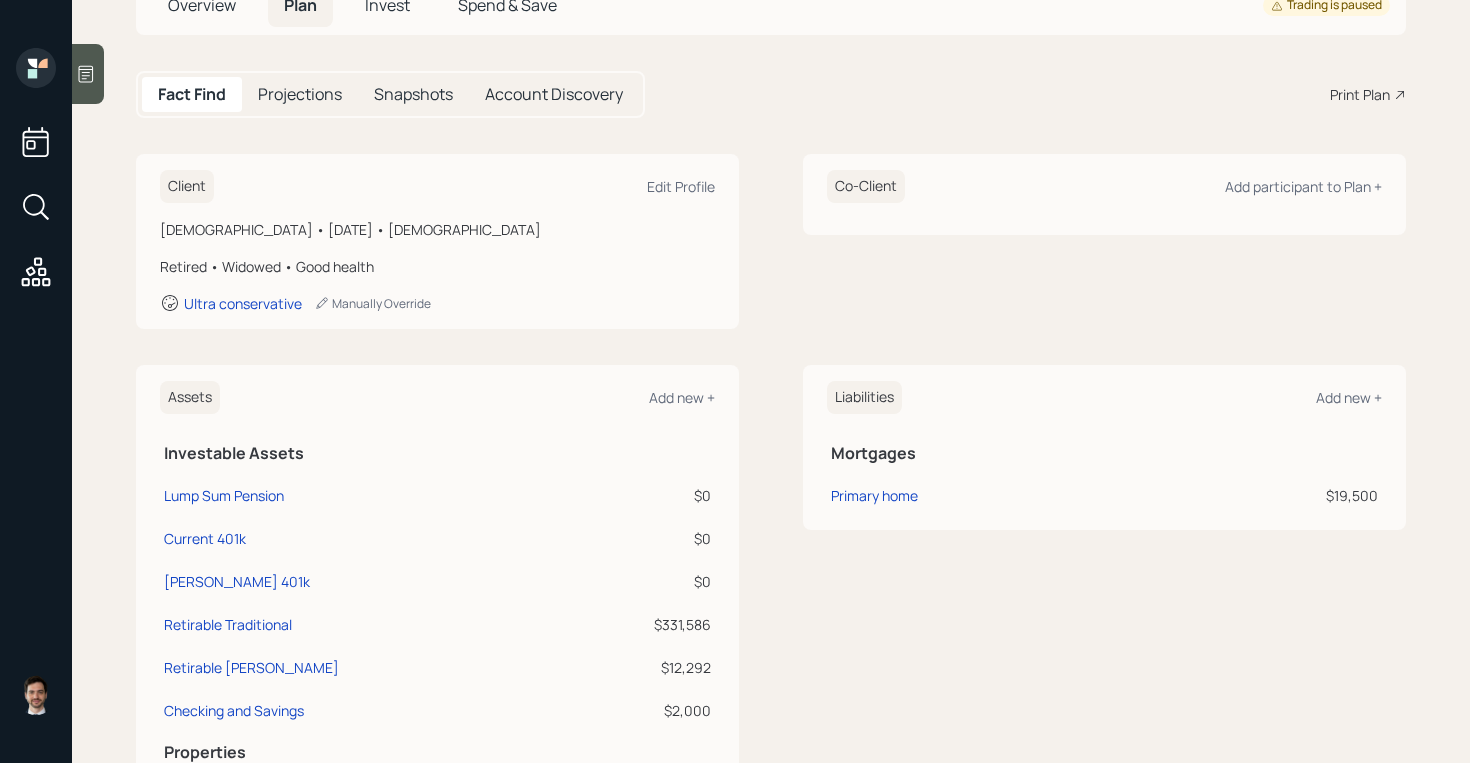 scroll, scrollTop: 0, scrollLeft: 0, axis: both 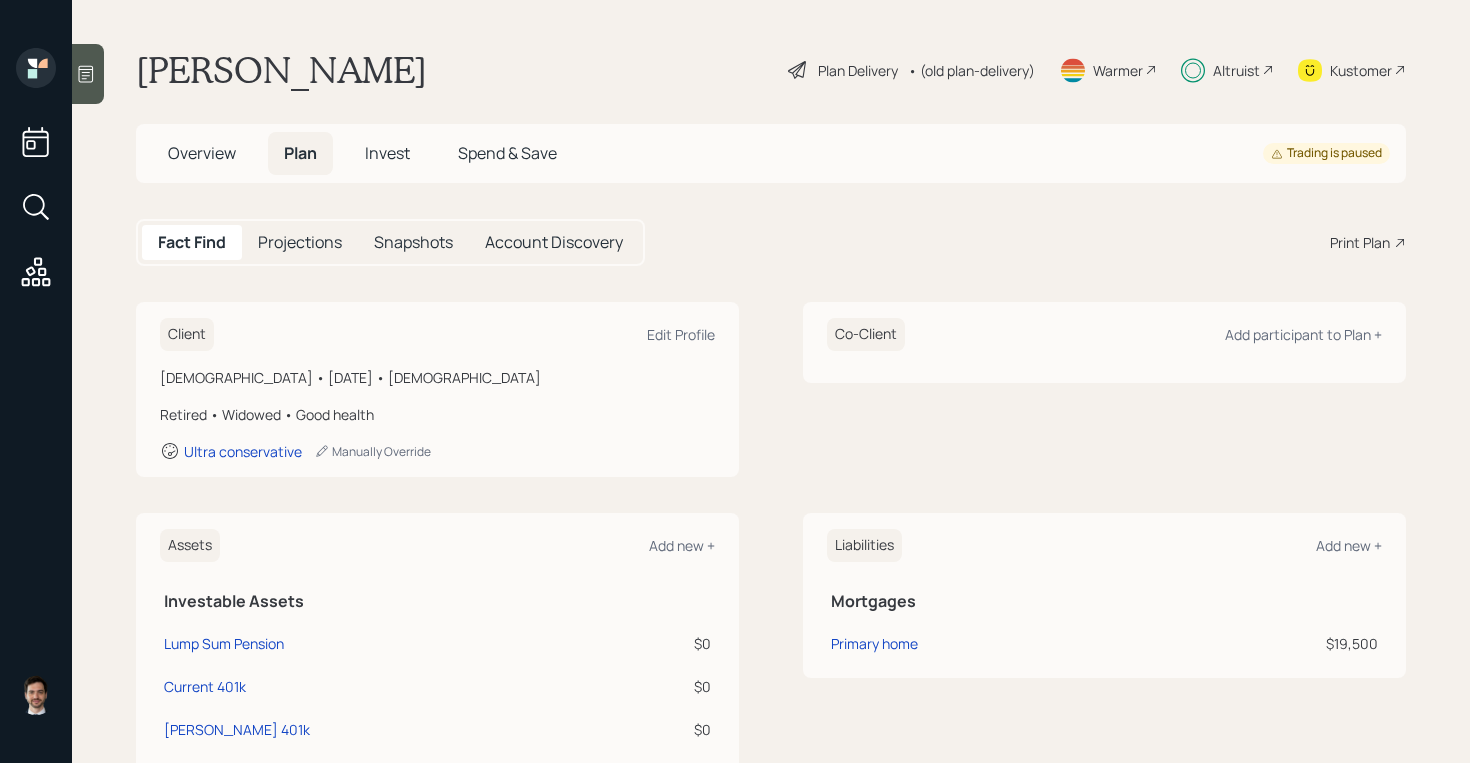 click on "Plan Delivery" at bounding box center (858, 70) 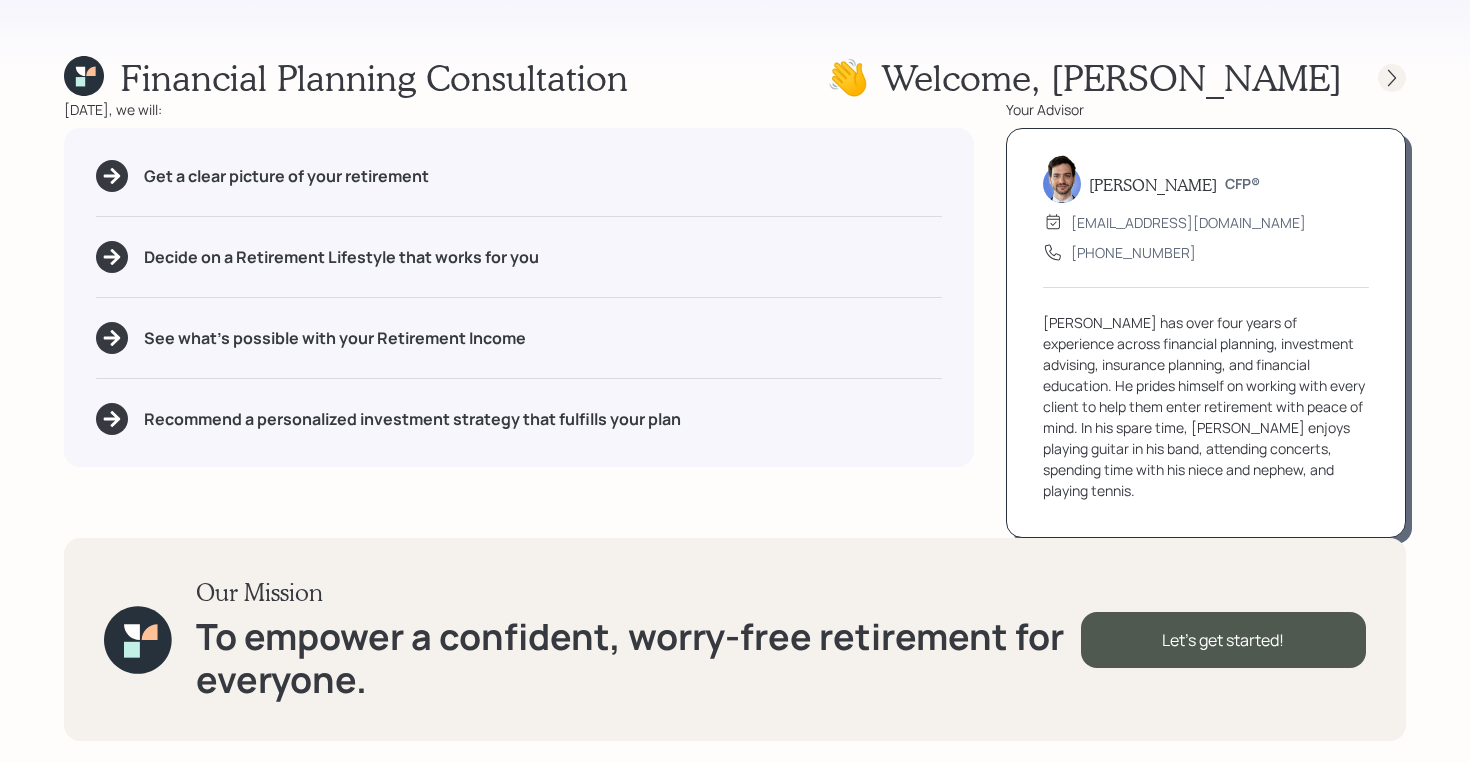 click 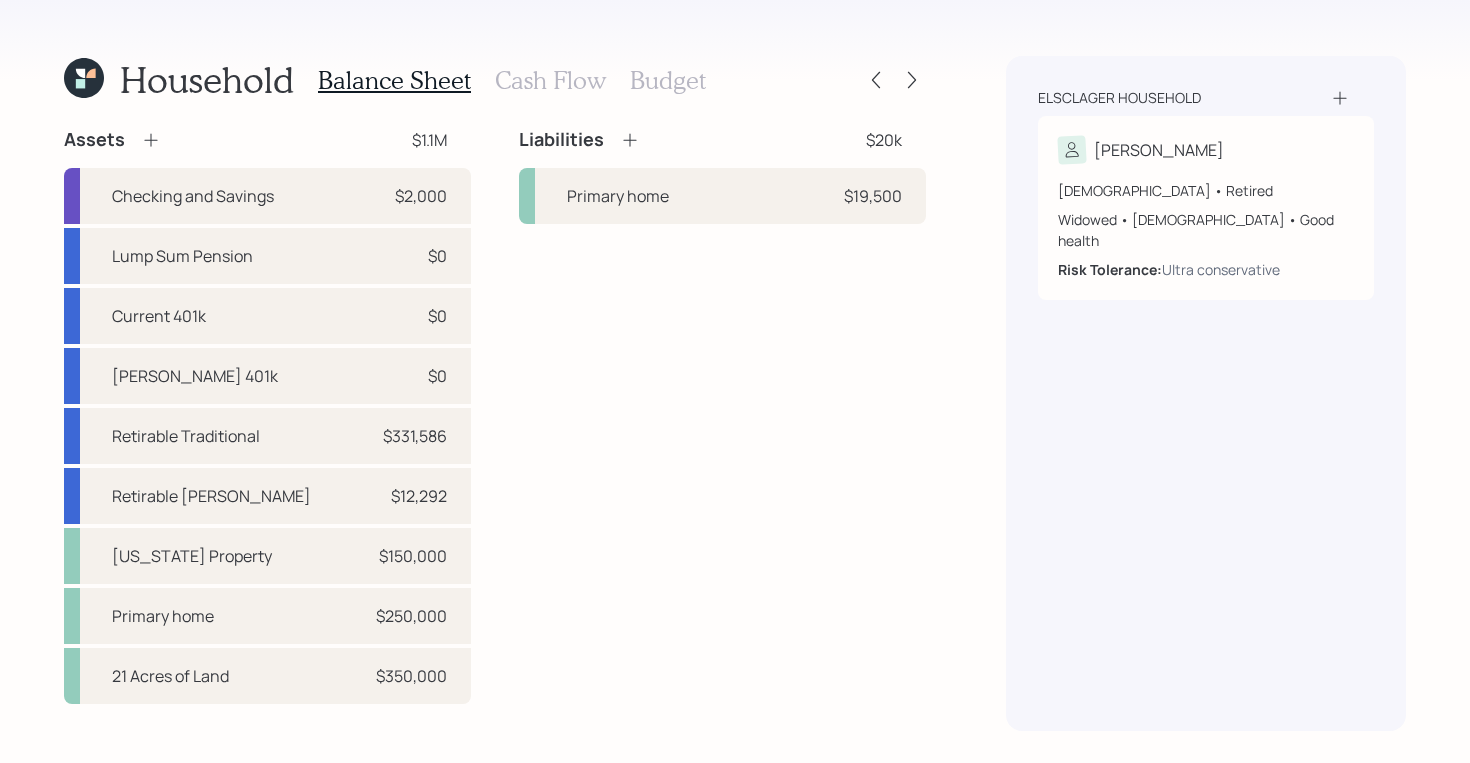 click on "Cash Flow" at bounding box center [550, 80] 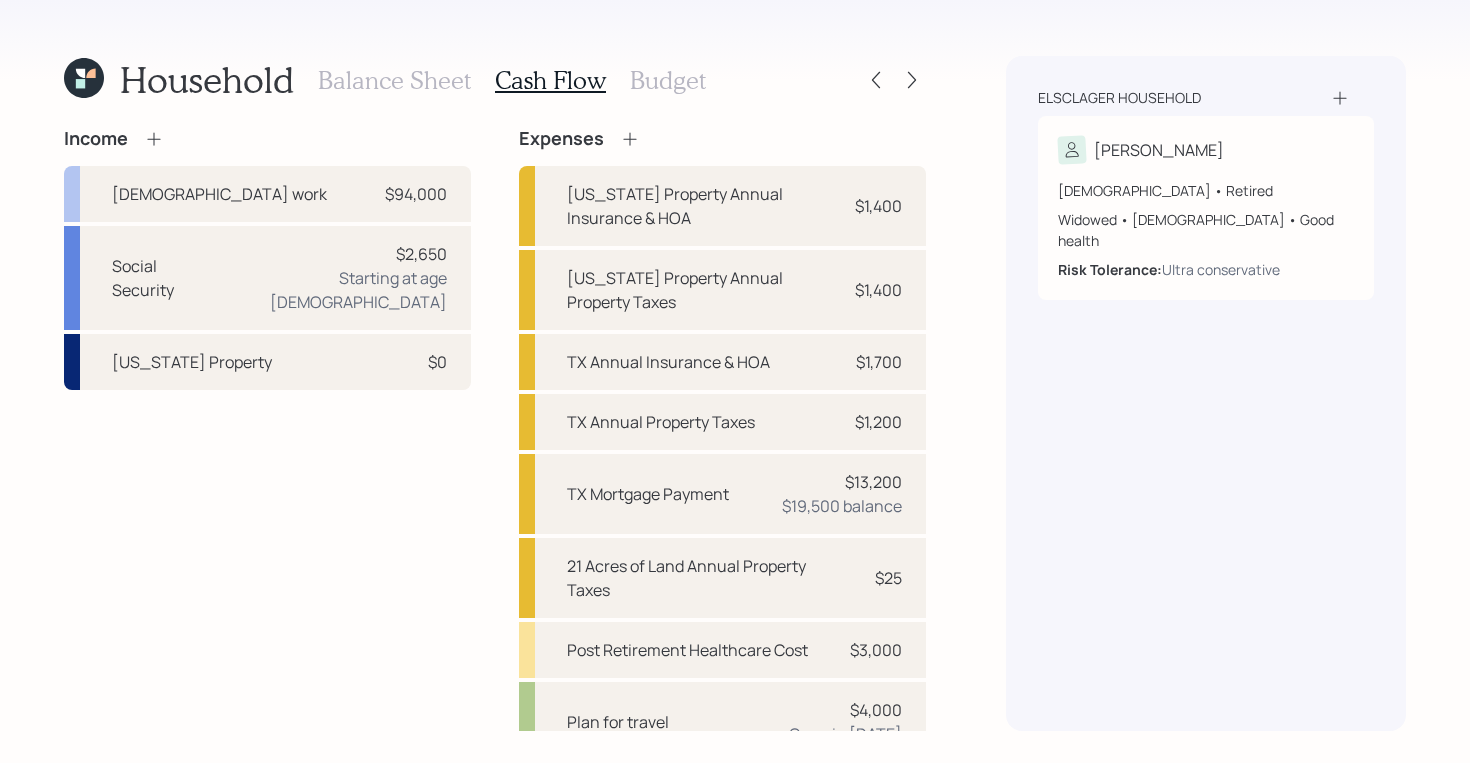 click on "Balance Sheet Cash Flow Budget" at bounding box center [512, 80] 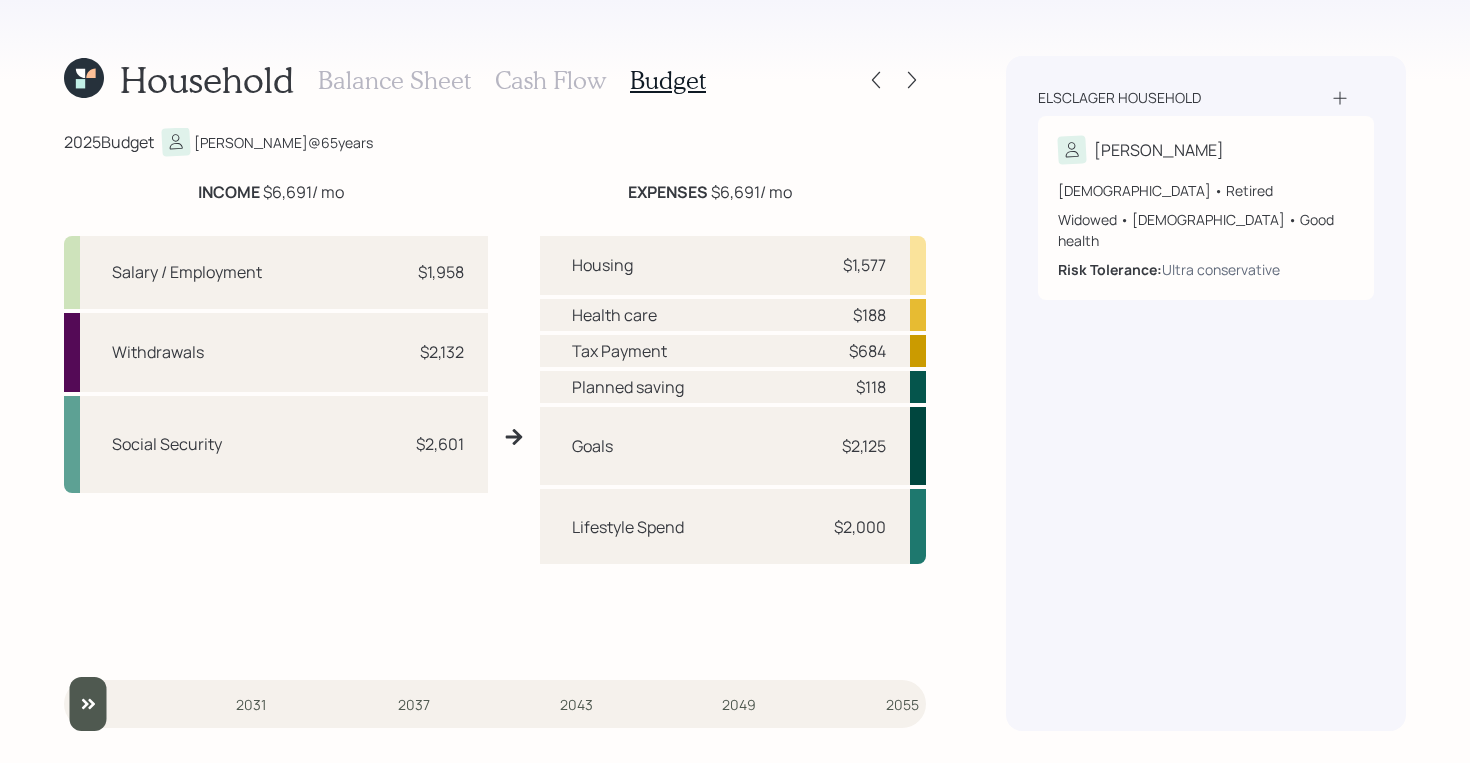 click on "Cash Flow" at bounding box center (550, 80) 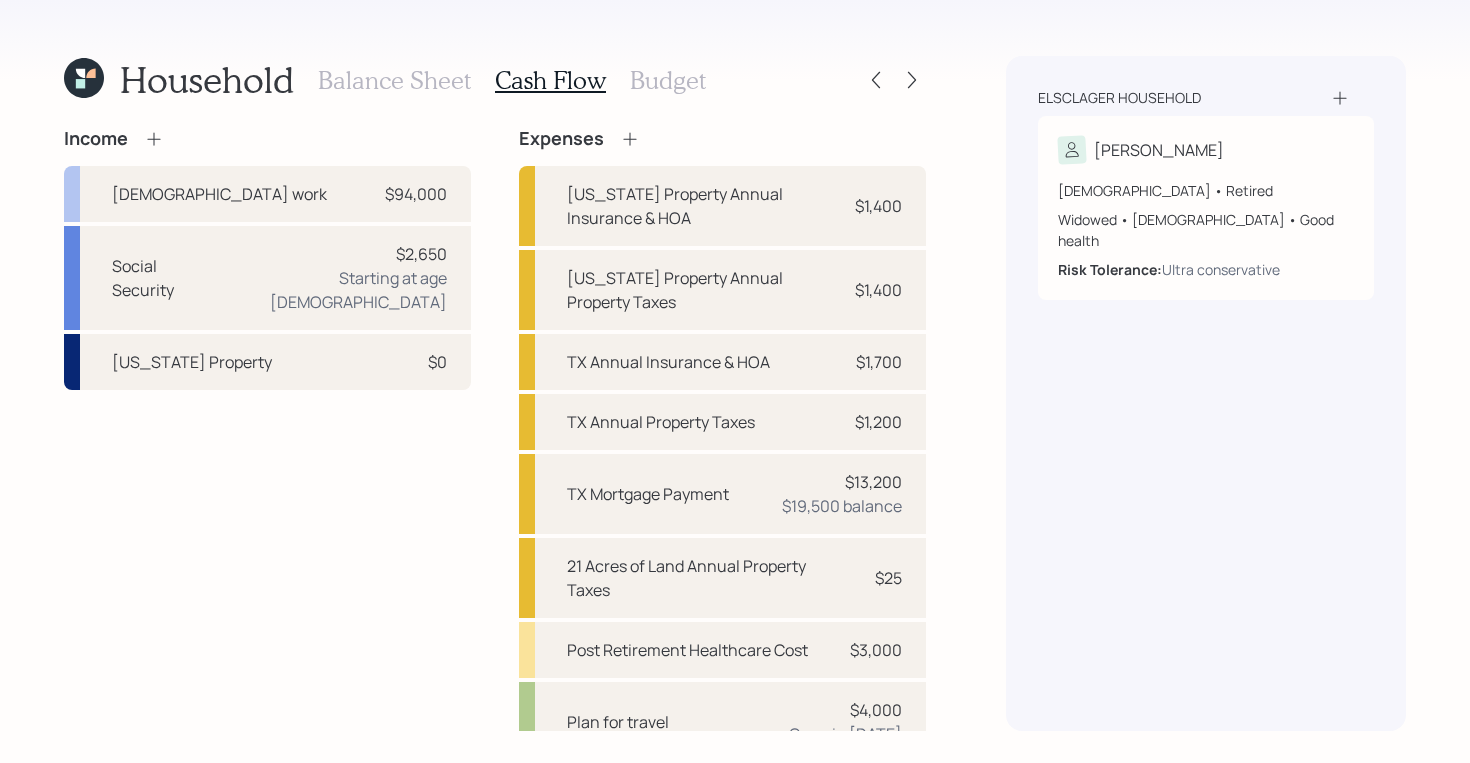 click on "Balance Sheet" at bounding box center [394, 80] 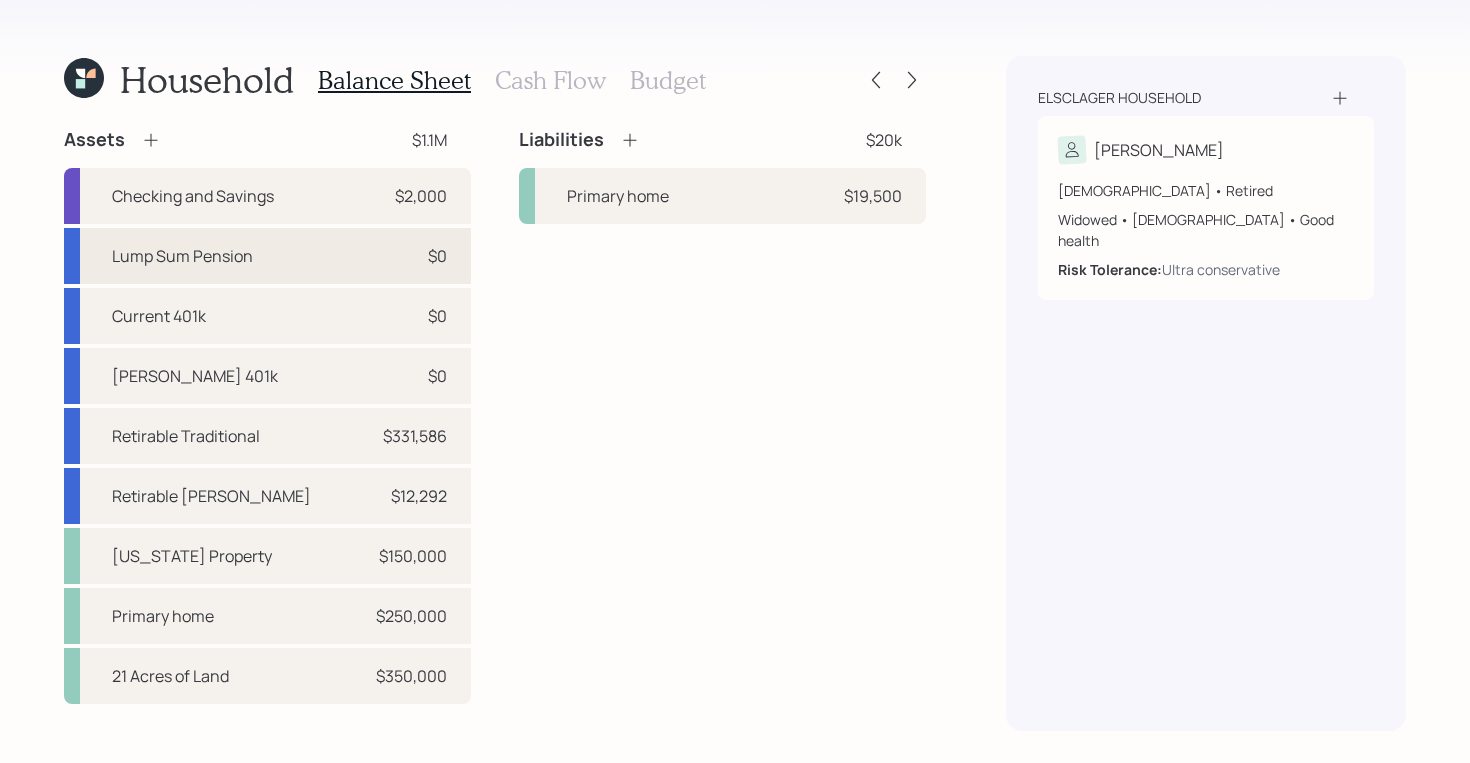 click on "Lump Sum Pension $0" at bounding box center (267, 256) 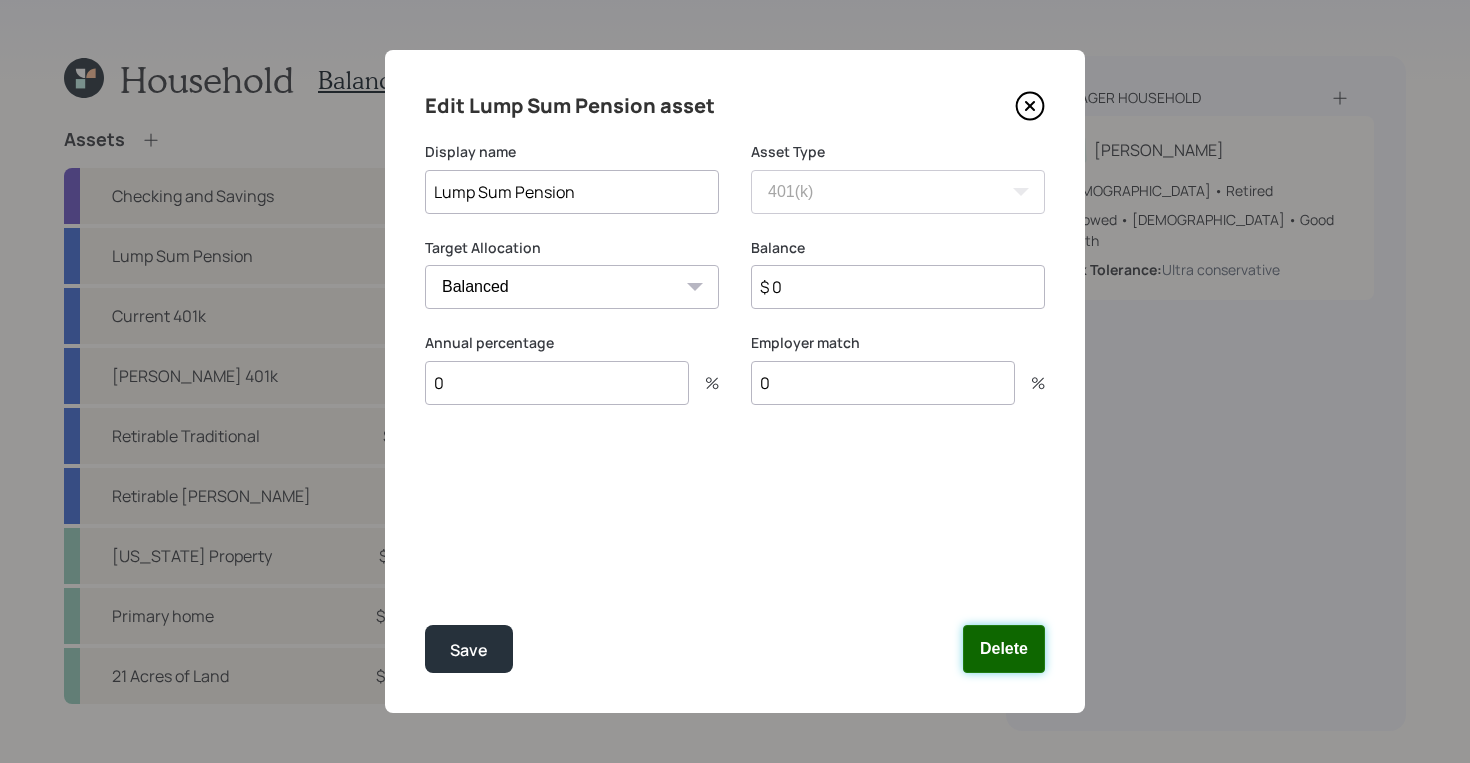 click on "Delete" at bounding box center [1004, 649] 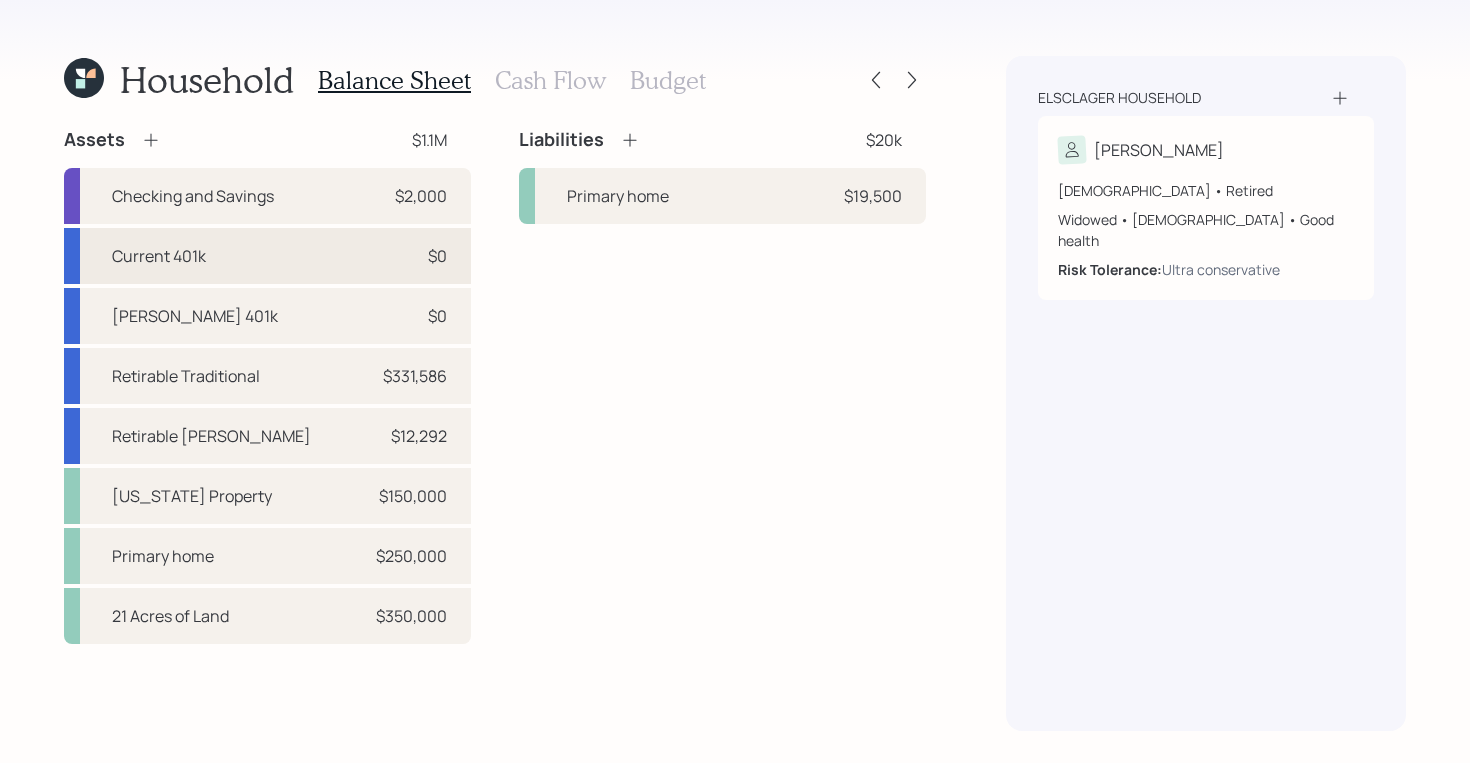 click on "Current 401k $0" at bounding box center [267, 256] 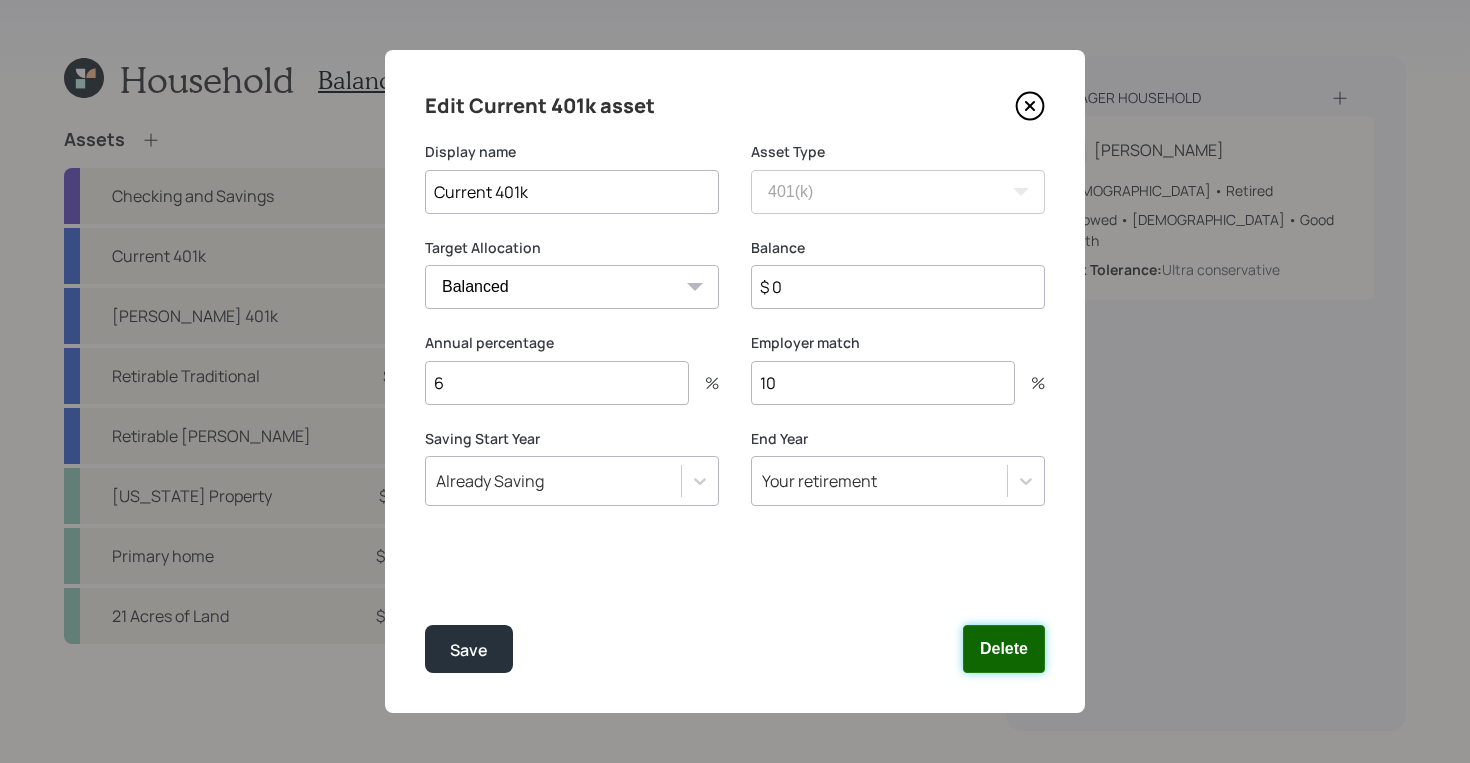 click on "Delete" at bounding box center (1004, 649) 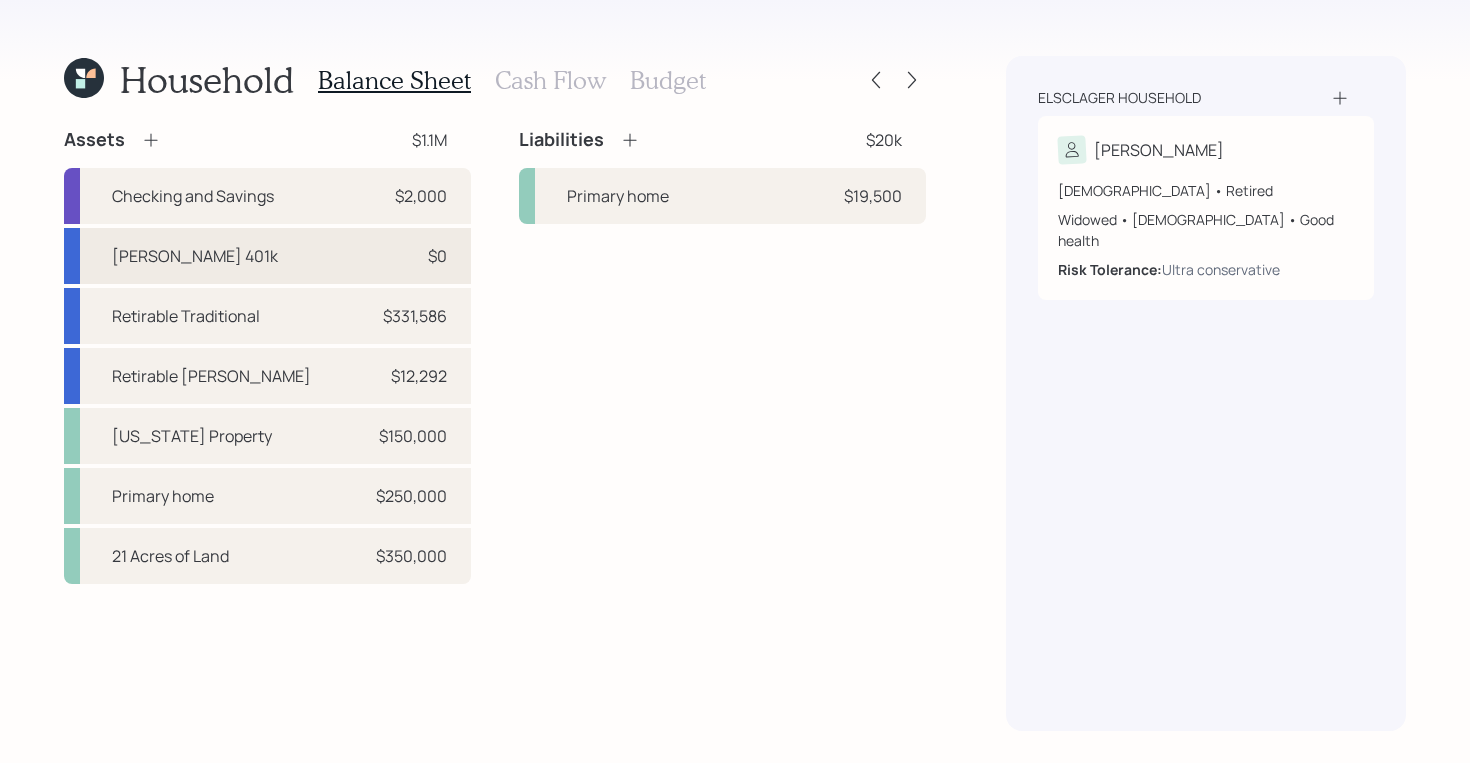 click on "Roth 401k $0" at bounding box center (267, 256) 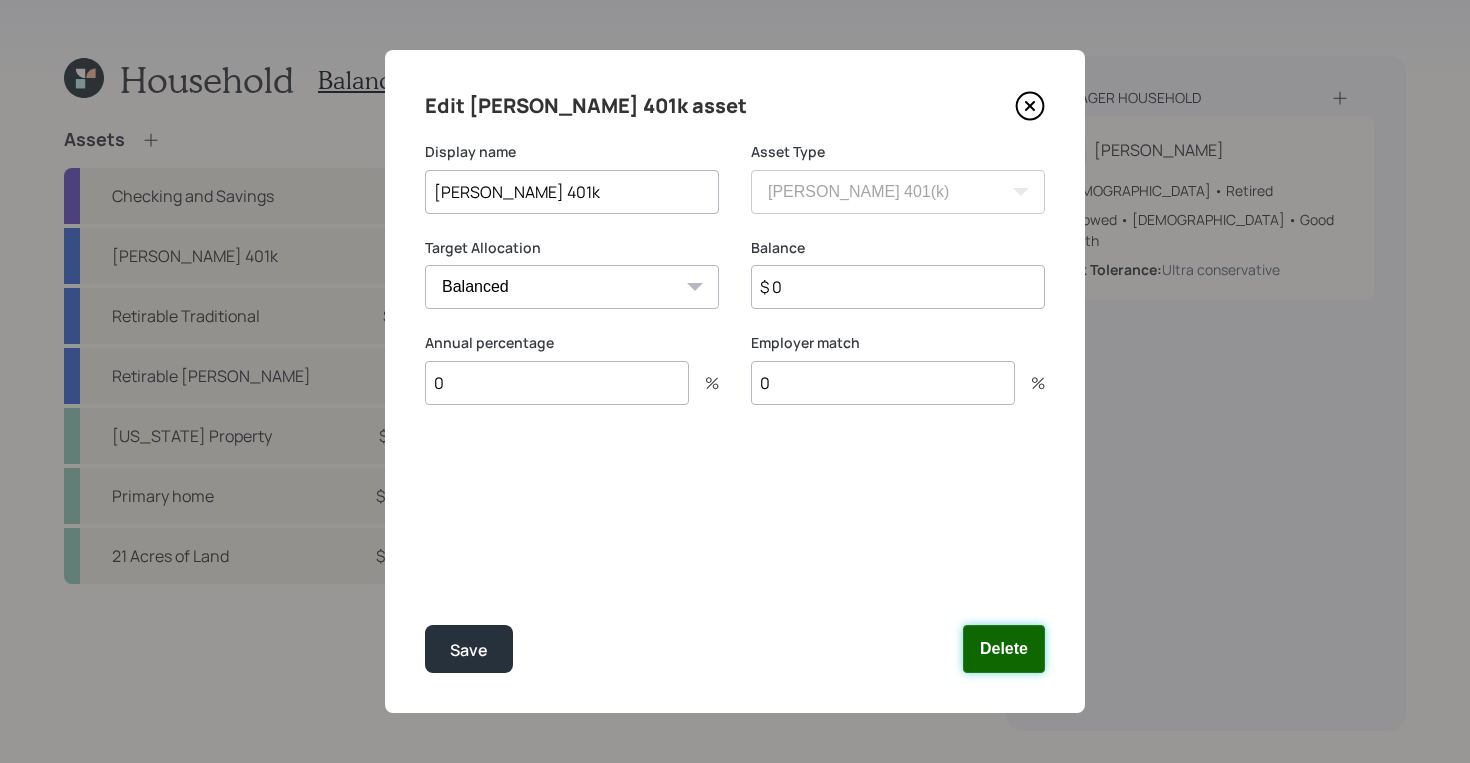 click on "Delete" at bounding box center [1004, 649] 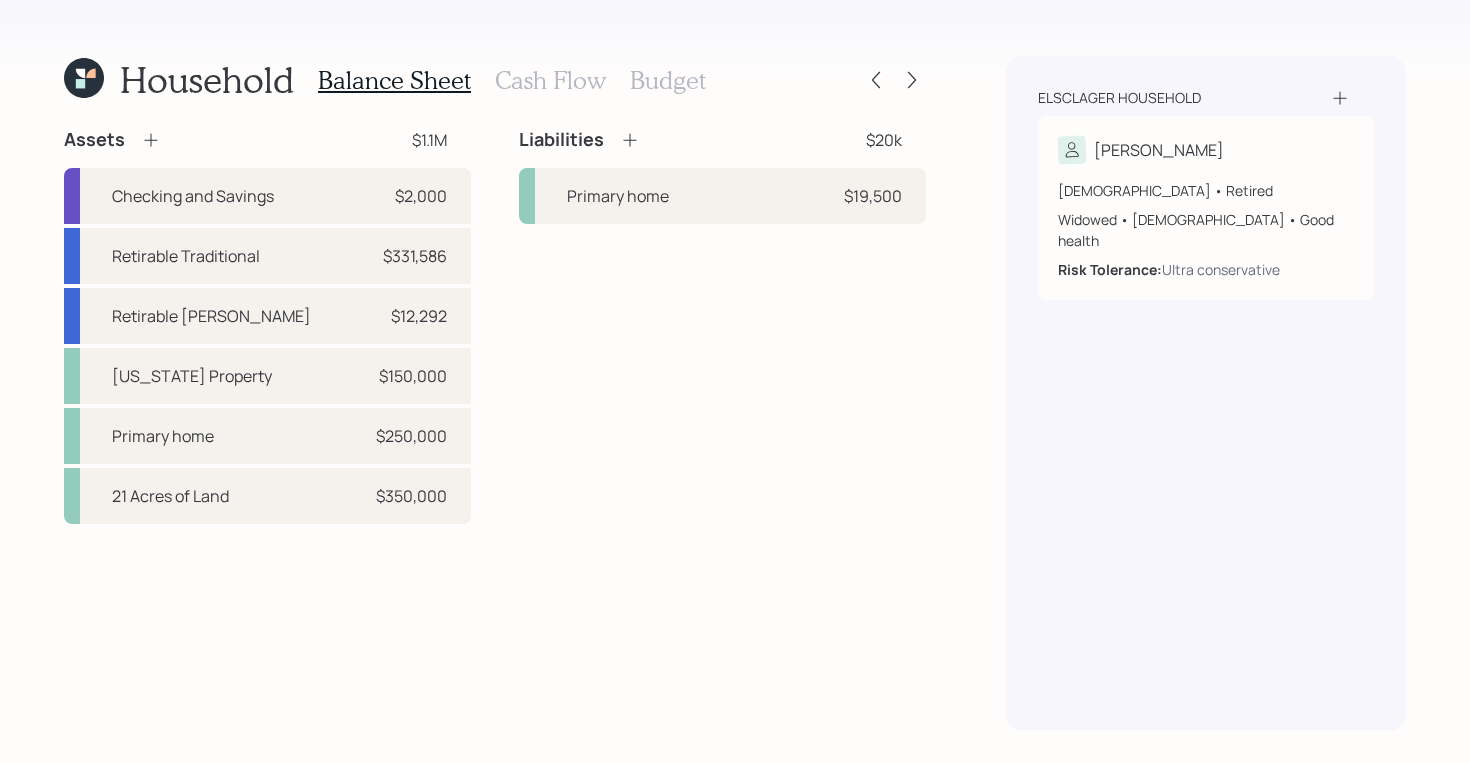 click on "Cash Flow" at bounding box center [550, 80] 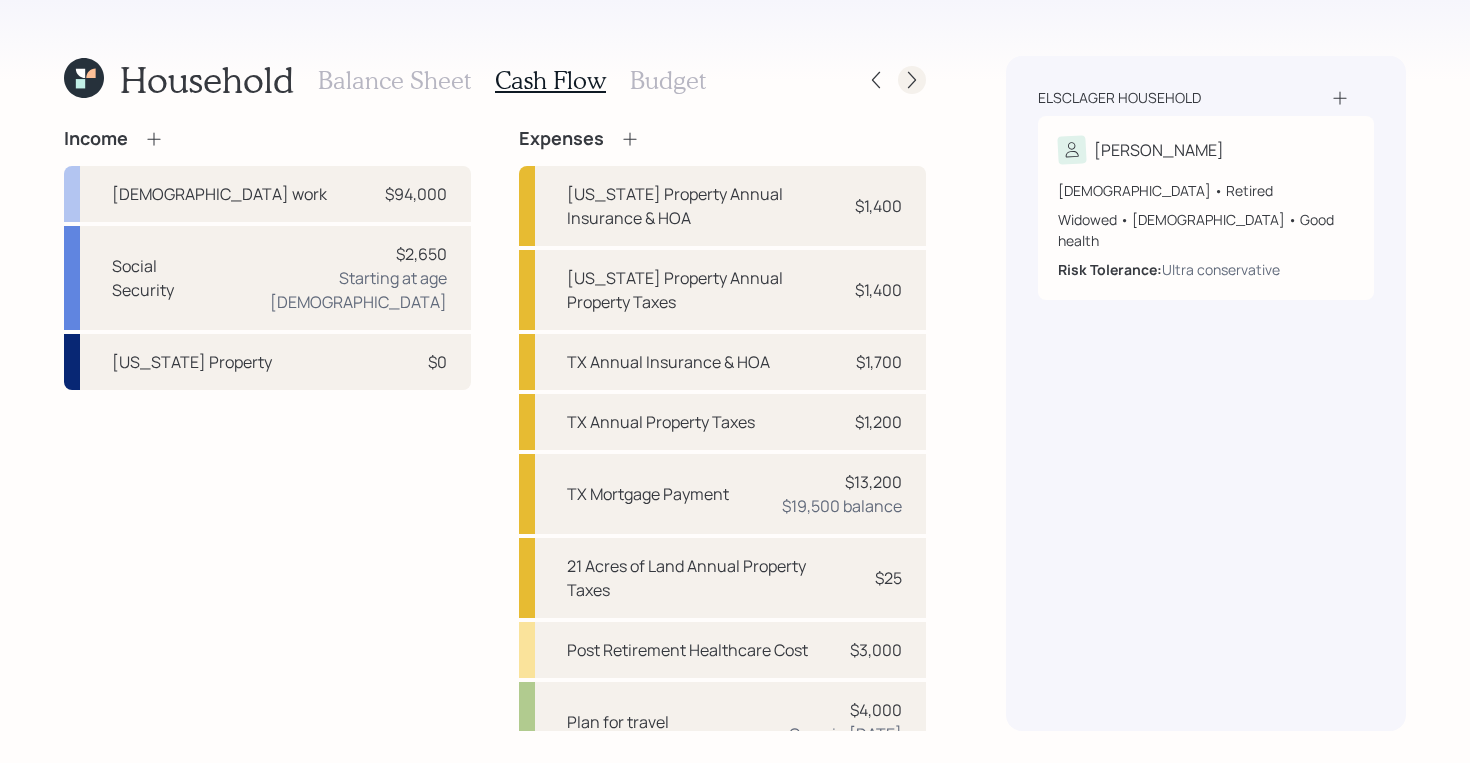 click 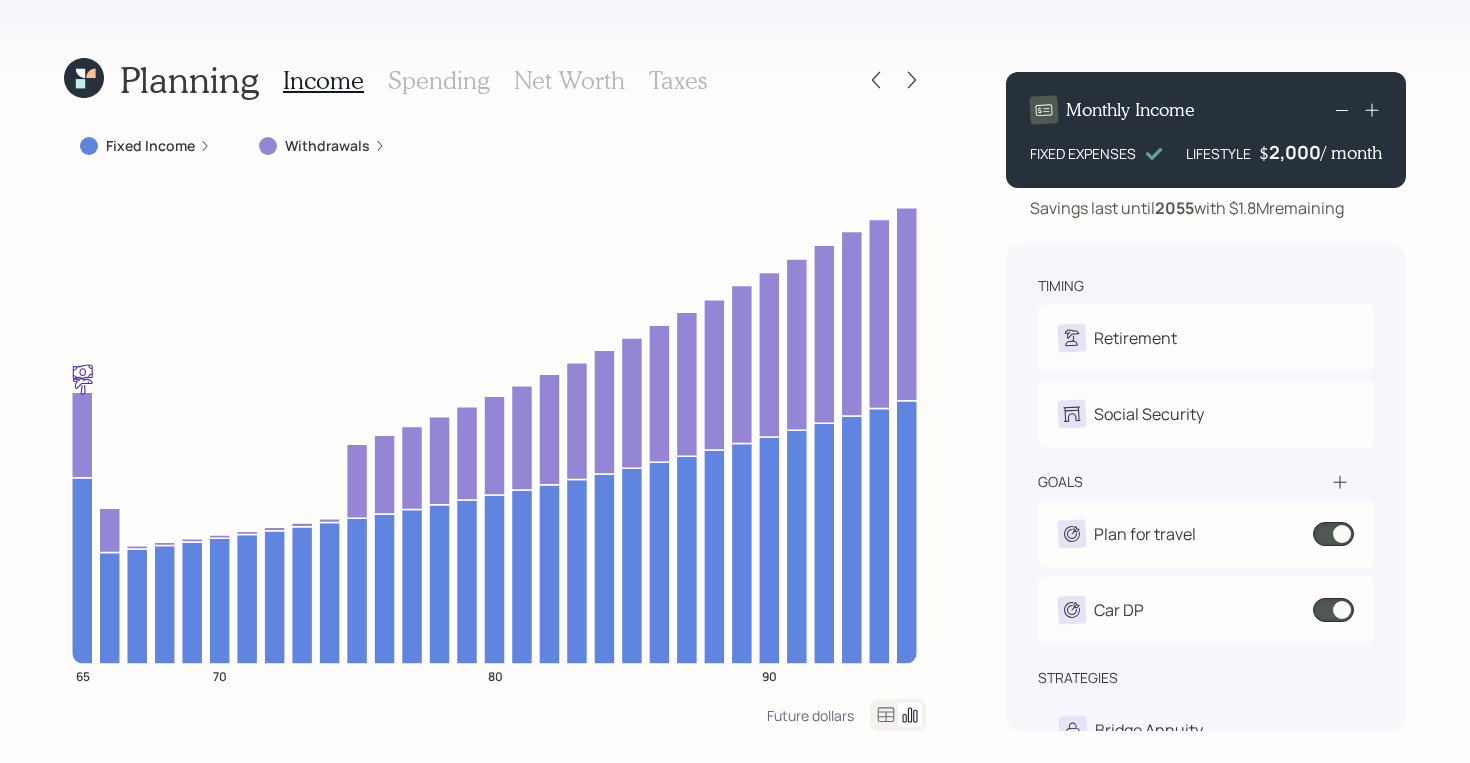 click 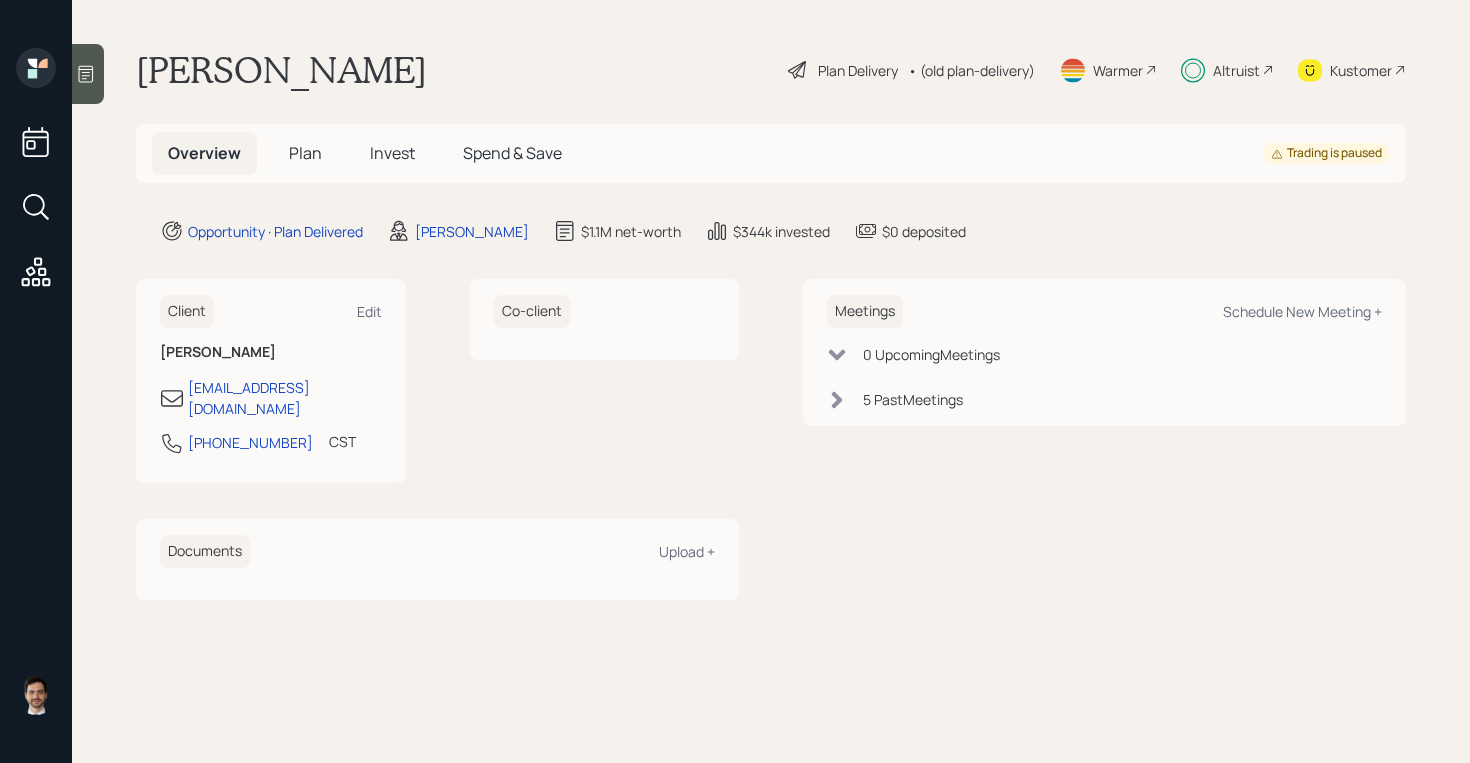 click on "Invest" at bounding box center (392, 153) 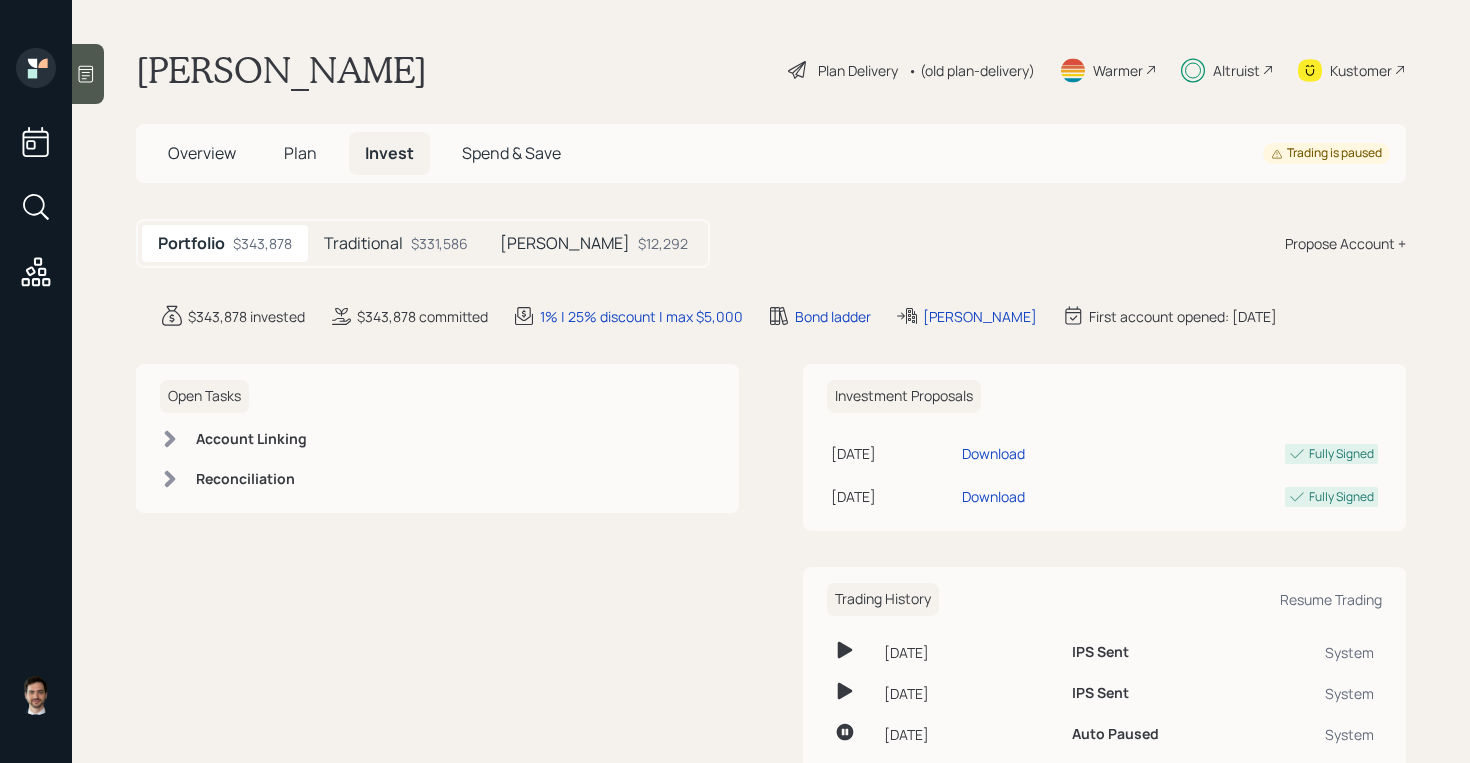 click on "Traditional" at bounding box center (363, 243) 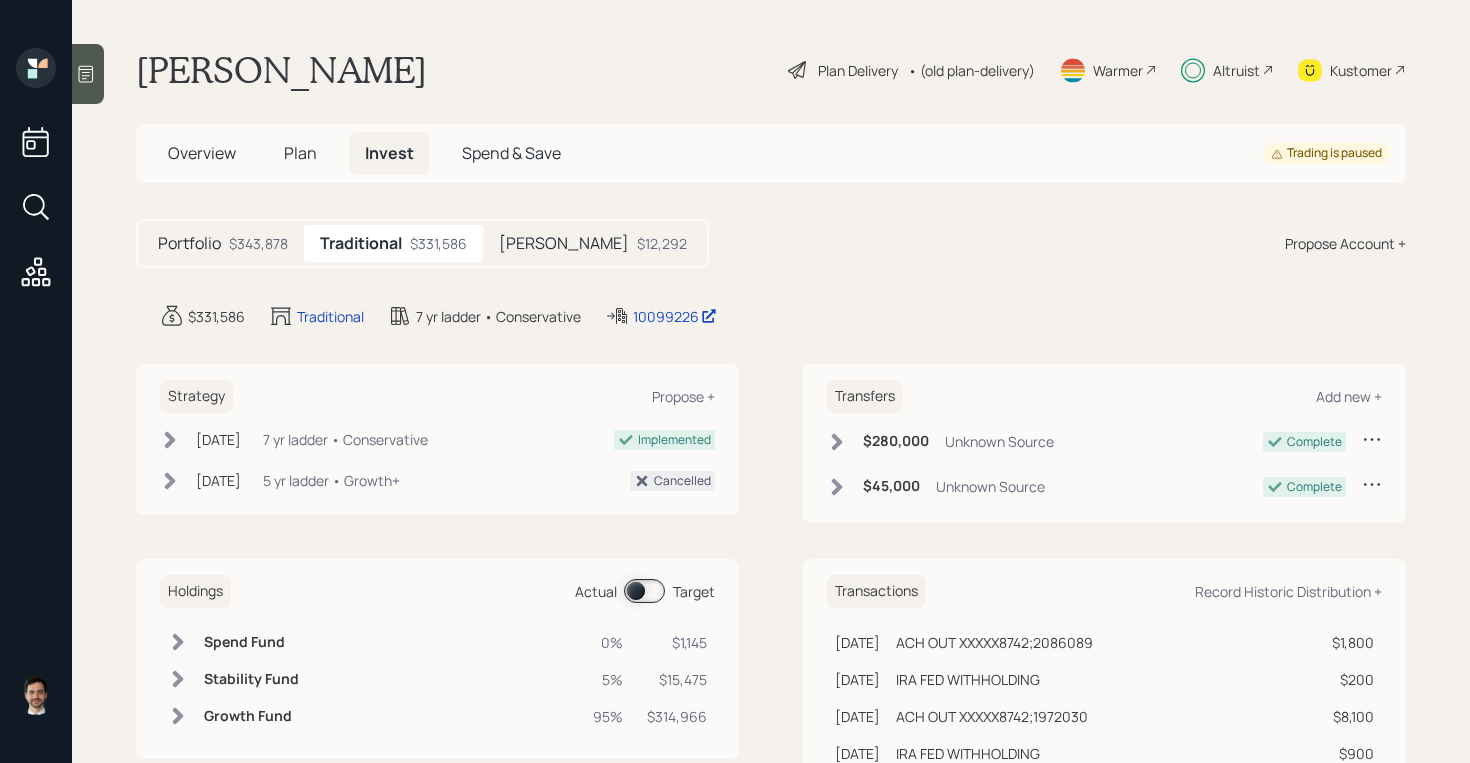 click at bounding box center (644, 591) 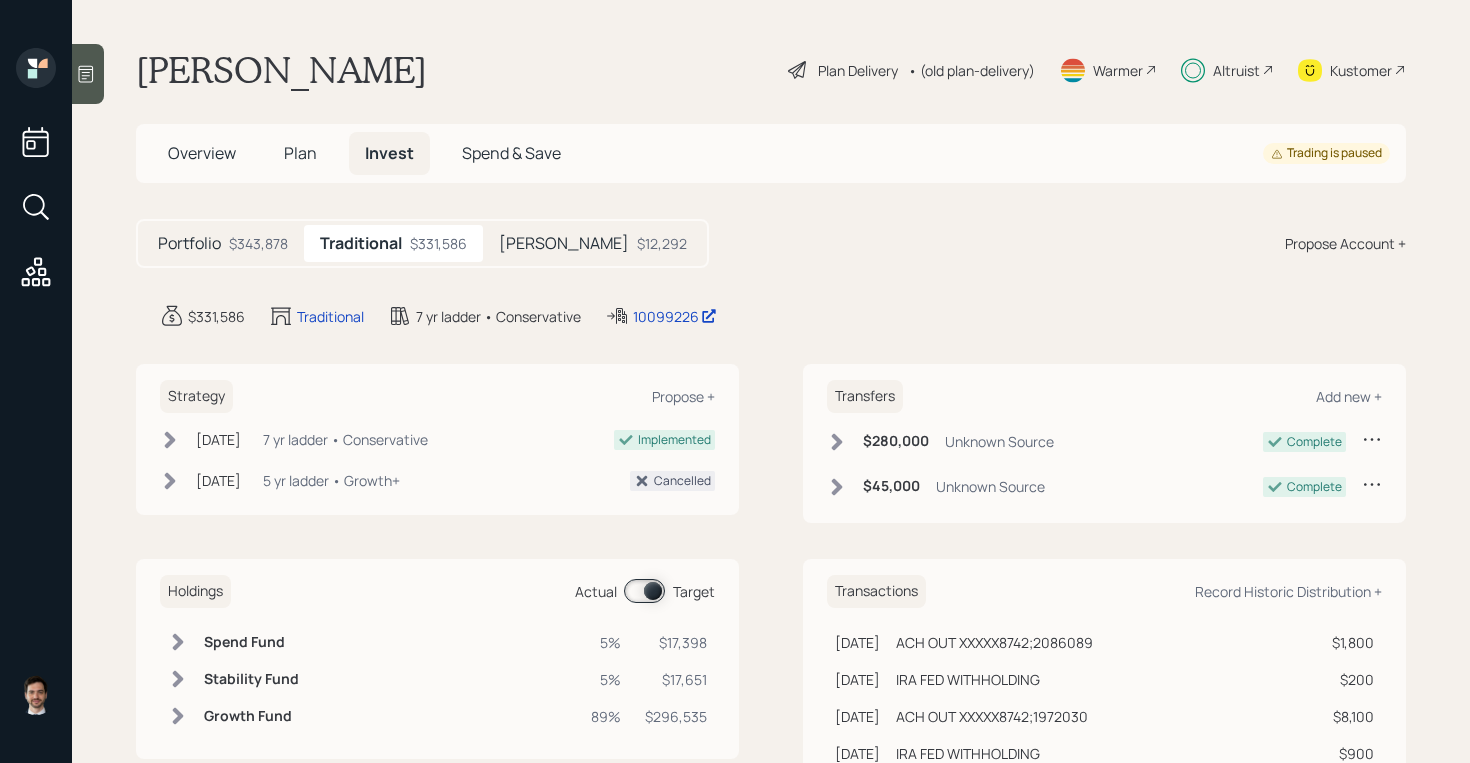 click on "Plan Delivery" at bounding box center [858, 70] 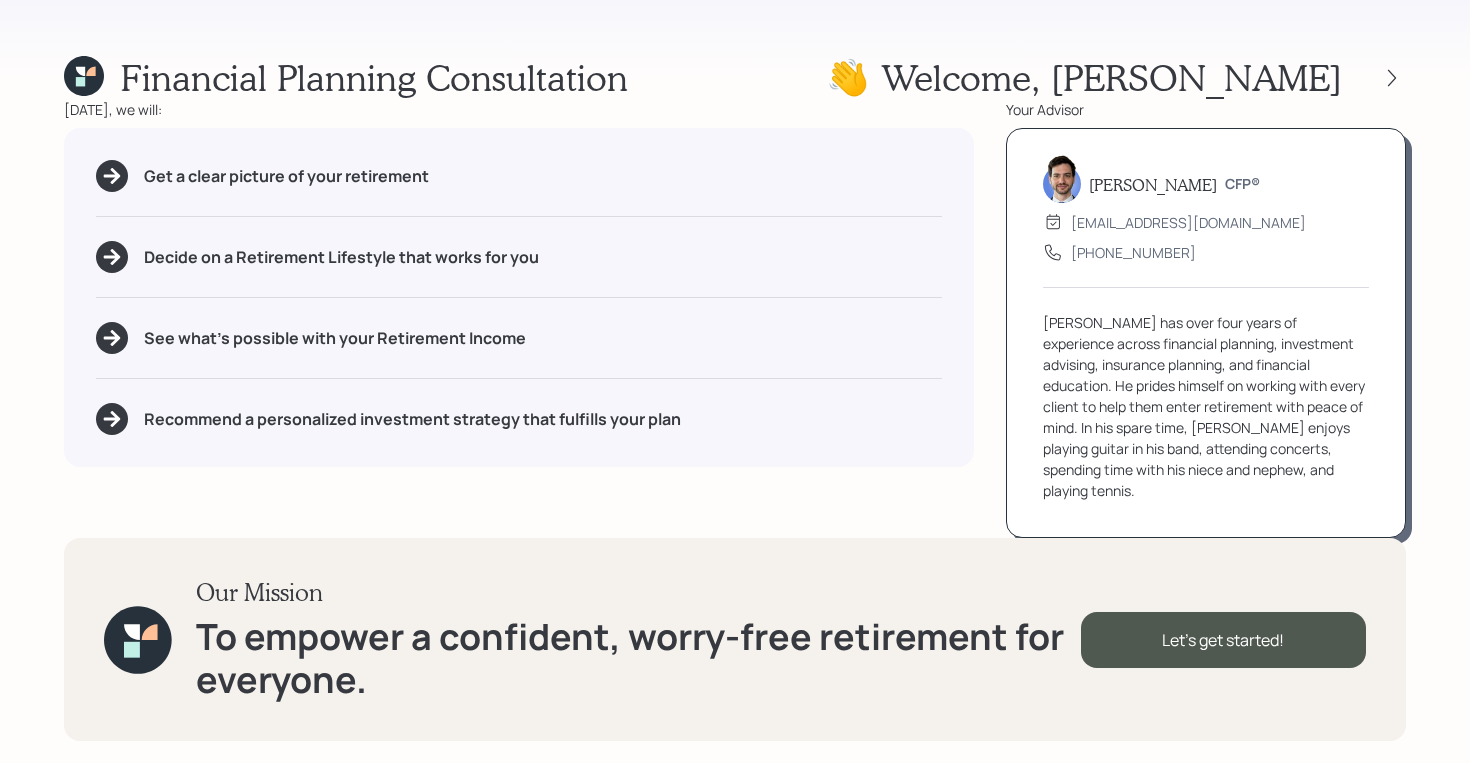 click 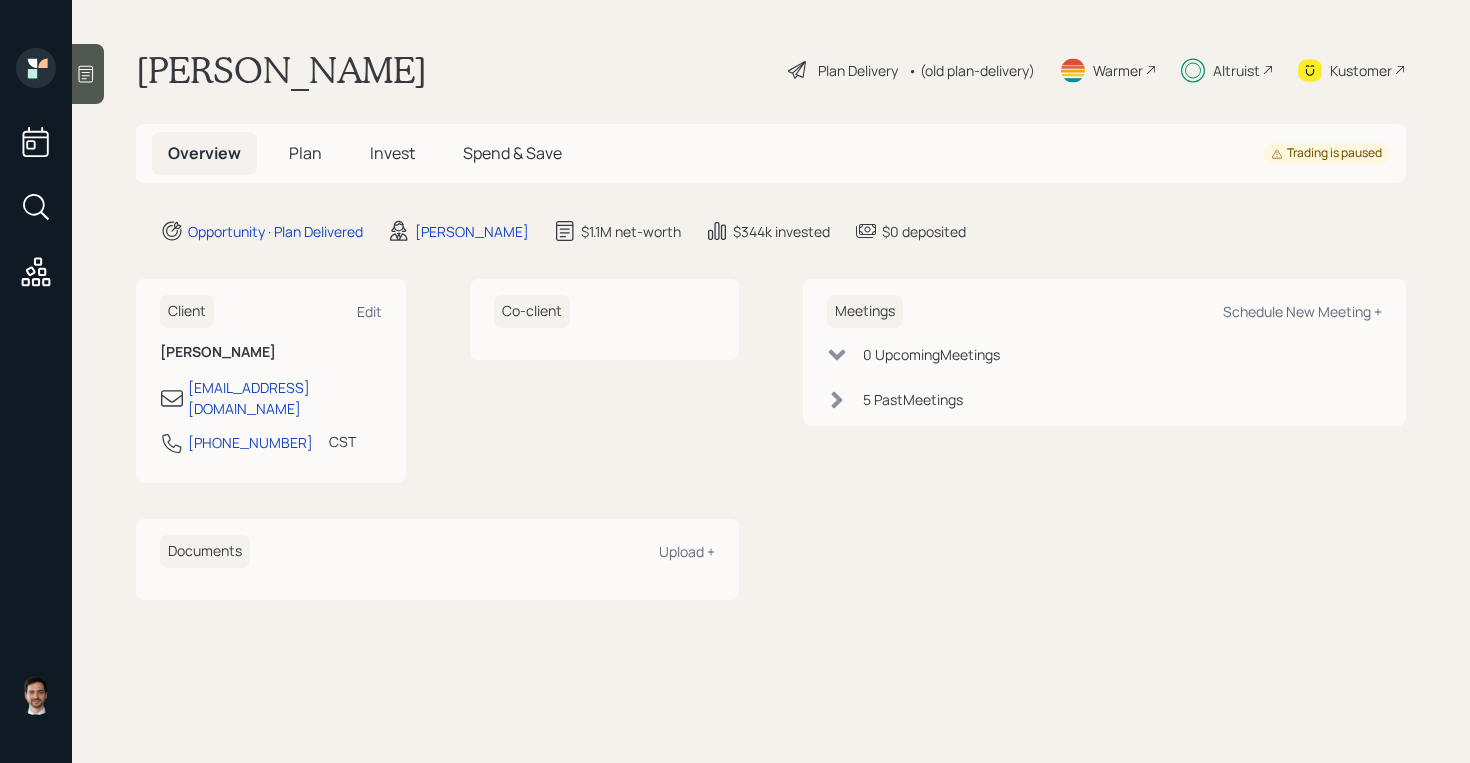 click on "Invest" at bounding box center [392, 153] 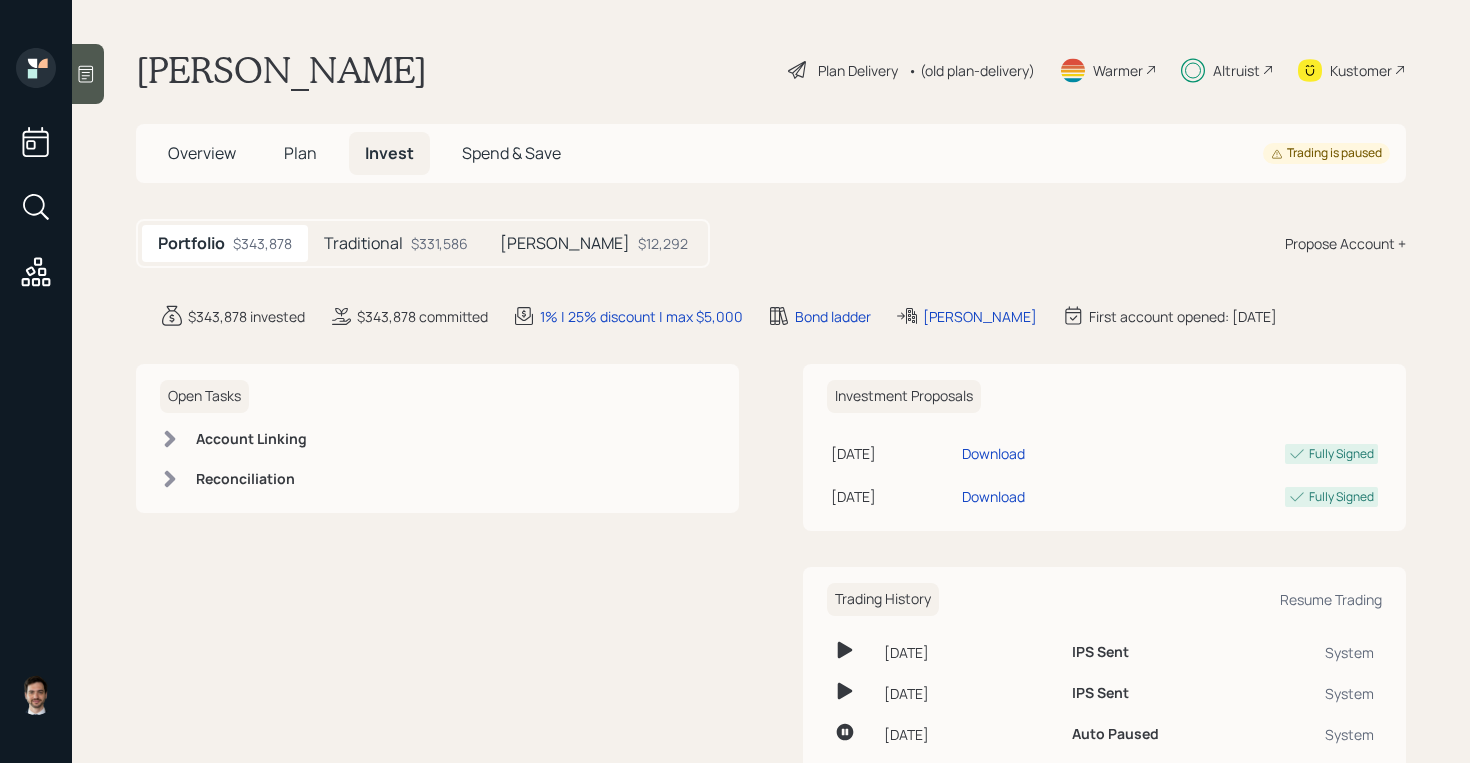 click on "Plan" at bounding box center (300, 153) 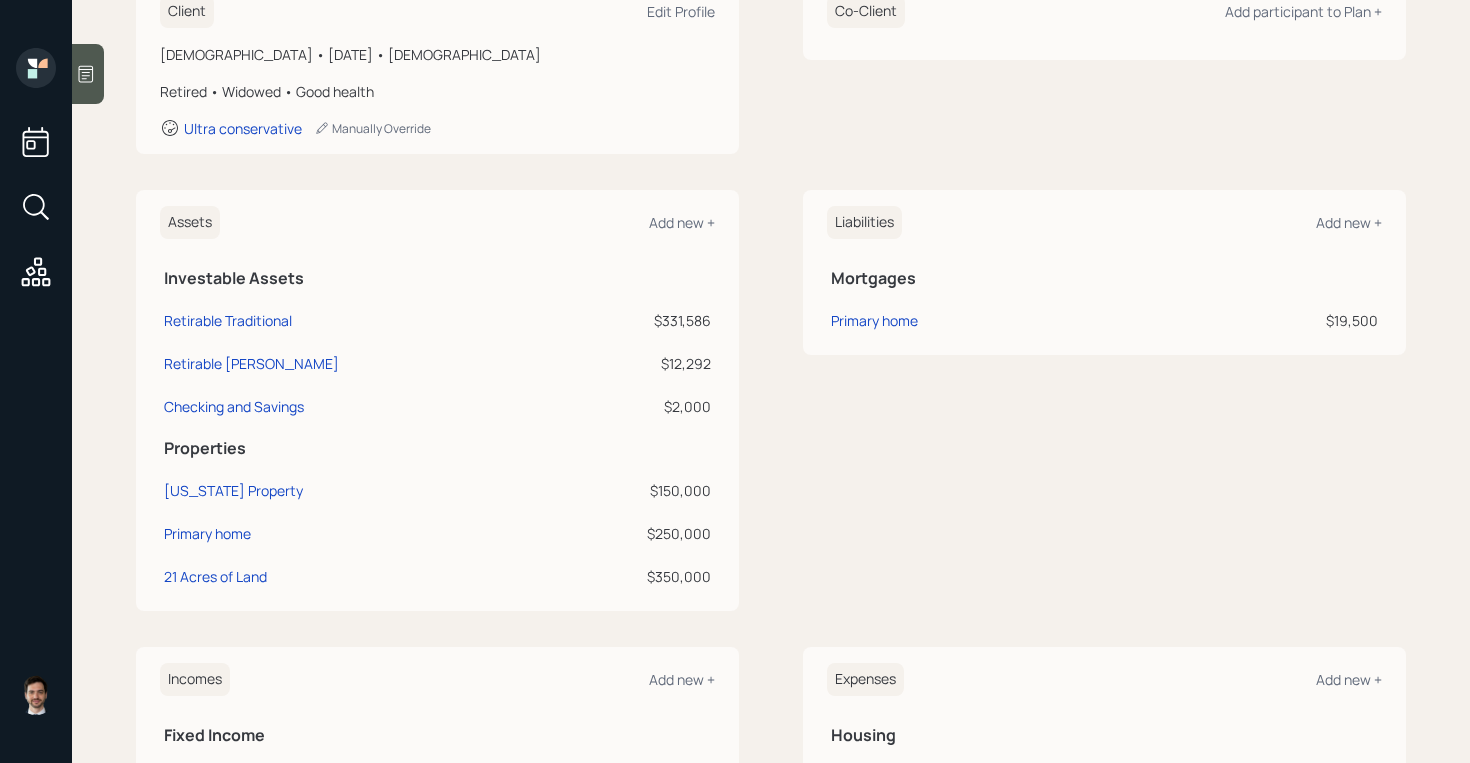 scroll, scrollTop: 985, scrollLeft: 0, axis: vertical 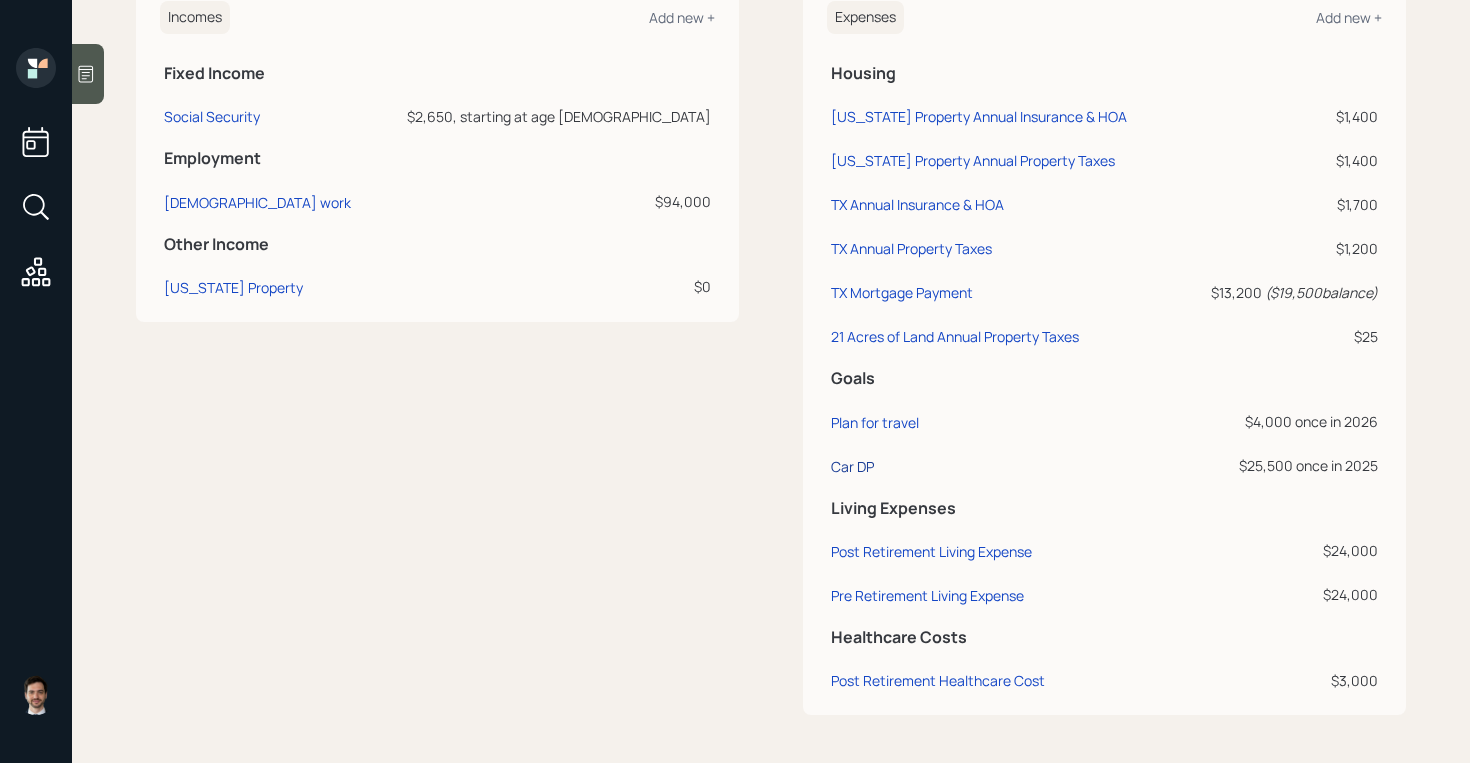 click on "Car DP" at bounding box center (852, 466) 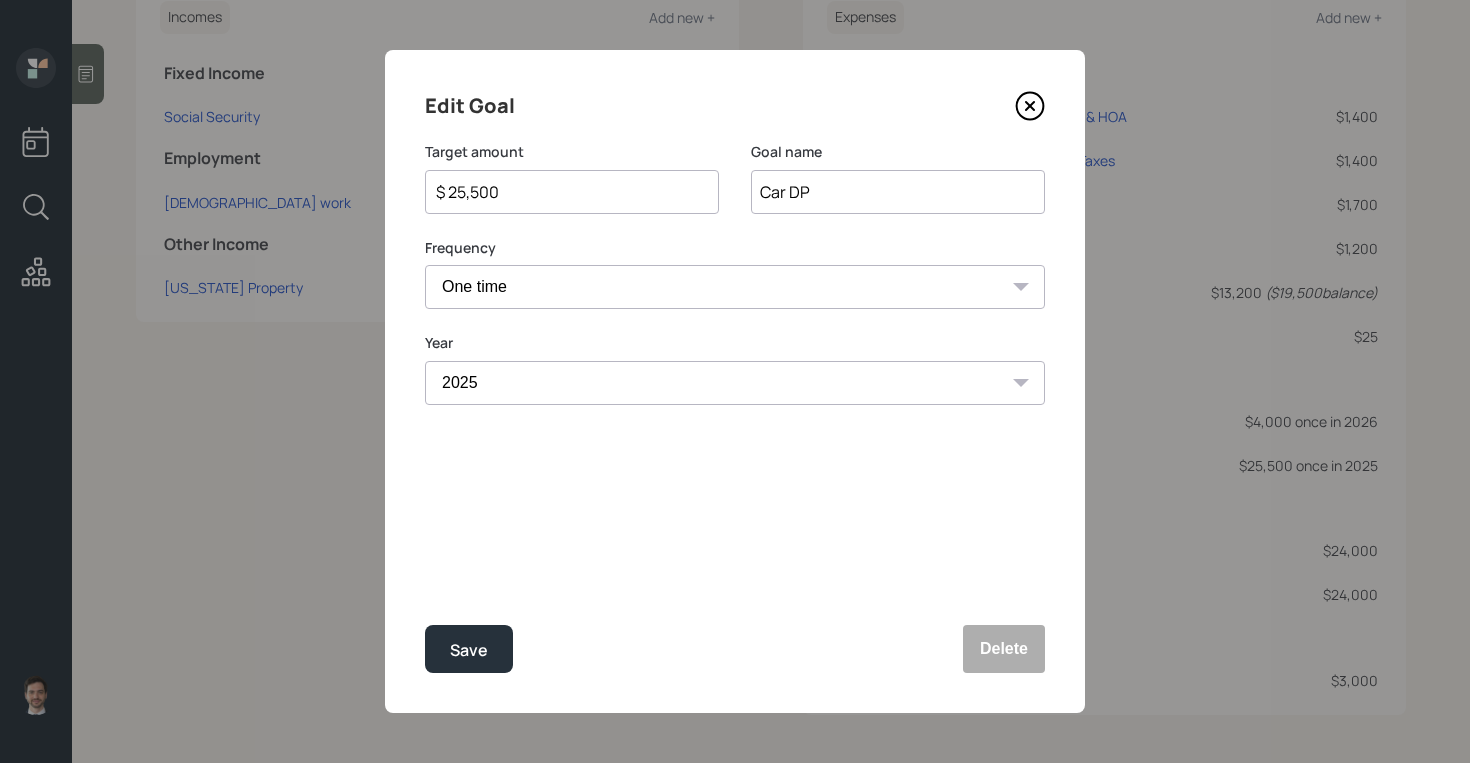click on "$ 25,500" at bounding box center (564, 192) 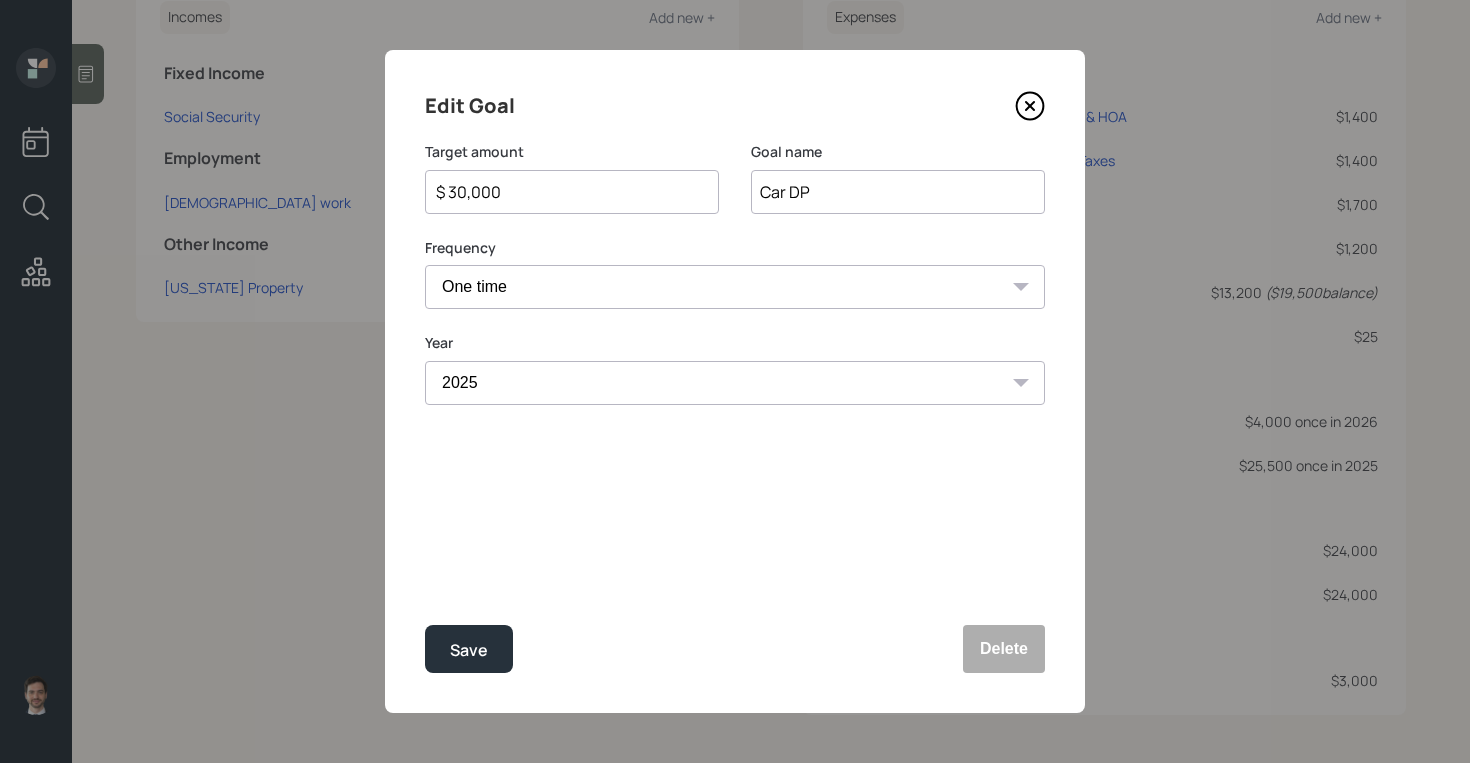 click on "Save" at bounding box center (469, 649) 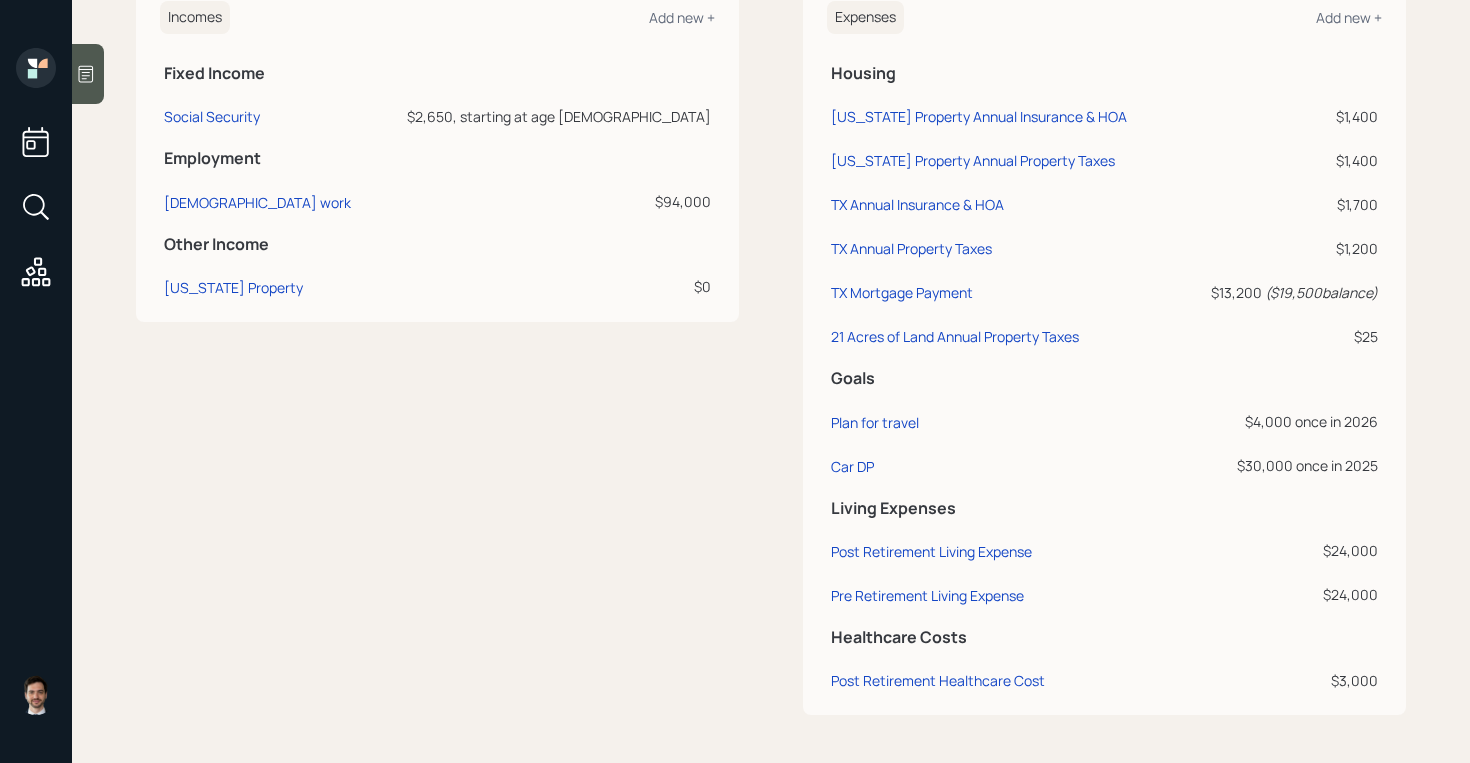 scroll, scrollTop: 0, scrollLeft: 0, axis: both 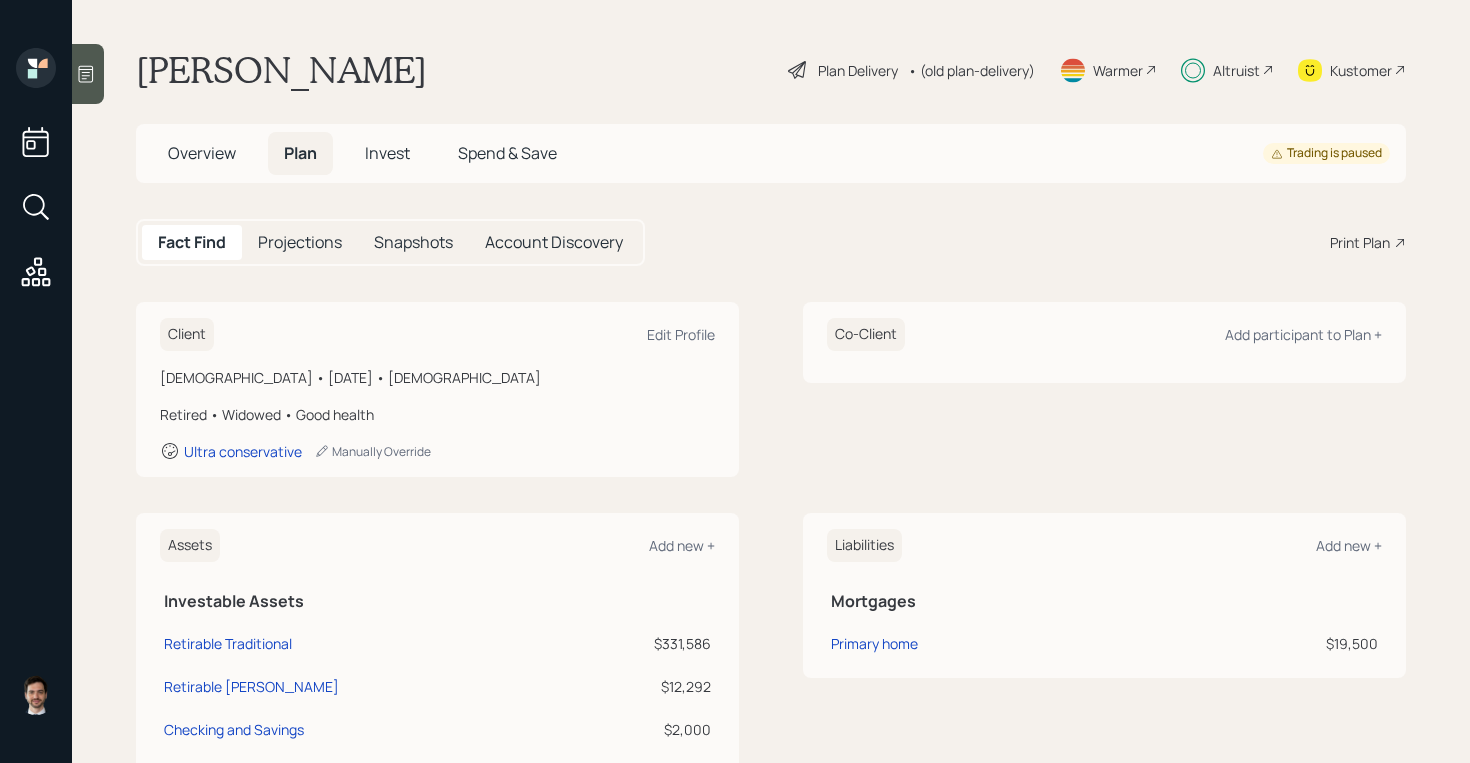 click on "Plan Delivery" at bounding box center [858, 70] 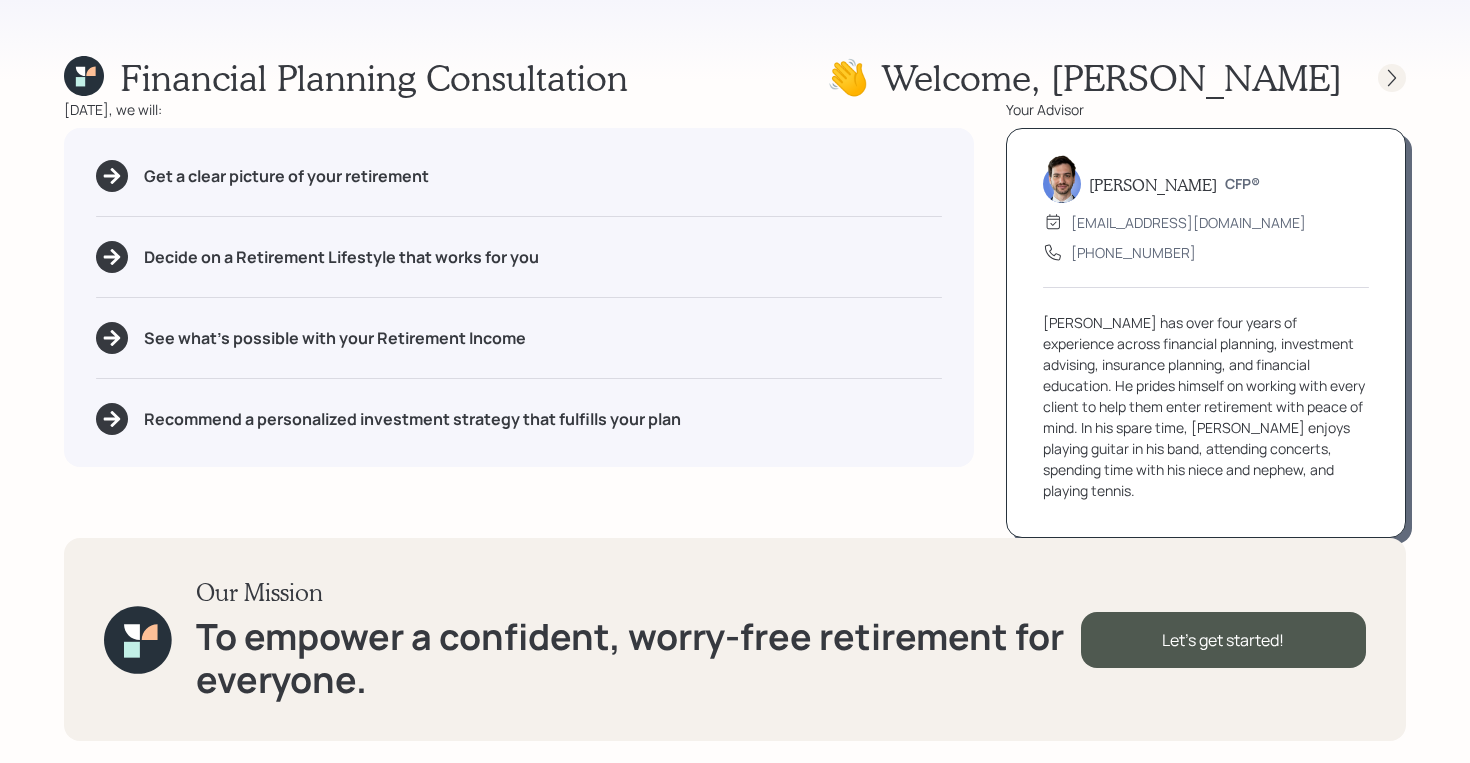 click 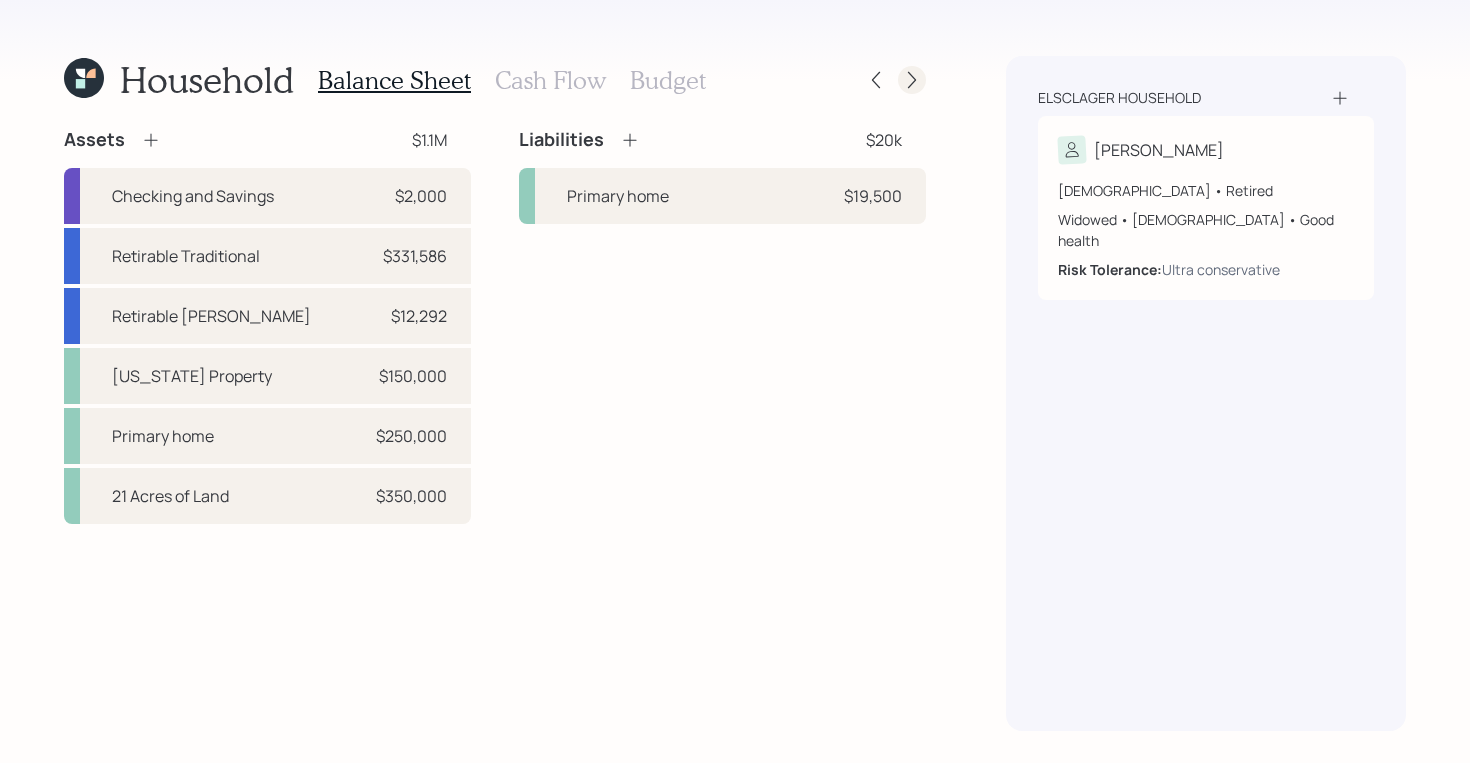 click at bounding box center [912, 80] 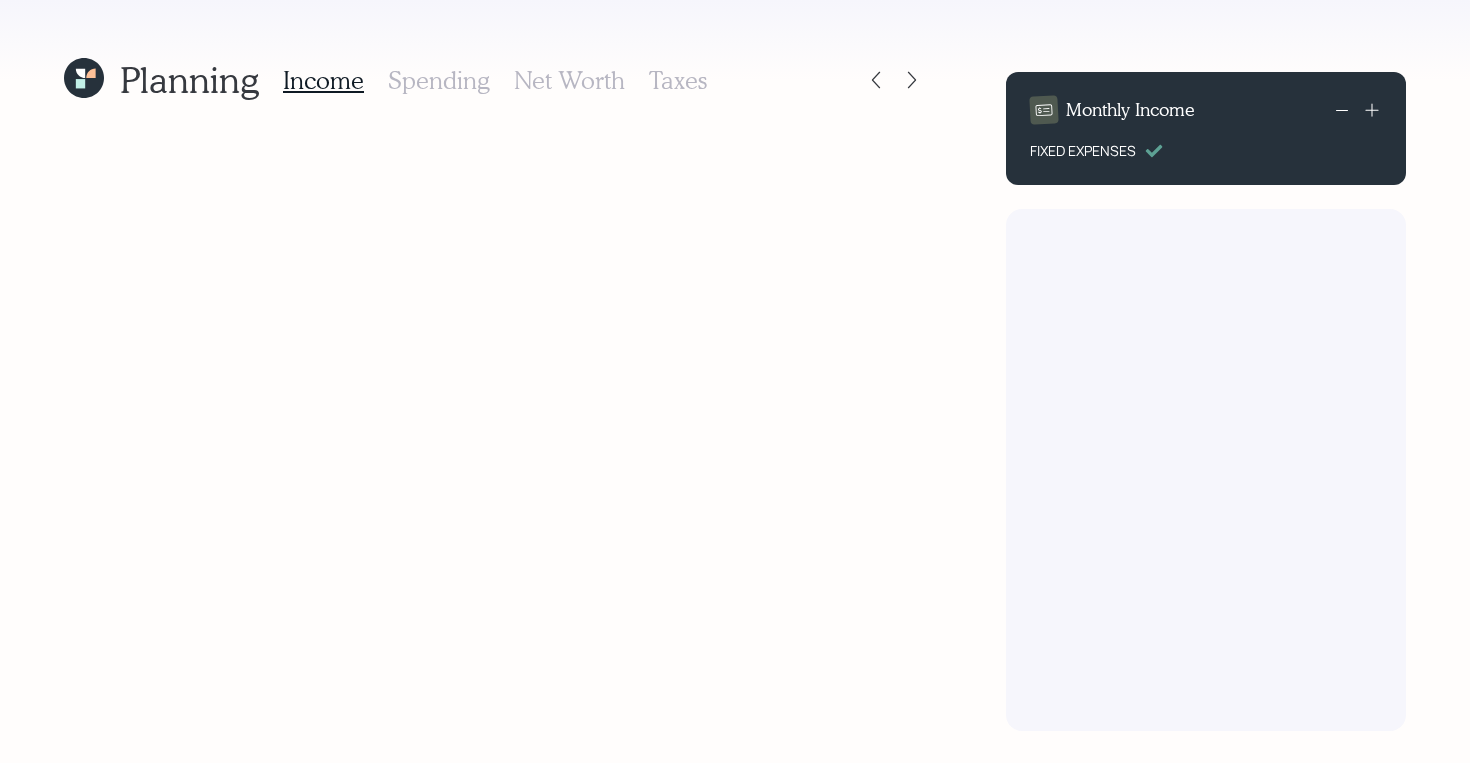 scroll, scrollTop: 0, scrollLeft: 0, axis: both 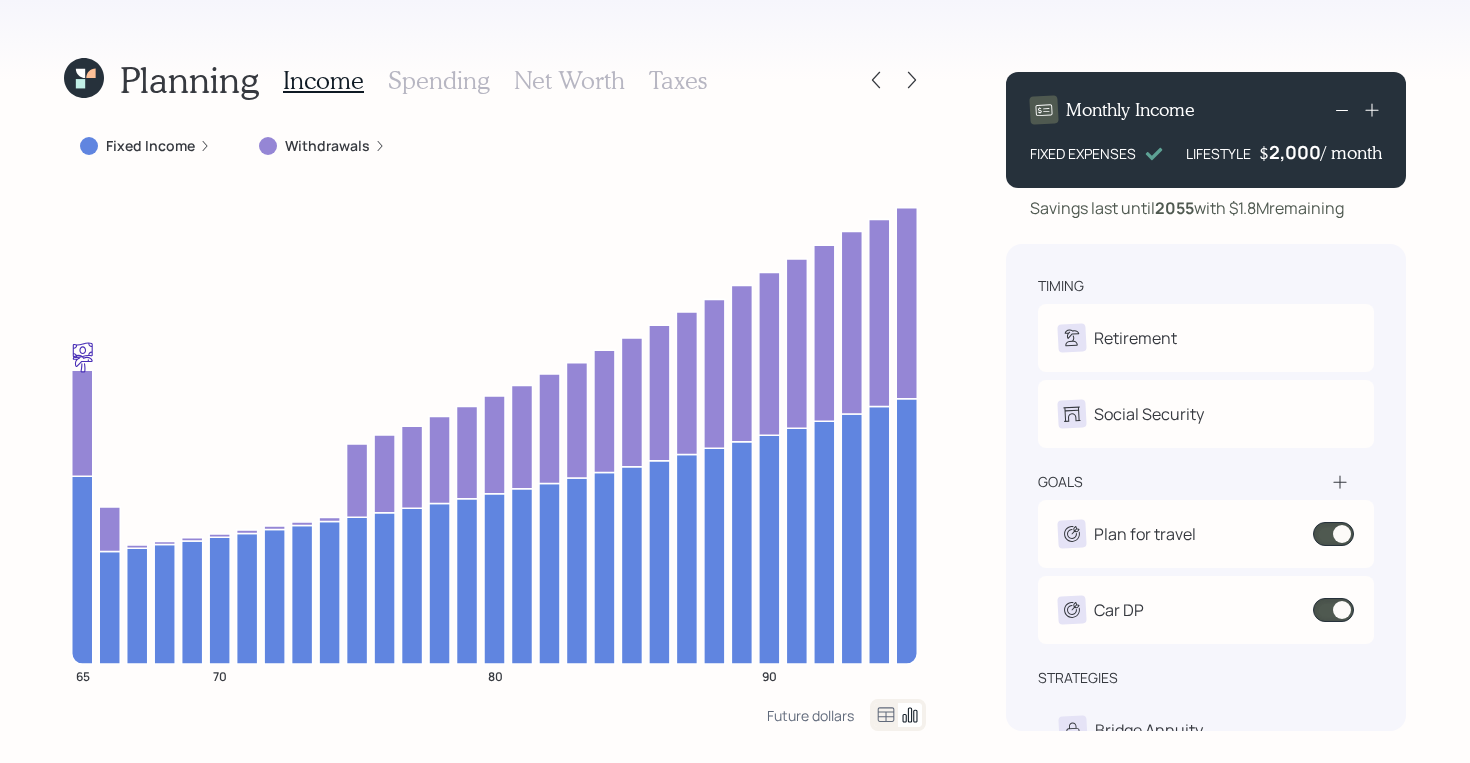 click 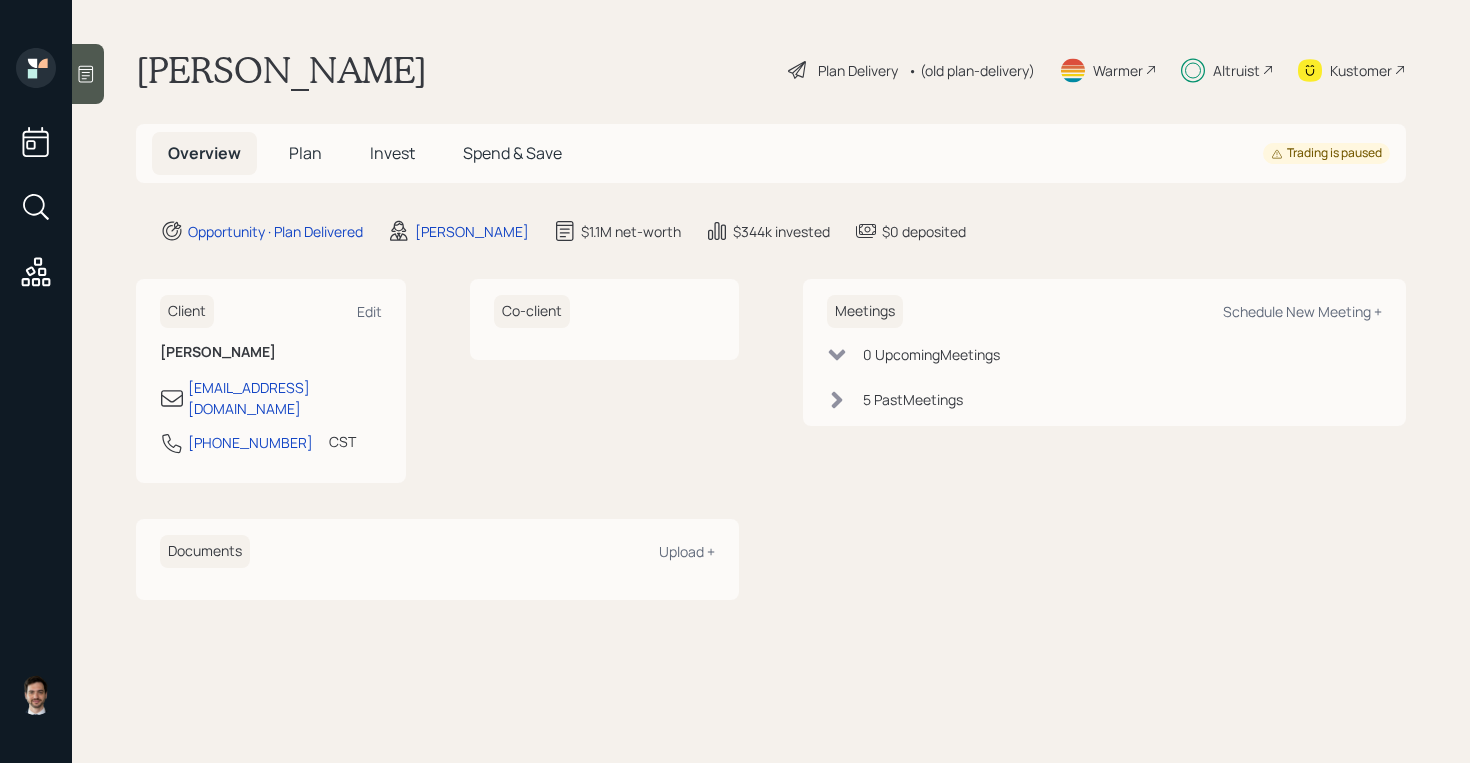 click on "Invest" at bounding box center (392, 153) 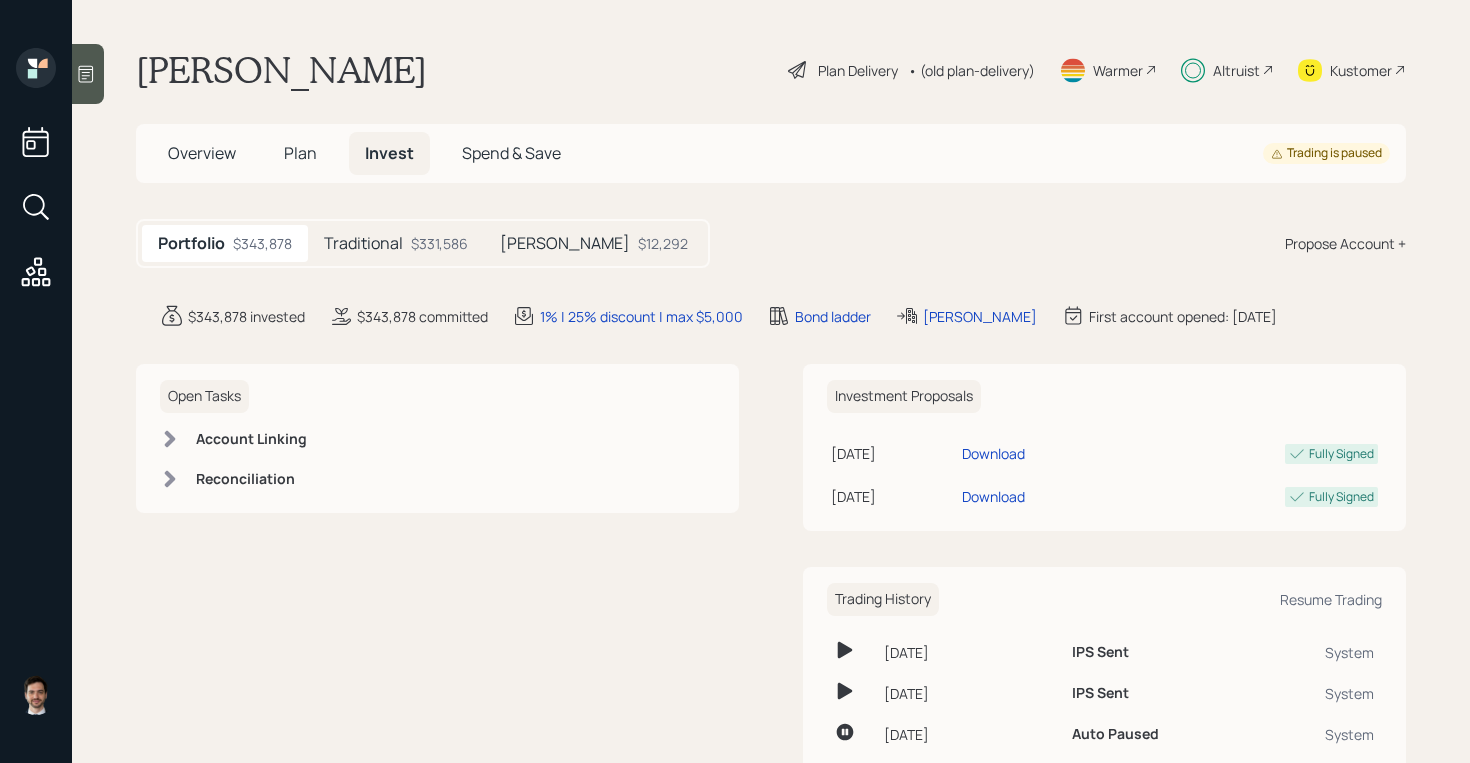 click on "$331,586" at bounding box center [439, 243] 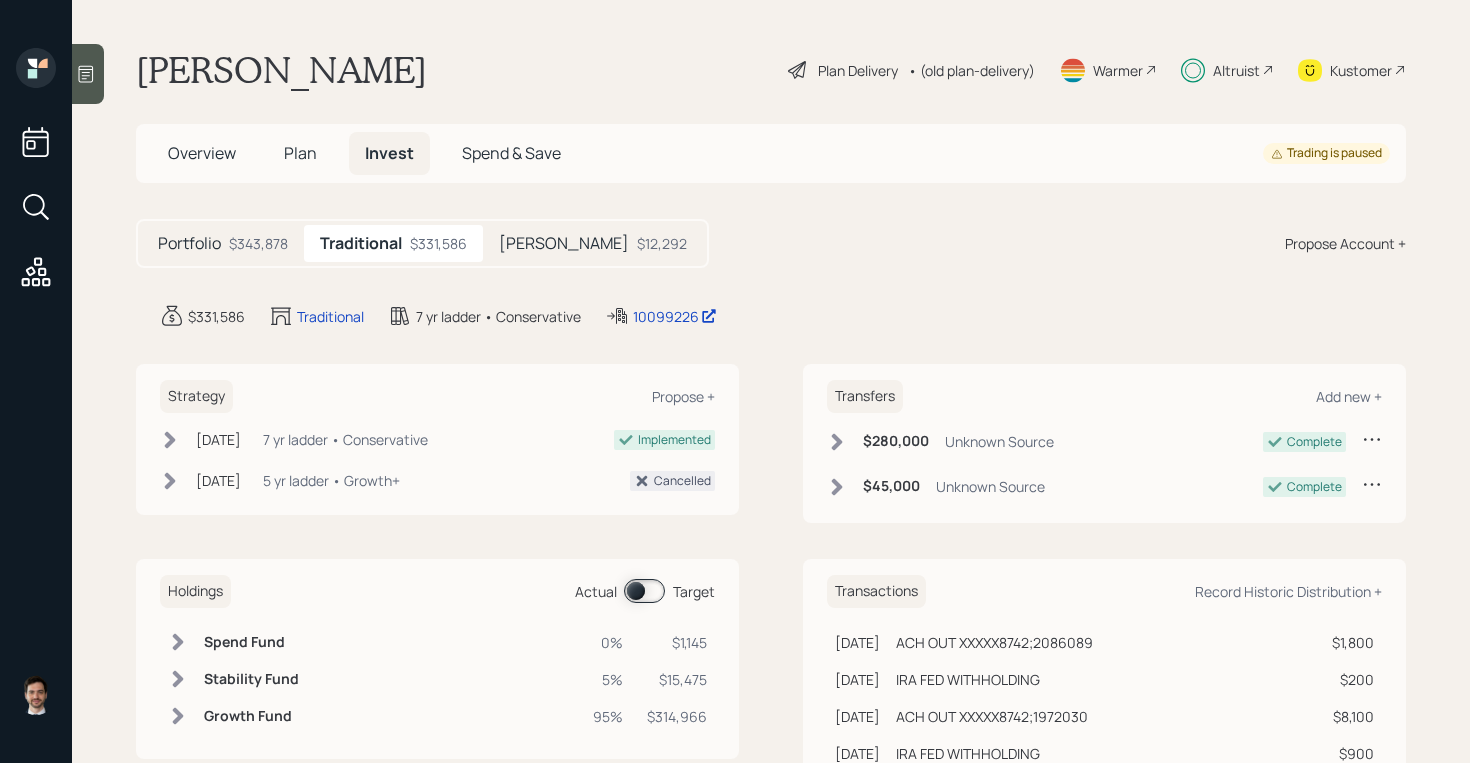 click at bounding box center [644, 591] 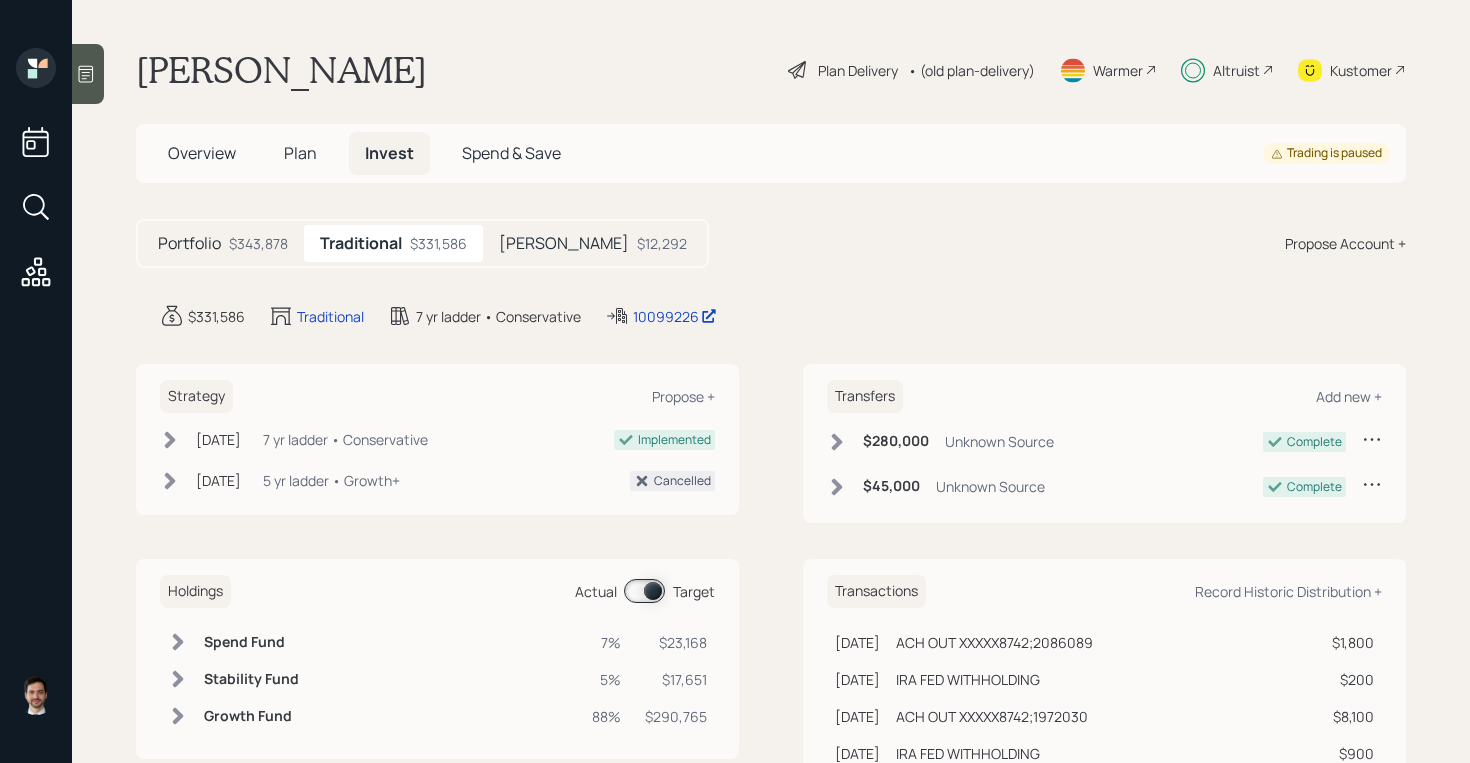 click on "Plan" at bounding box center (300, 153) 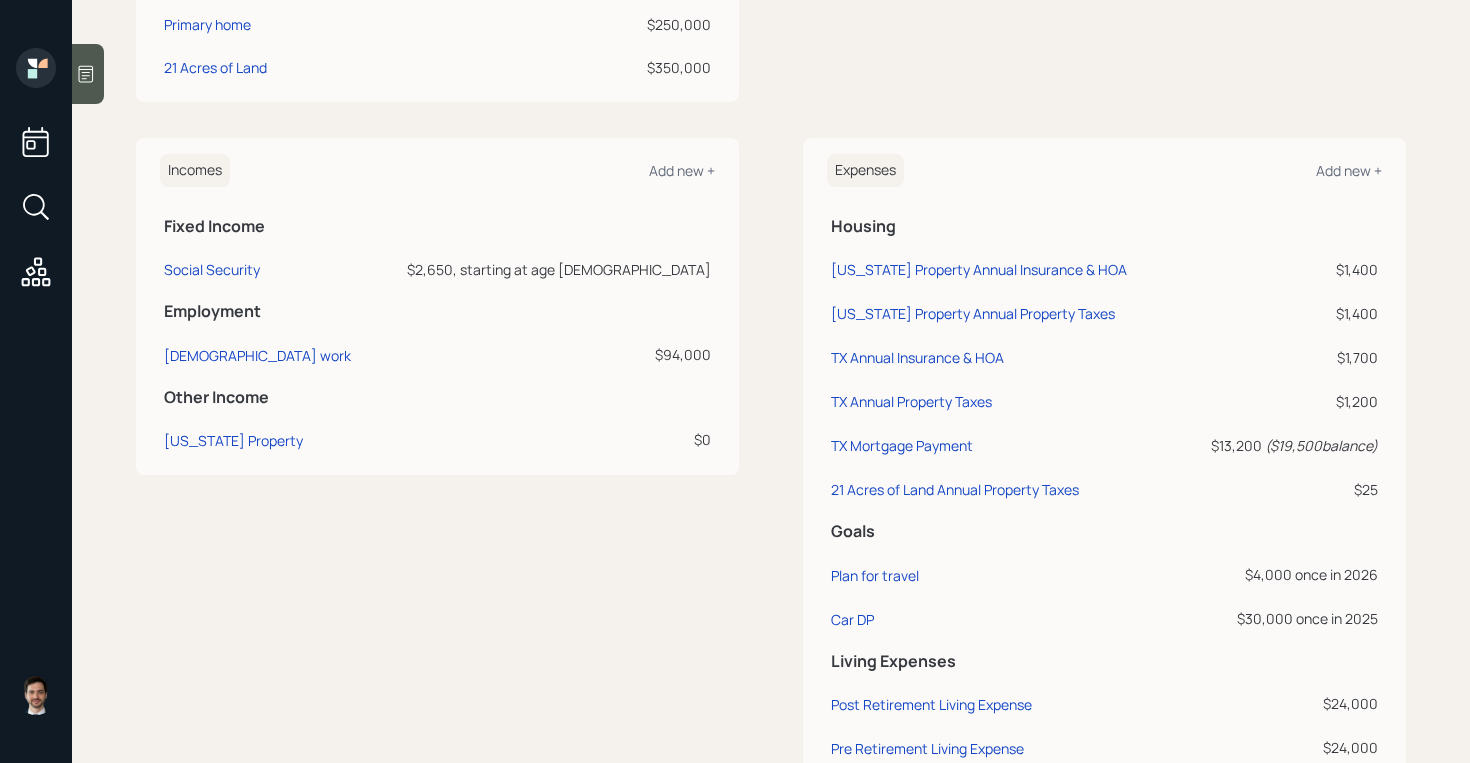 scroll, scrollTop: 985, scrollLeft: 0, axis: vertical 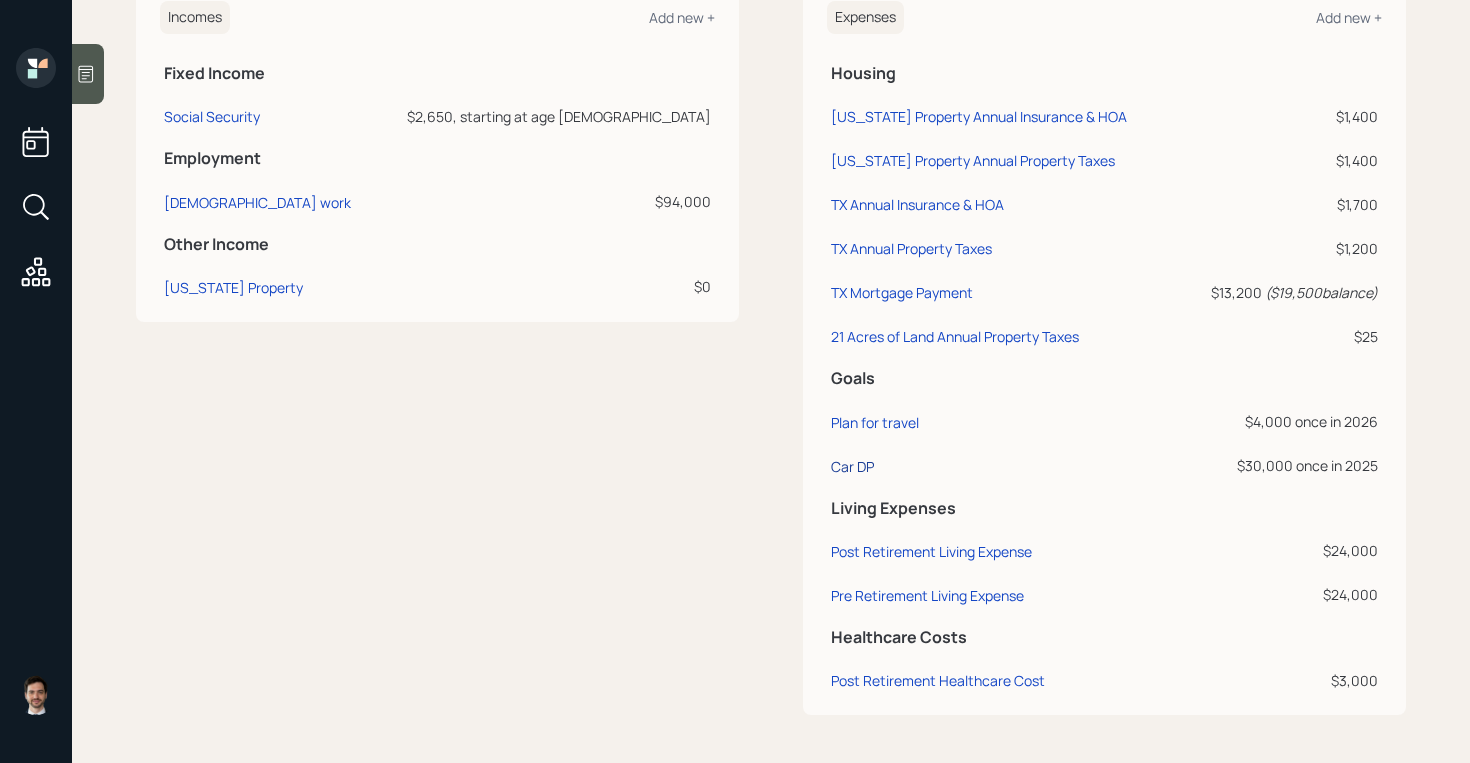 click on "Car DP" at bounding box center (852, 466) 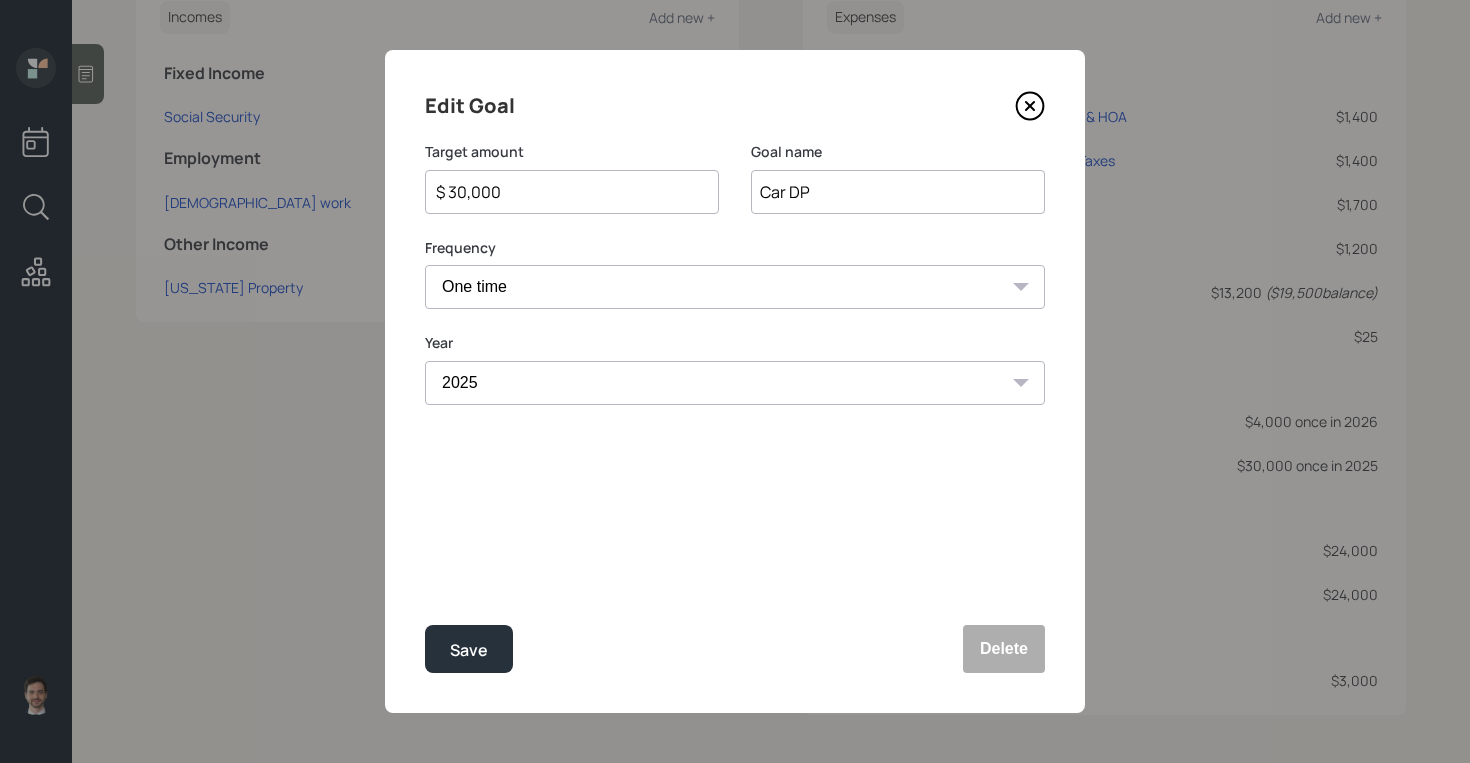 click on "$ 30,000" at bounding box center (564, 192) 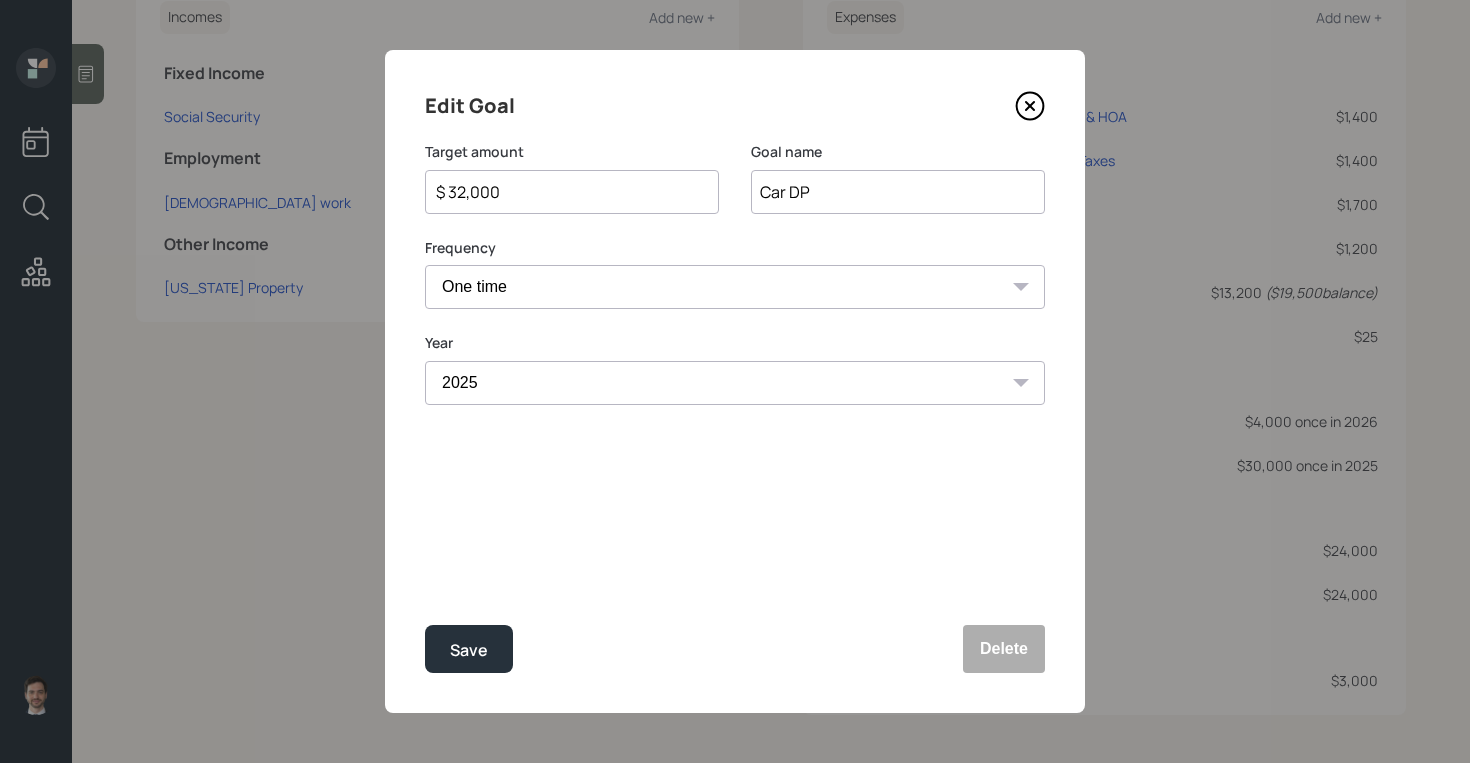 click on "Save" at bounding box center (469, 649) 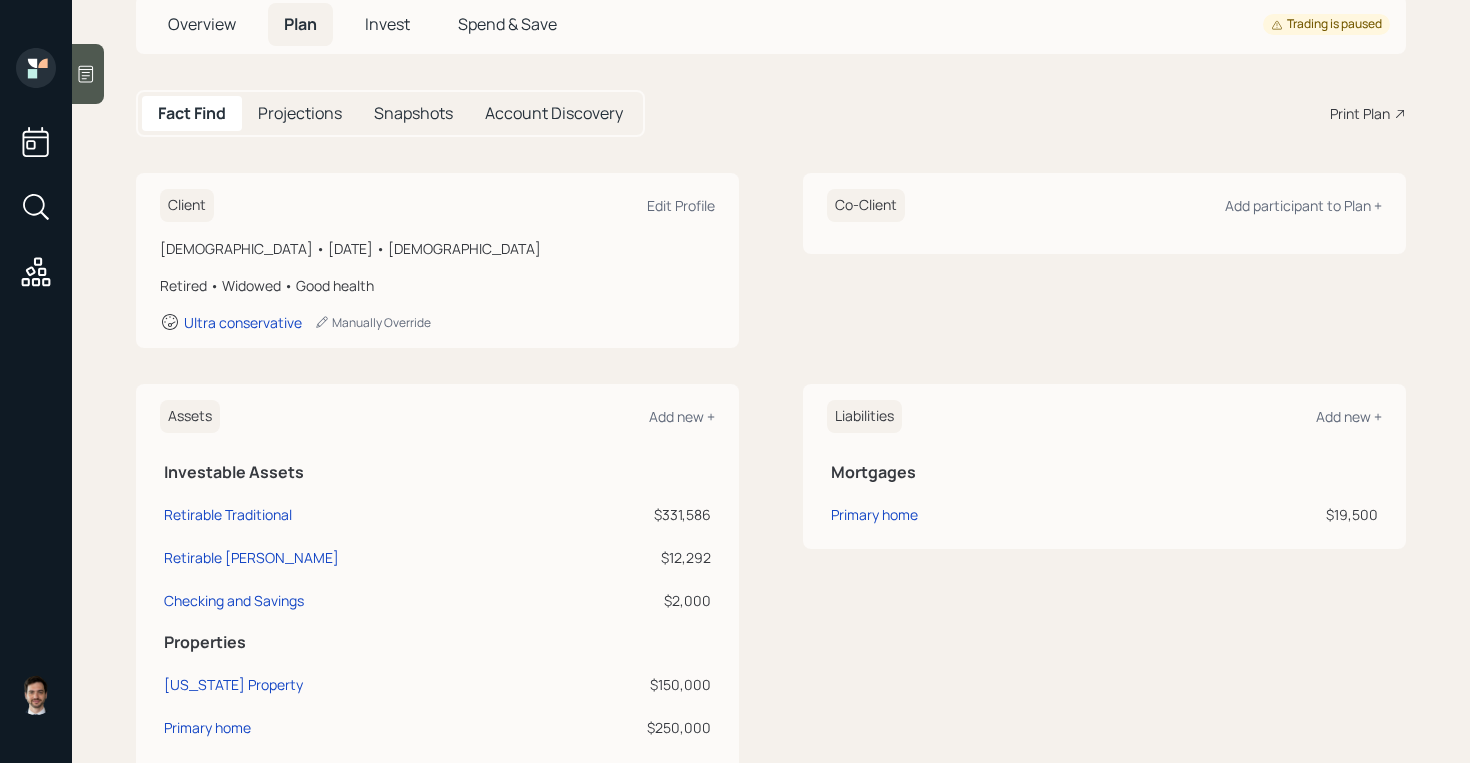 scroll, scrollTop: 0, scrollLeft: 0, axis: both 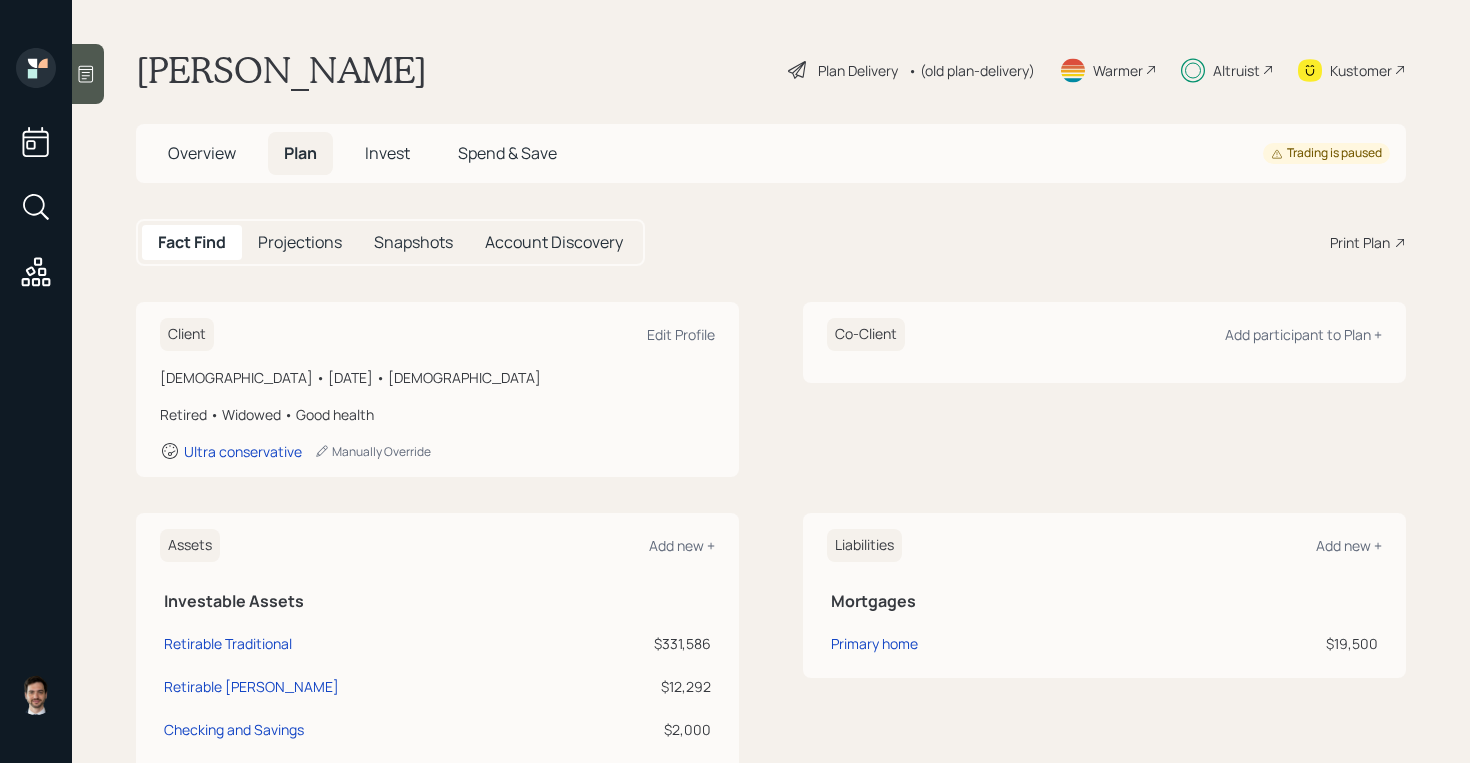 click on "Invest" at bounding box center [387, 153] 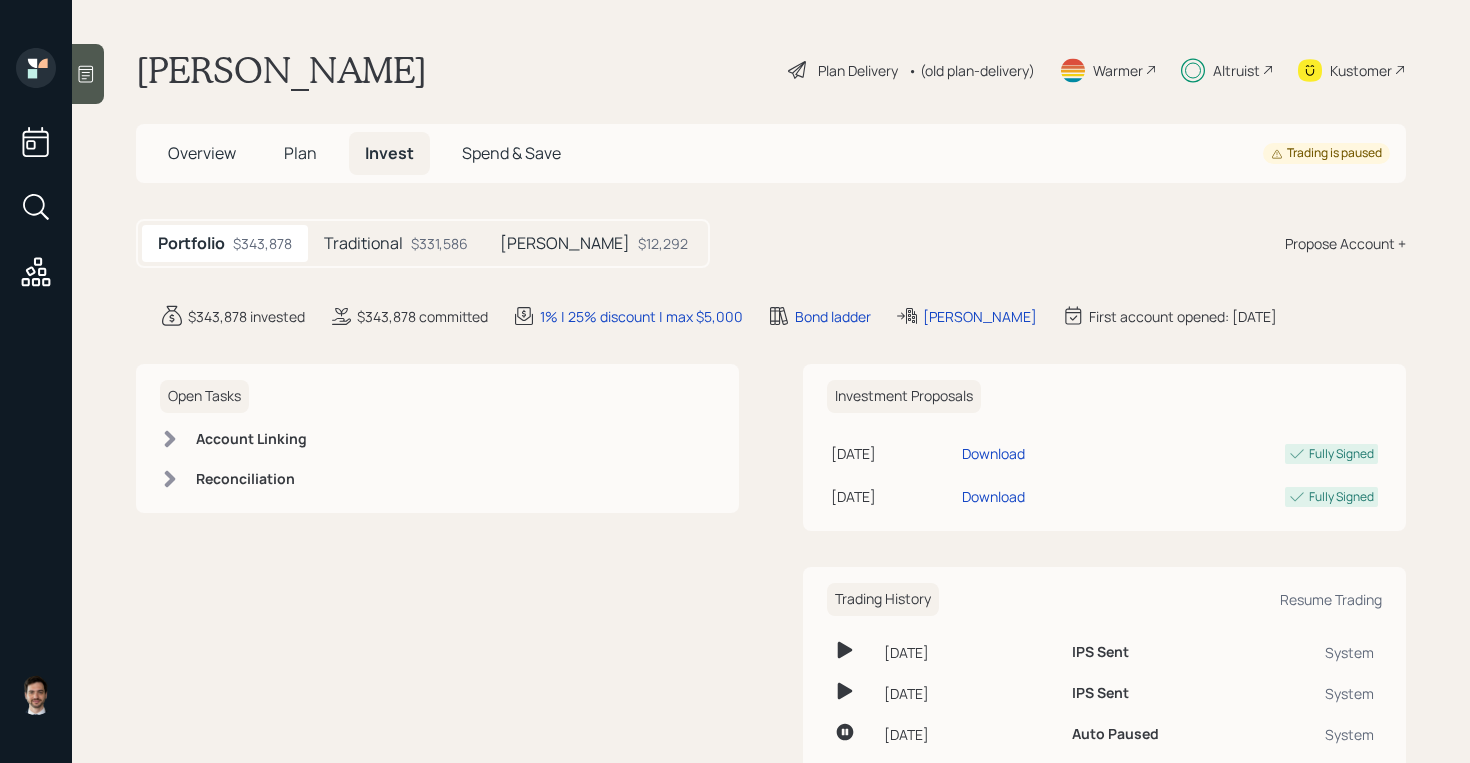 click on "Traditional" at bounding box center [363, 243] 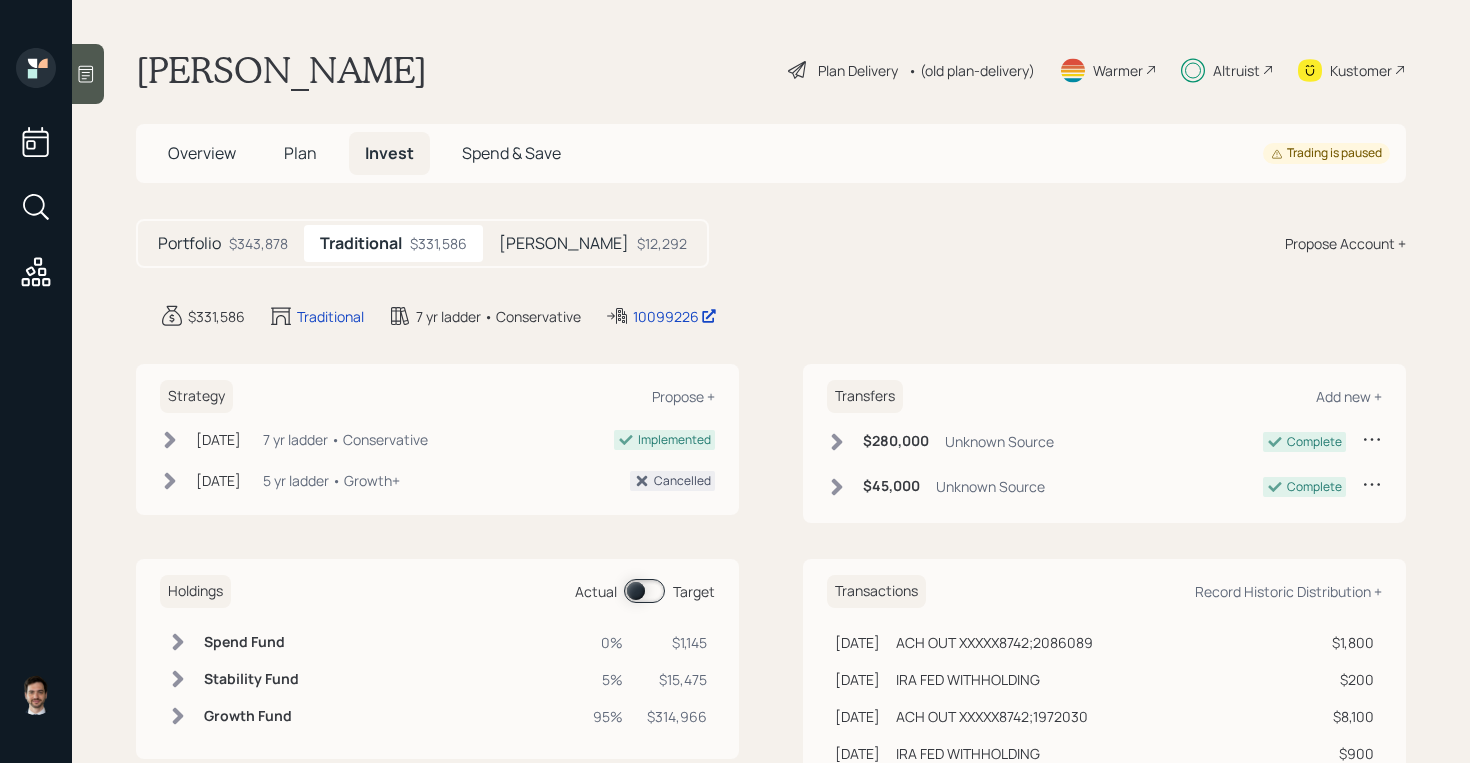 click at bounding box center [644, 591] 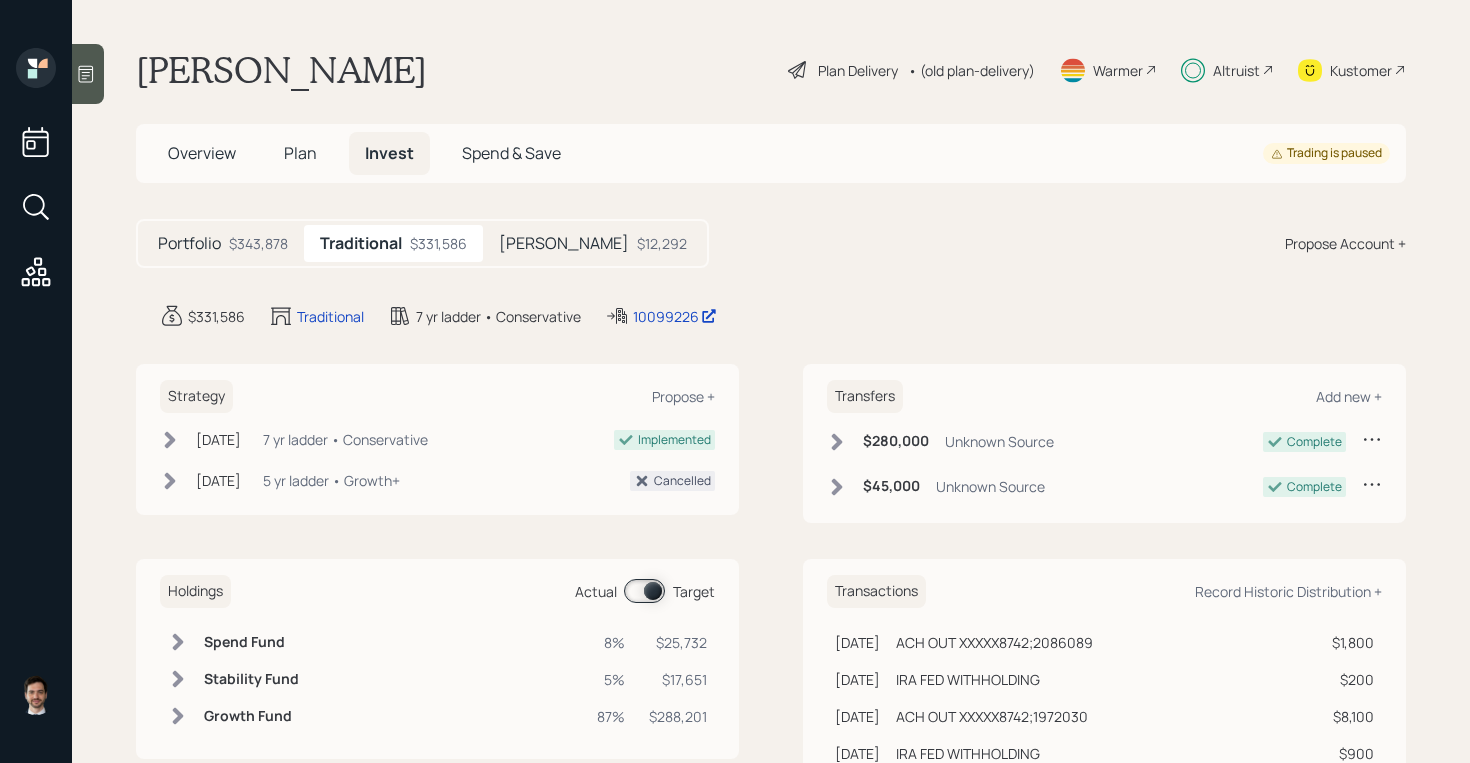 click at bounding box center [644, 591] 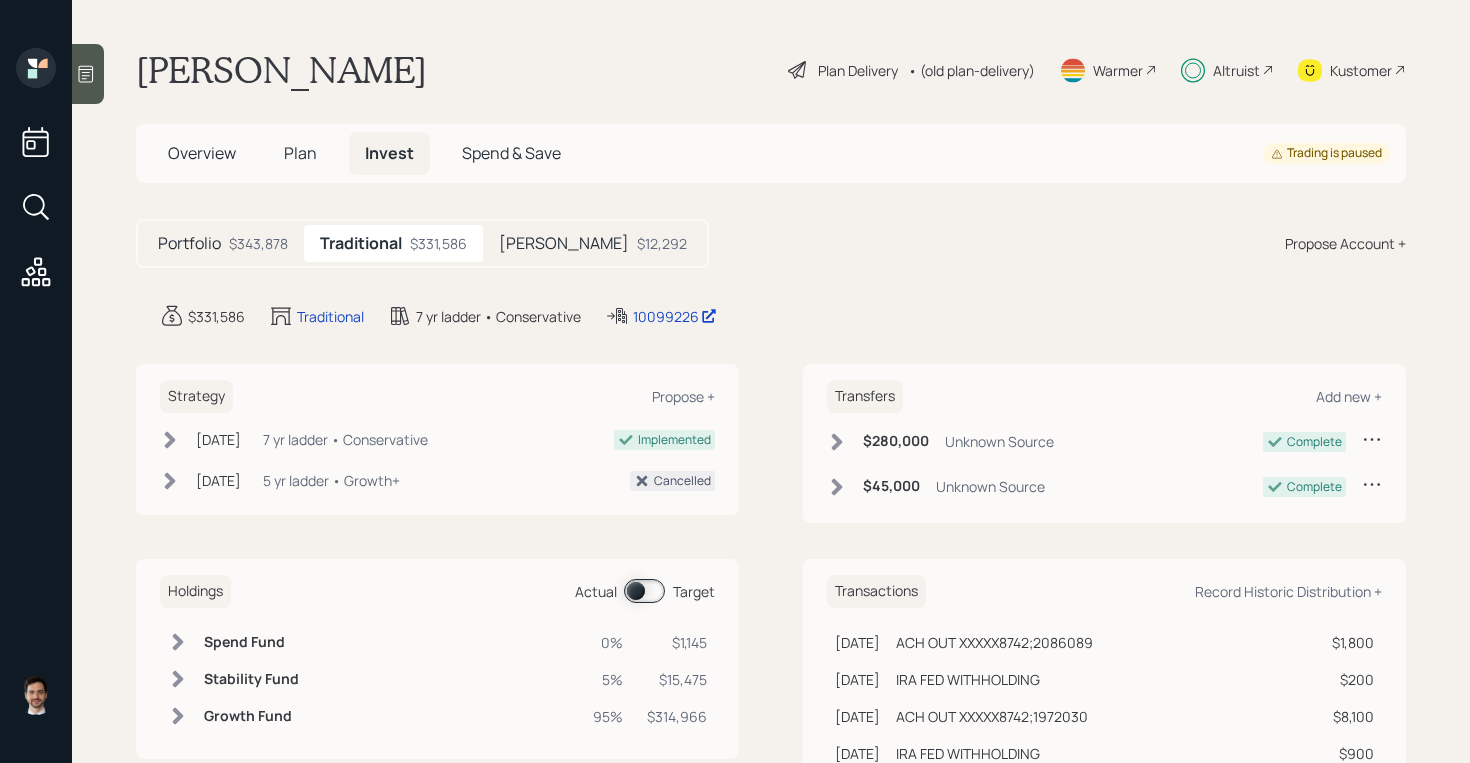 click on "Plan" at bounding box center (300, 153) 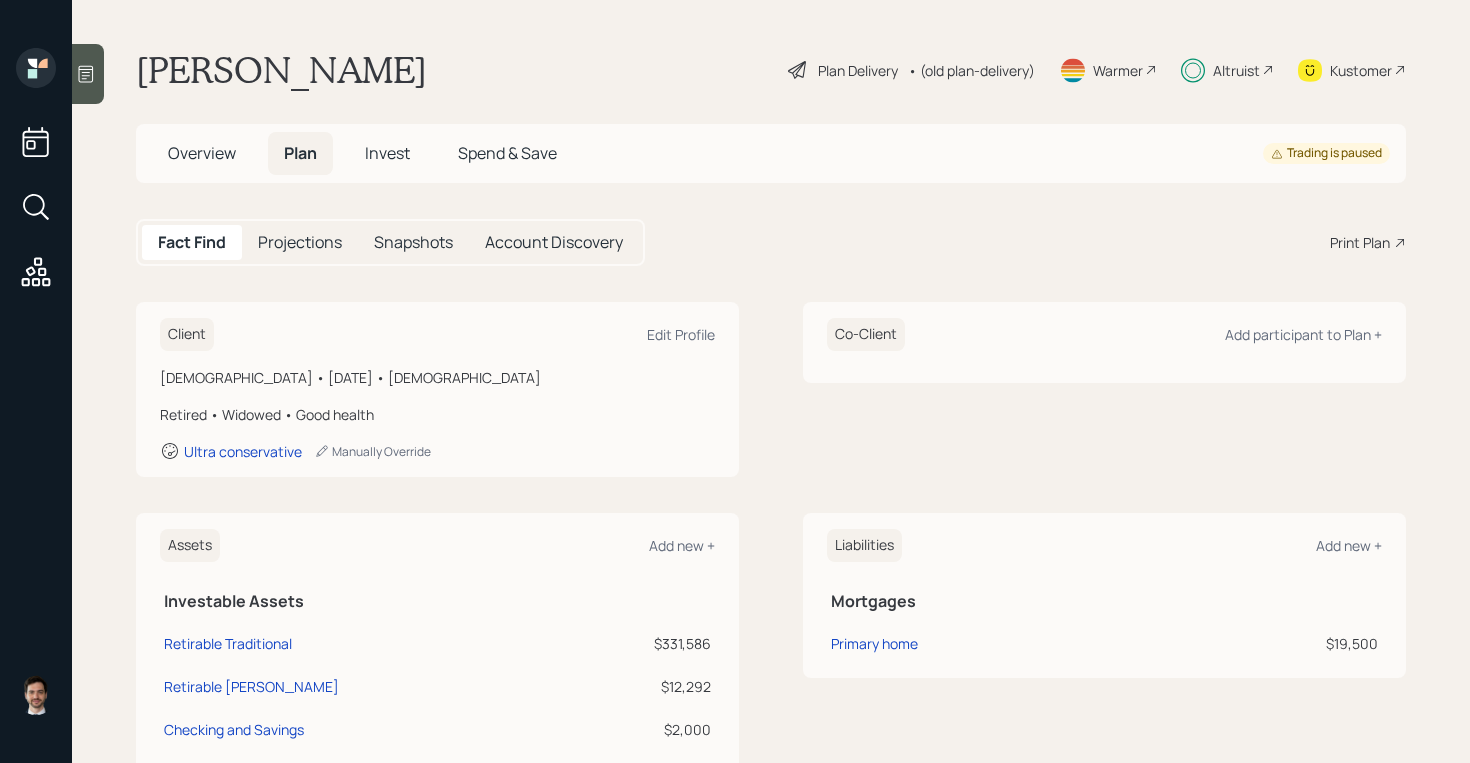 scroll, scrollTop: 985, scrollLeft: 0, axis: vertical 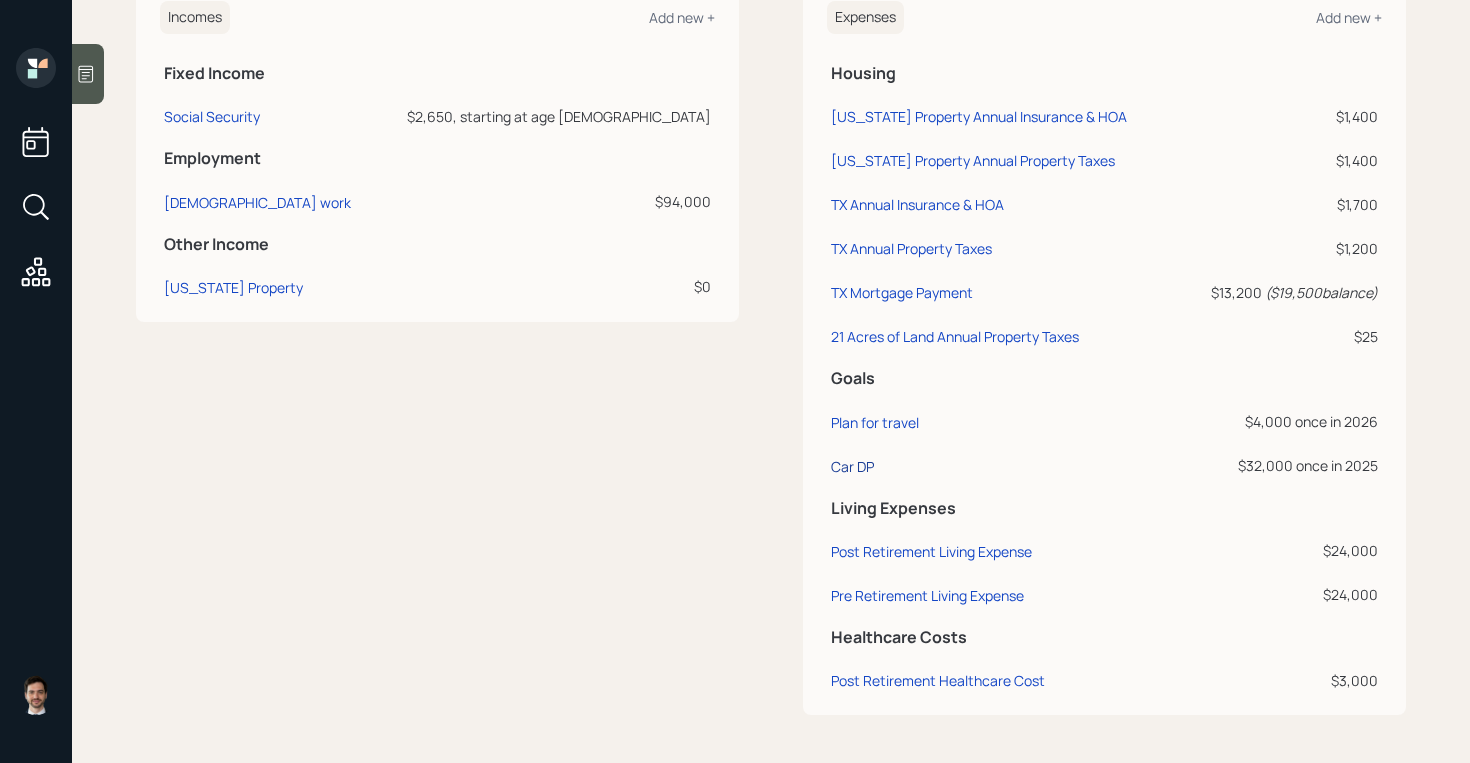 click on "Car DP" at bounding box center (852, 466) 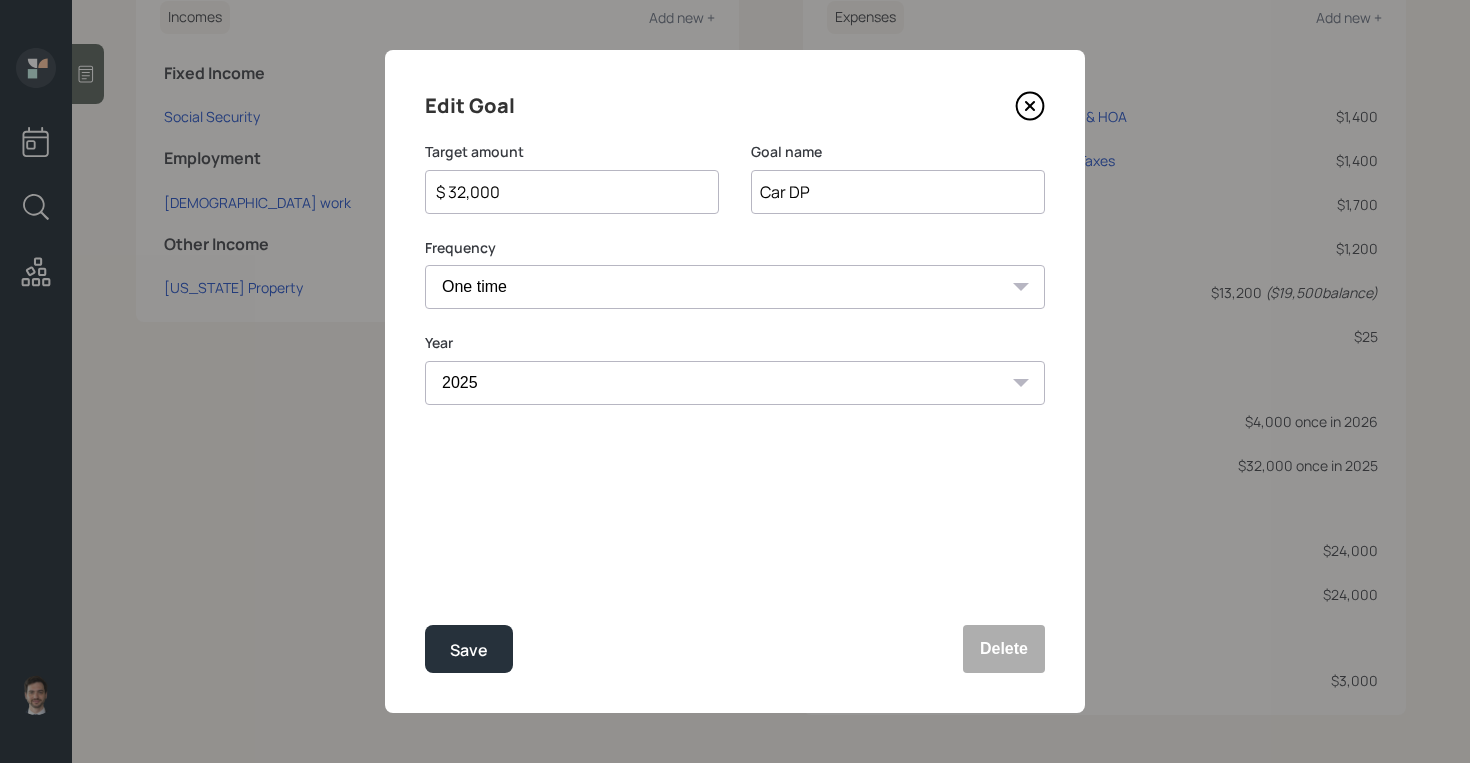 click on "$ 32,000" at bounding box center (564, 192) 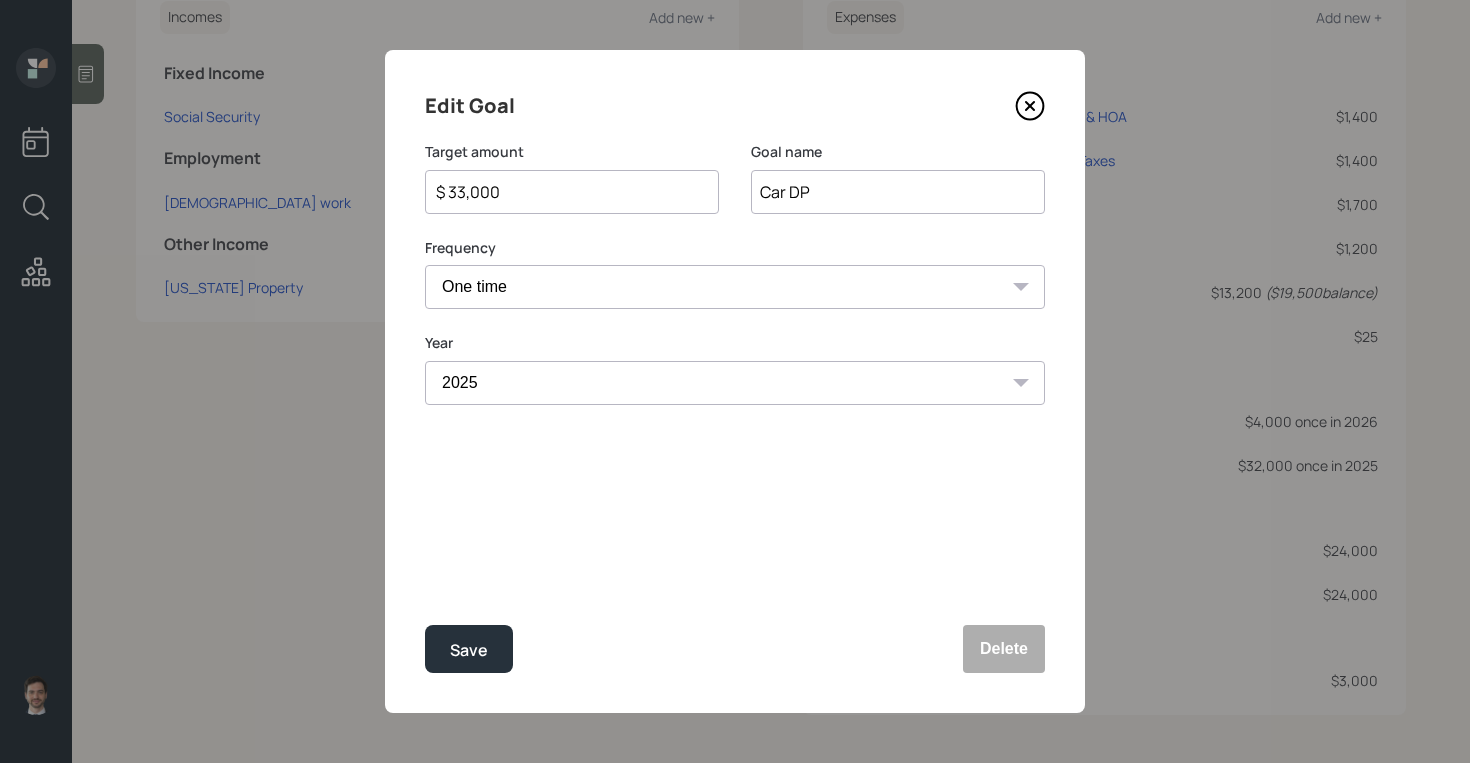 click on "Save" at bounding box center [469, 649] 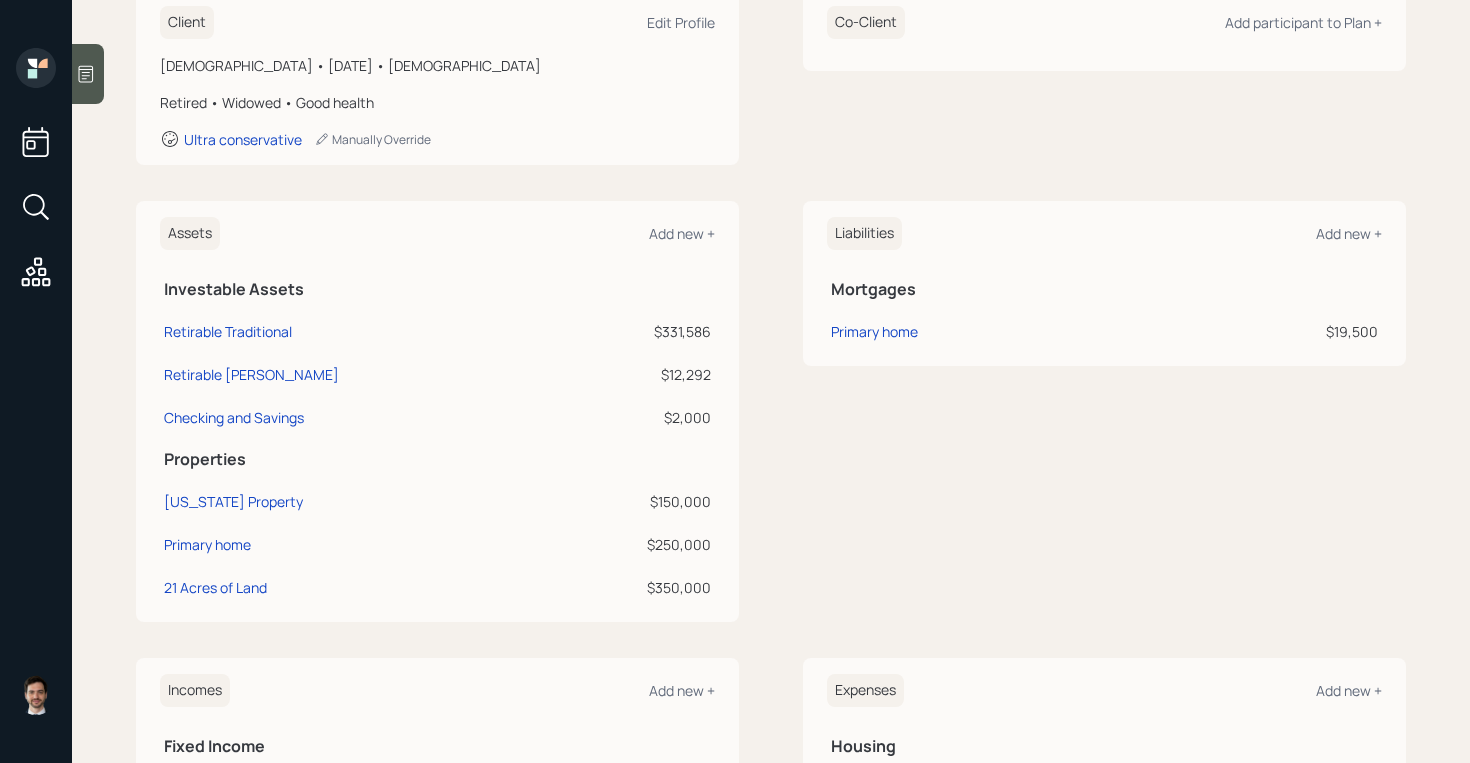 scroll, scrollTop: 0, scrollLeft: 0, axis: both 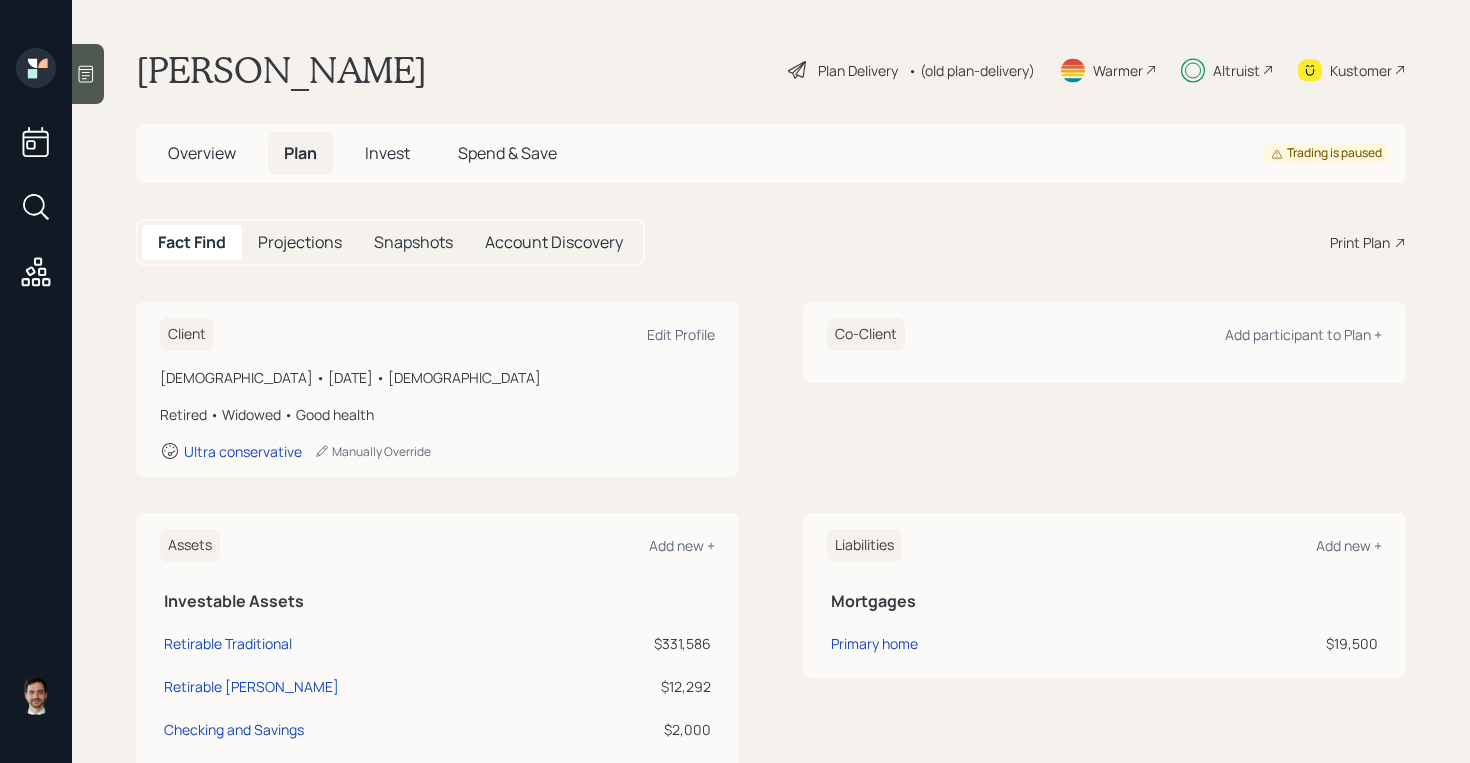 click on "Invest" at bounding box center (387, 153) 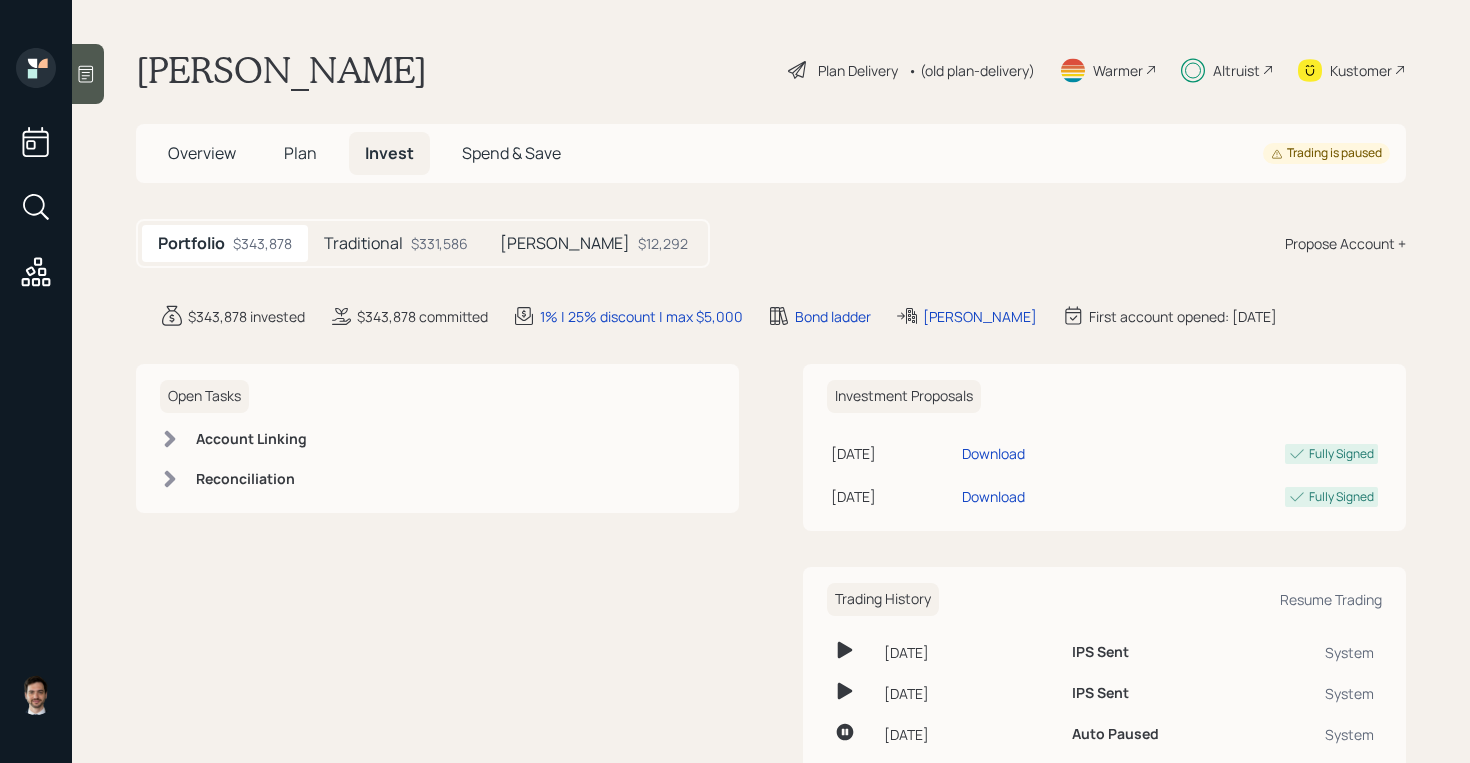 click on "$331,586" at bounding box center (439, 243) 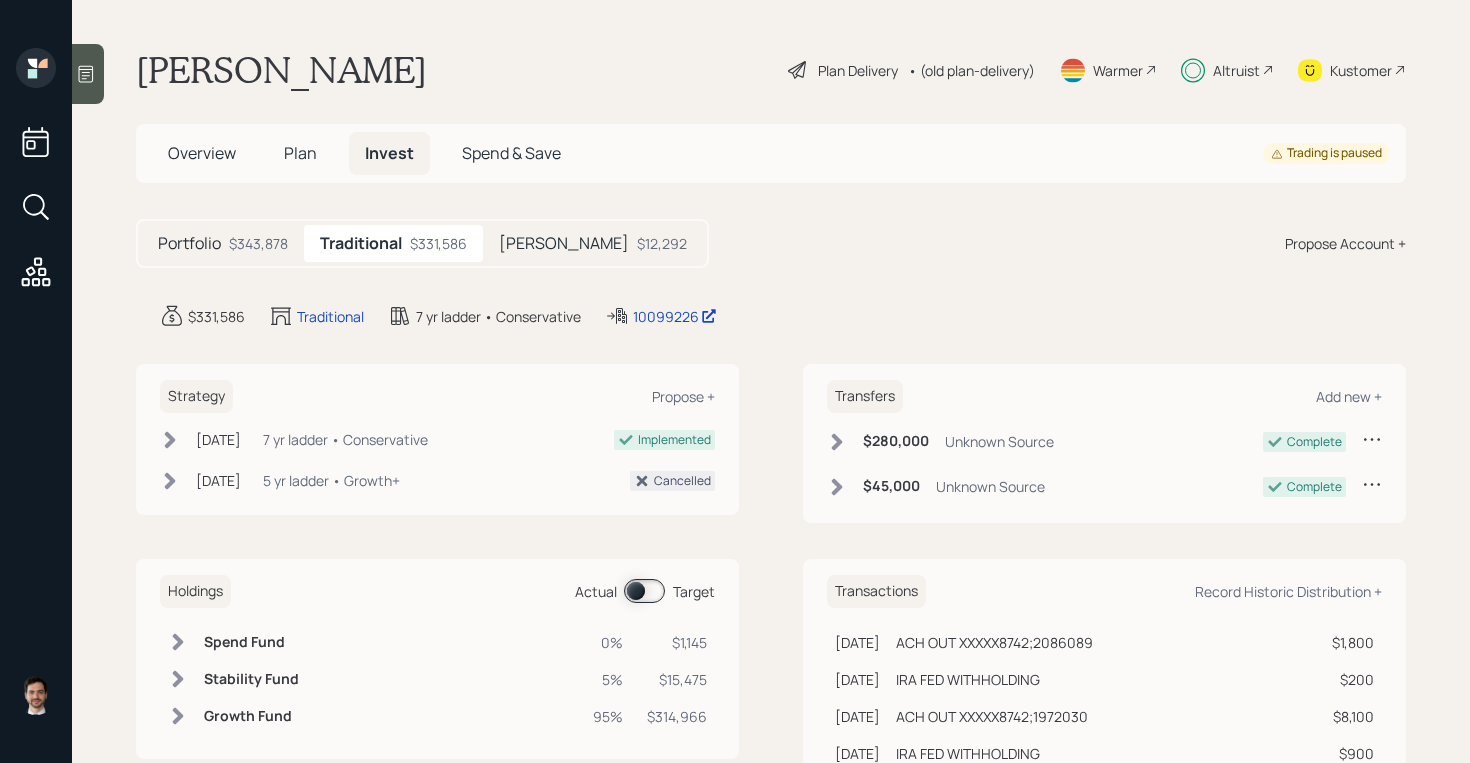 click at bounding box center (644, 591) 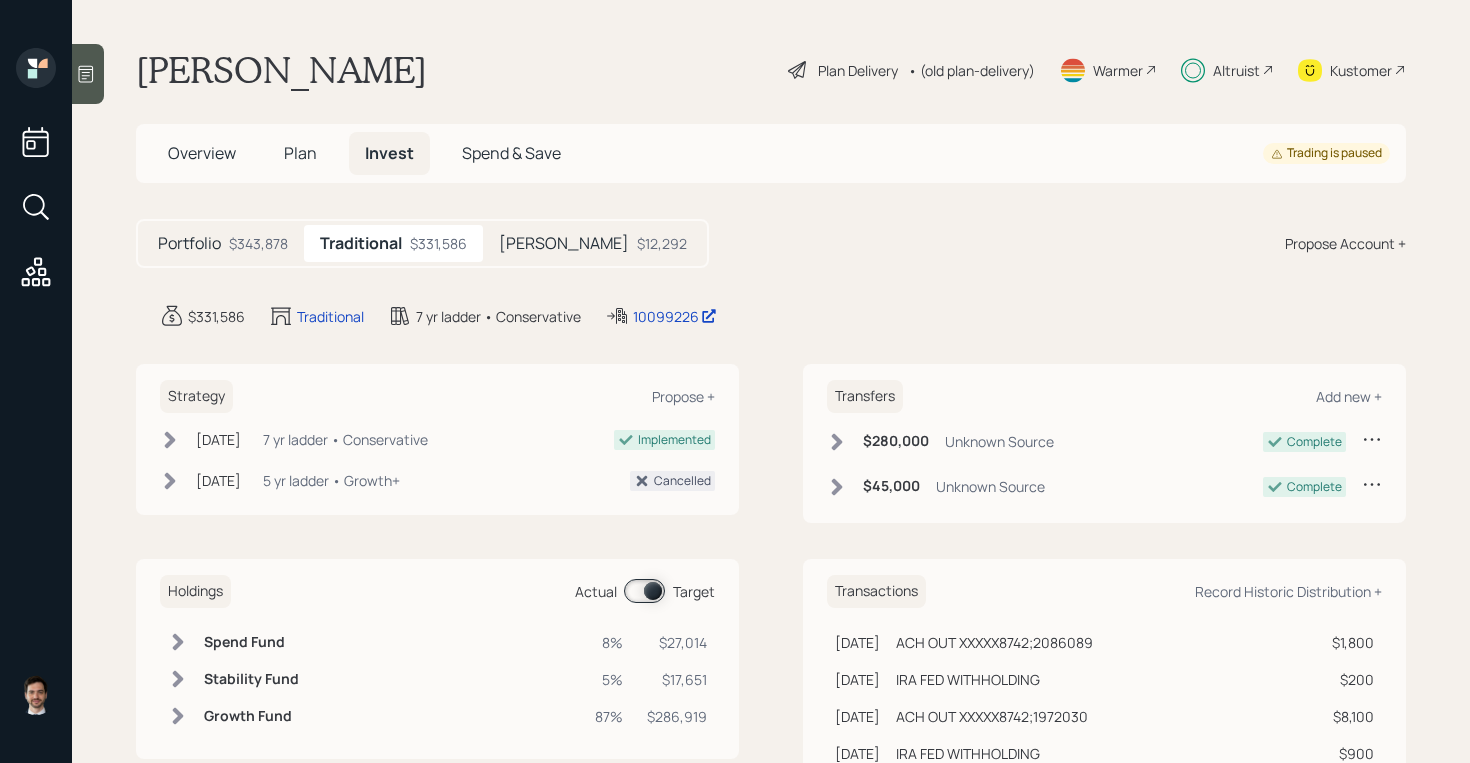 click at bounding box center [644, 591] 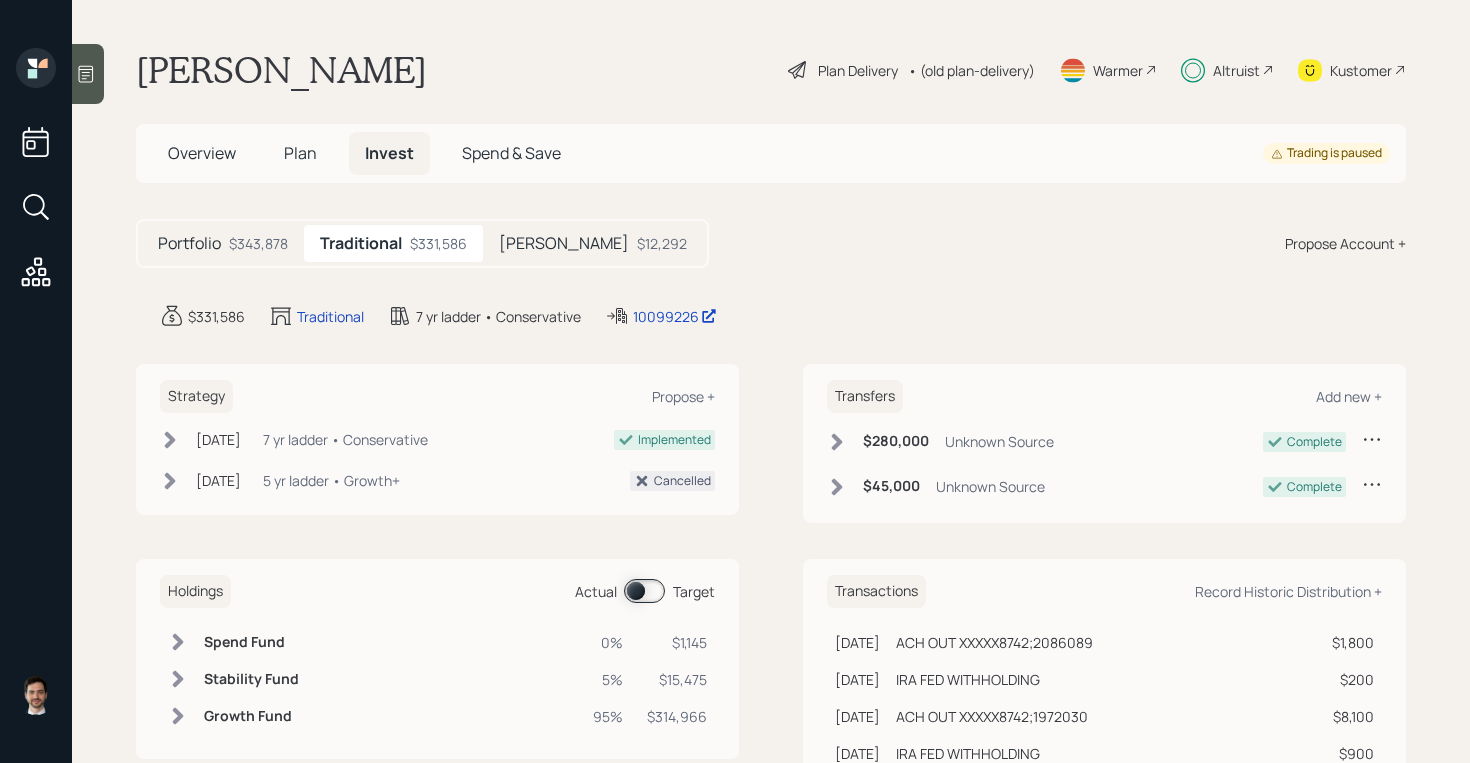 click on "Plan" at bounding box center (300, 153) 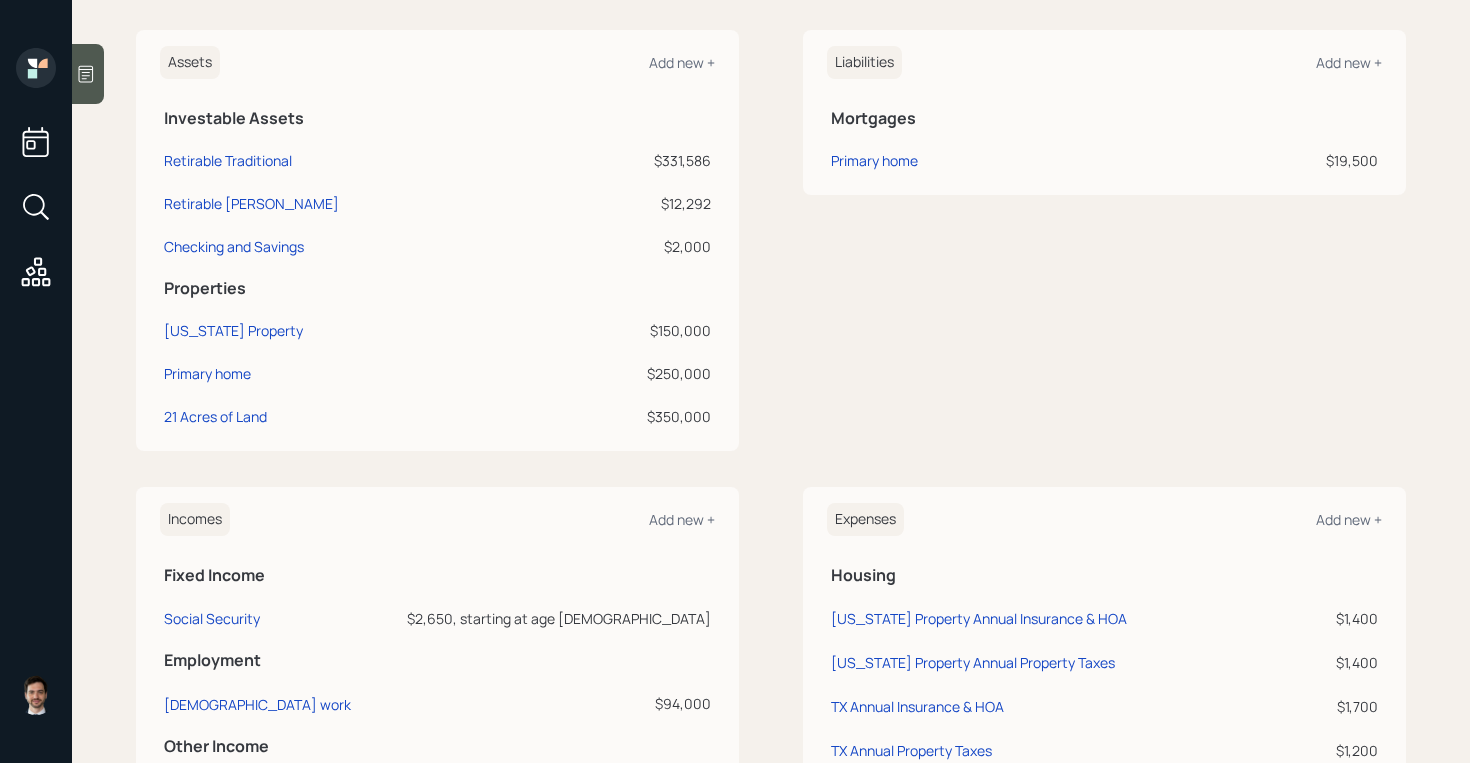 scroll, scrollTop: 985, scrollLeft: 0, axis: vertical 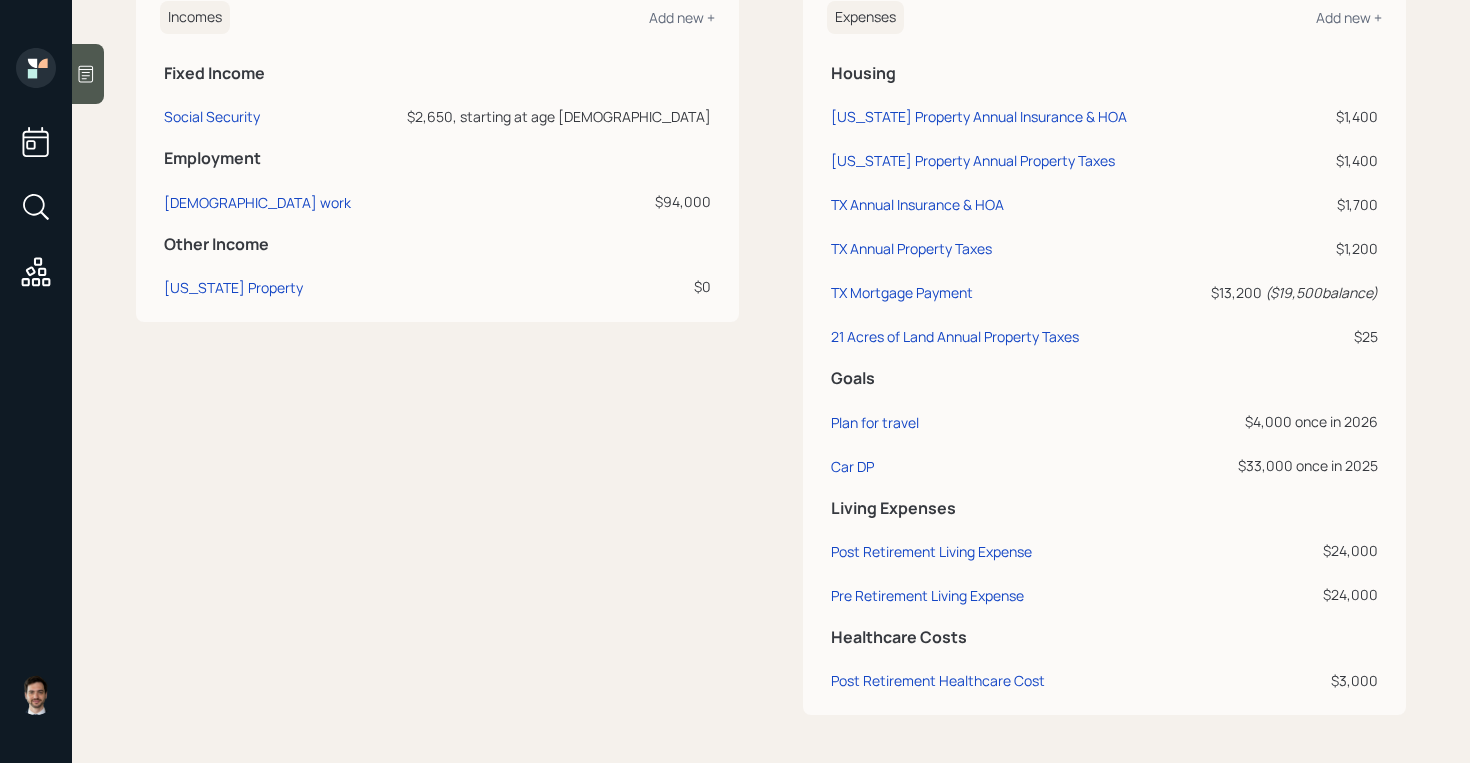 click on "Car DP" at bounding box center [1003, 463] 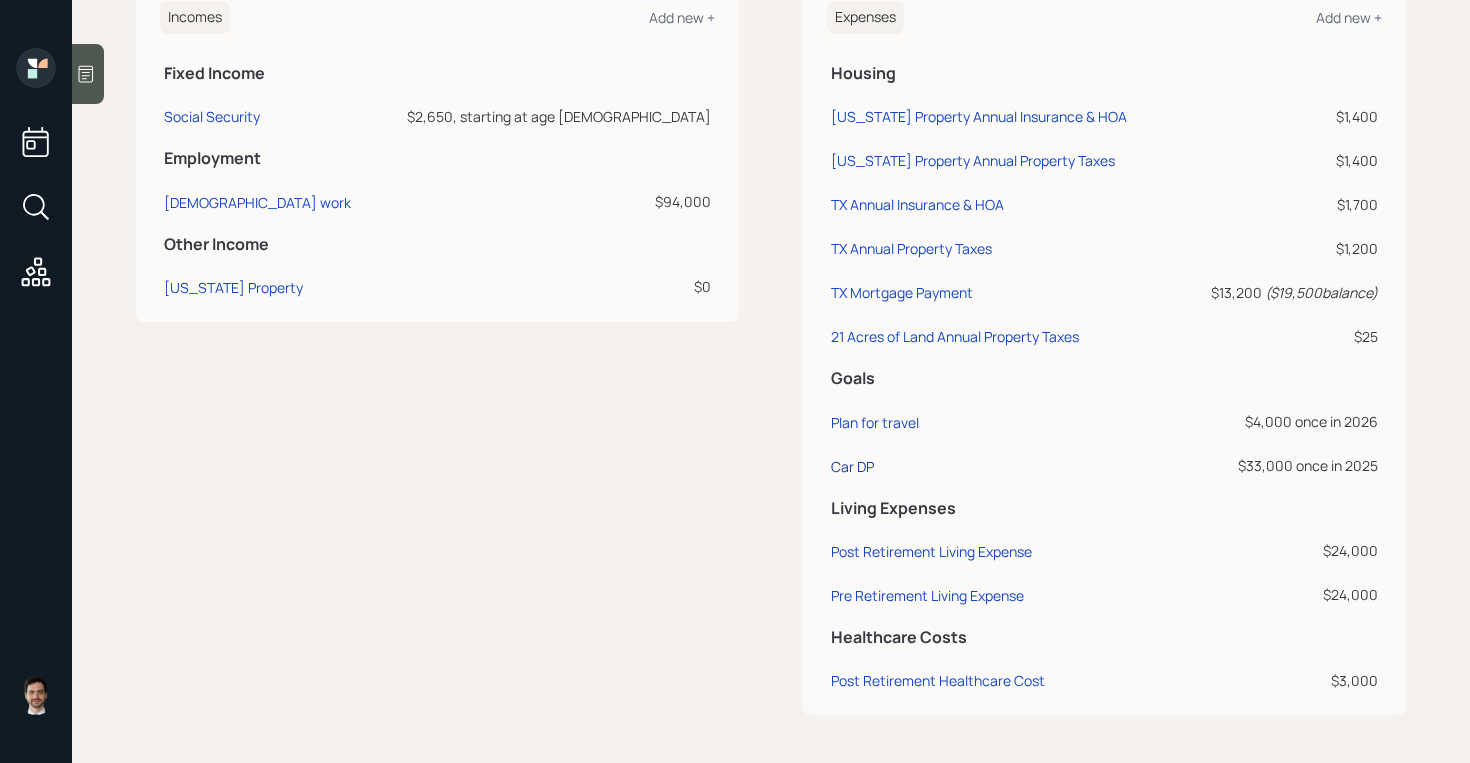 click on "Car DP" at bounding box center [852, 466] 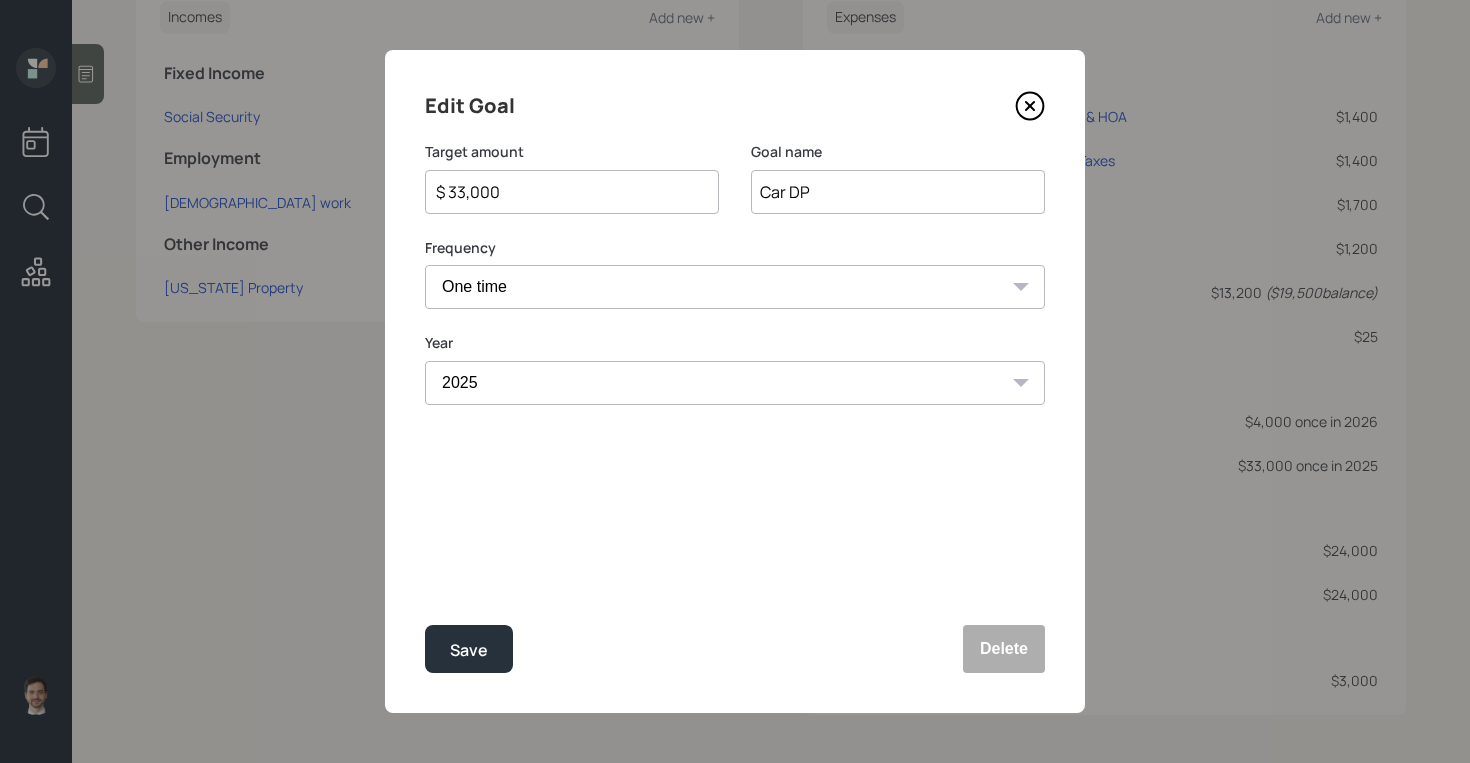click on "$ 33,000" at bounding box center (564, 192) 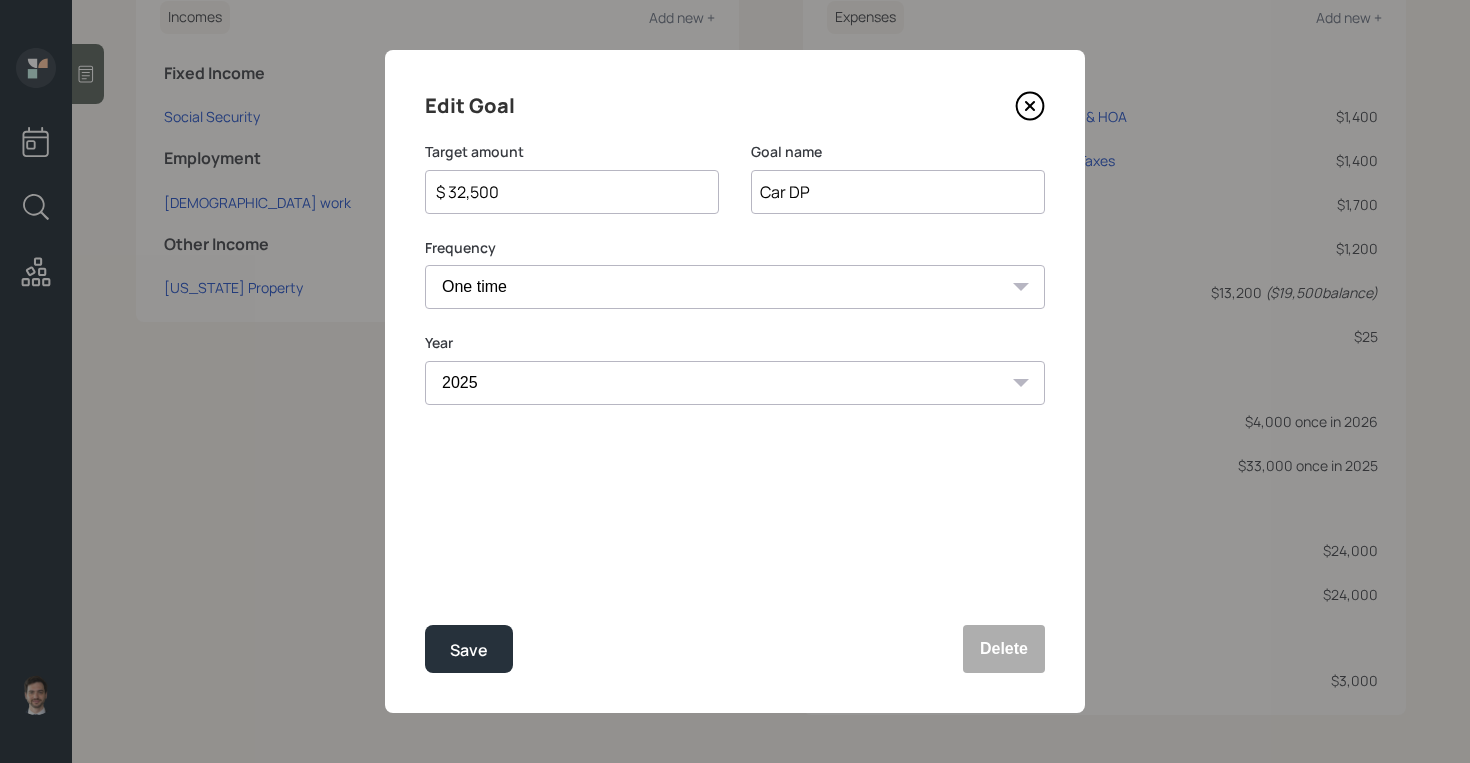 click on "Save" at bounding box center [469, 649] 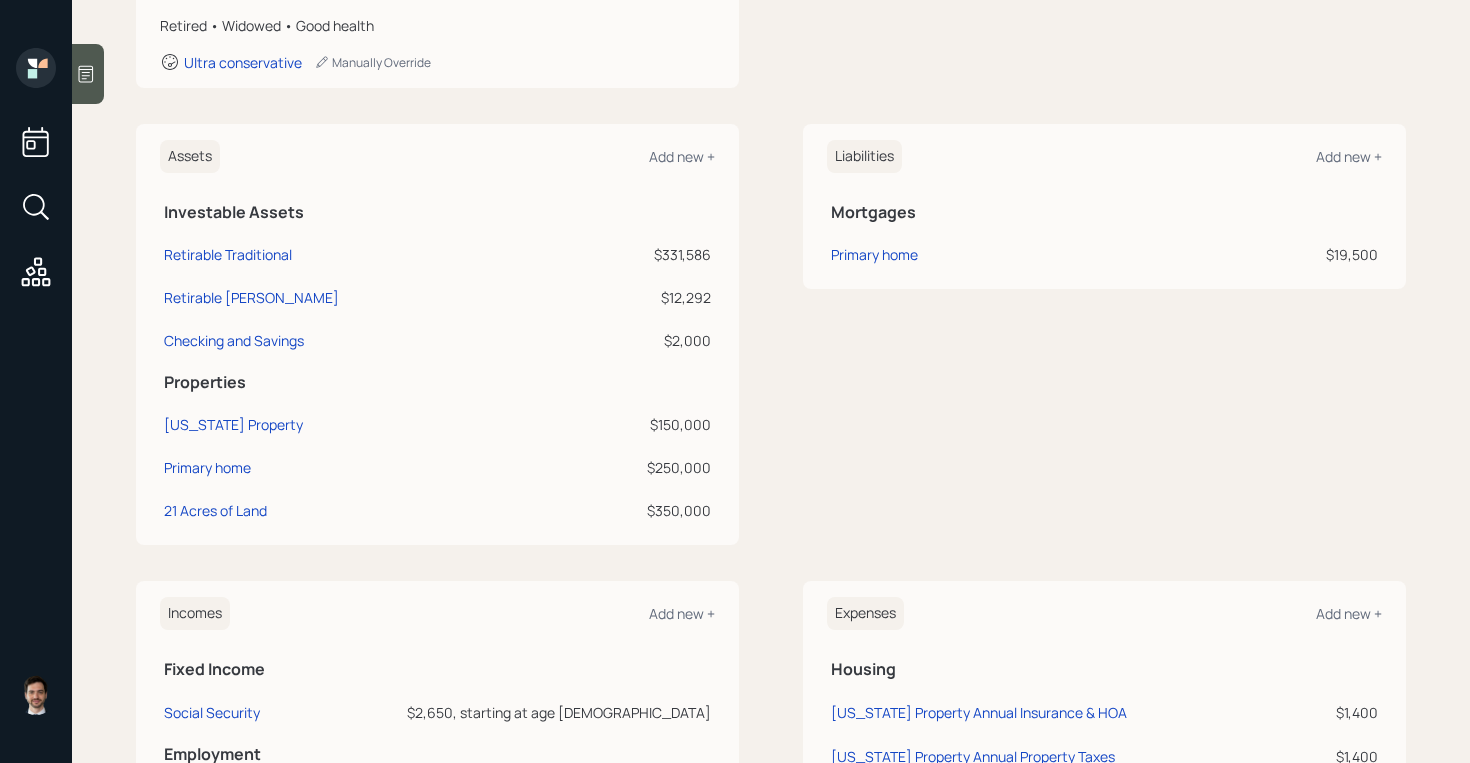 scroll, scrollTop: 0, scrollLeft: 0, axis: both 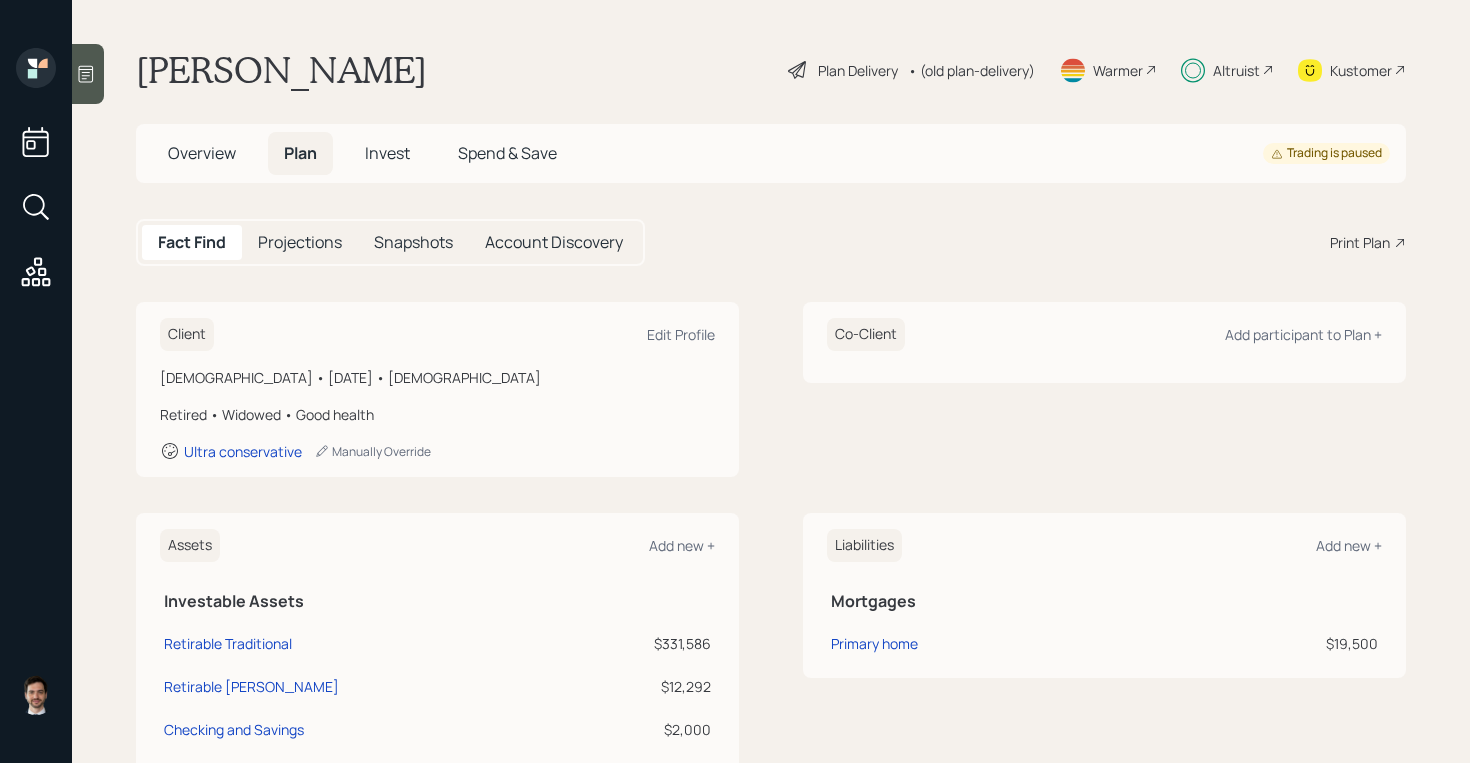 click on "Invest" at bounding box center (387, 153) 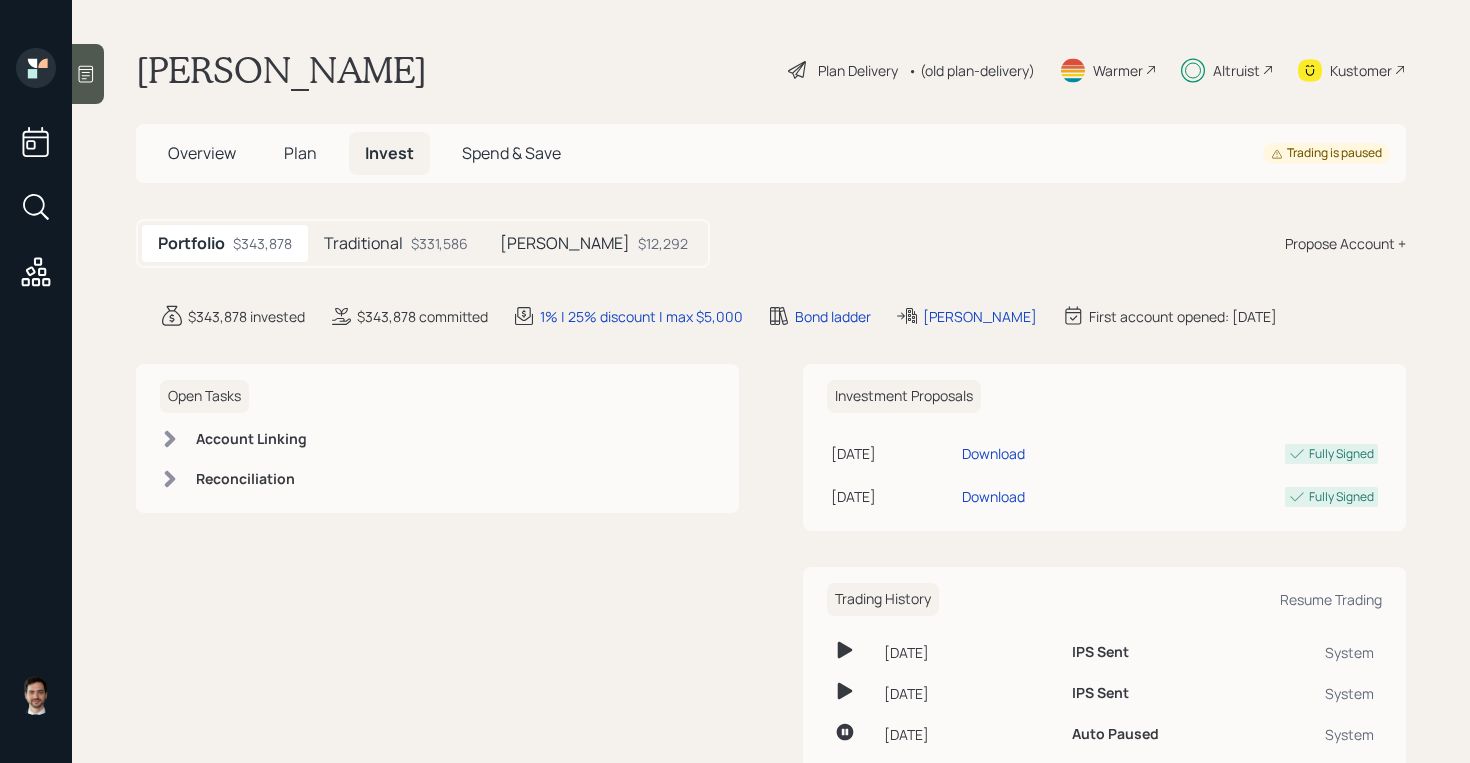 click on "$331,586" at bounding box center (439, 243) 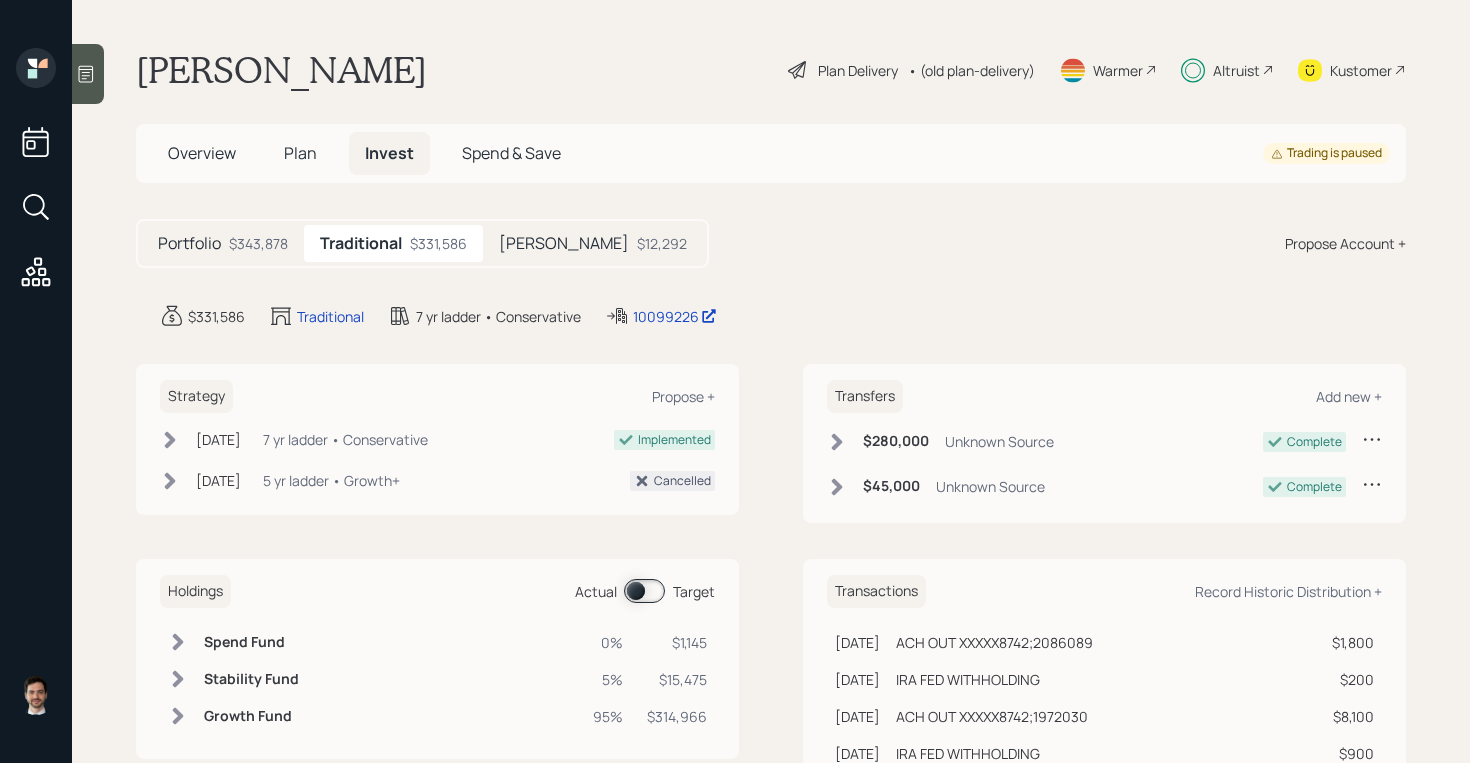 click at bounding box center [644, 591] 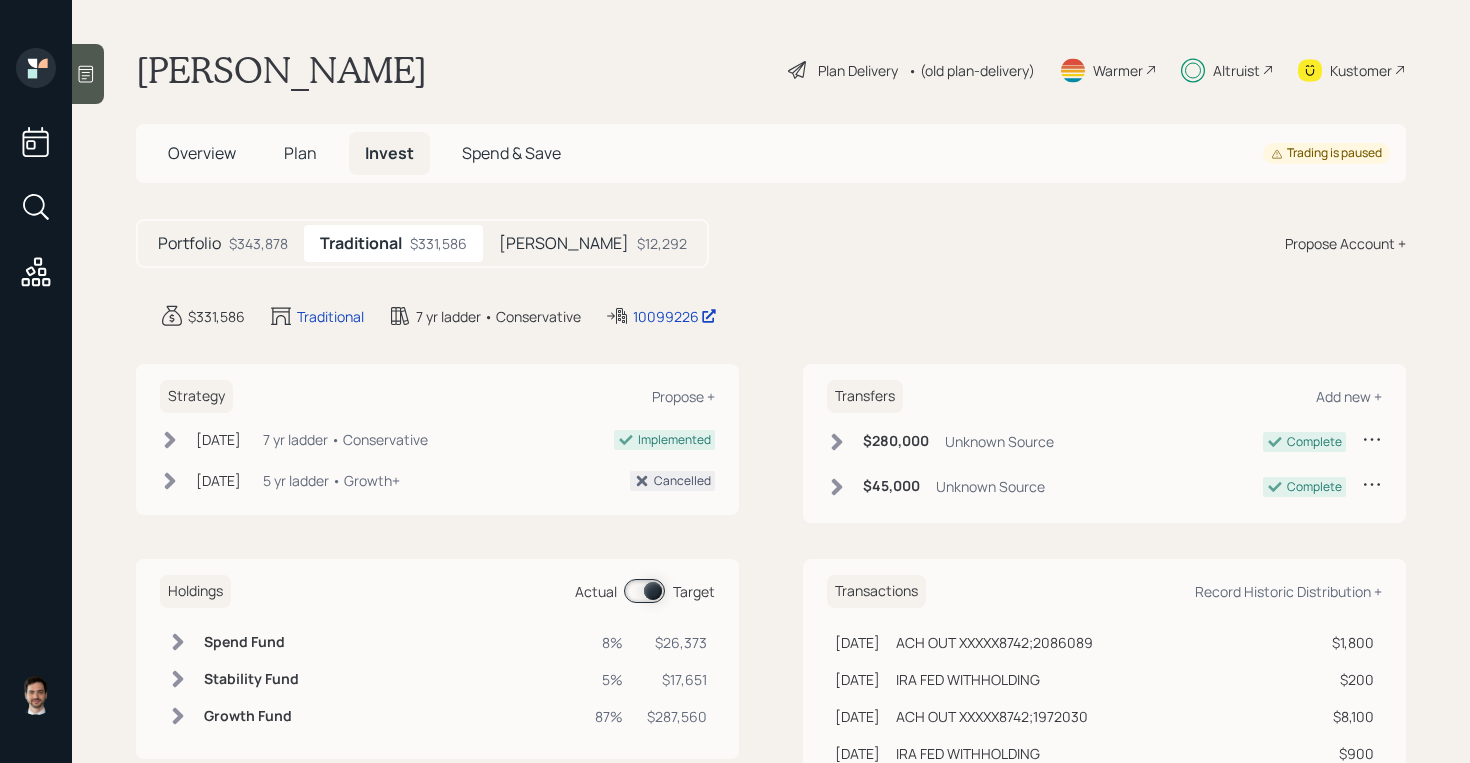 click at bounding box center [644, 591] 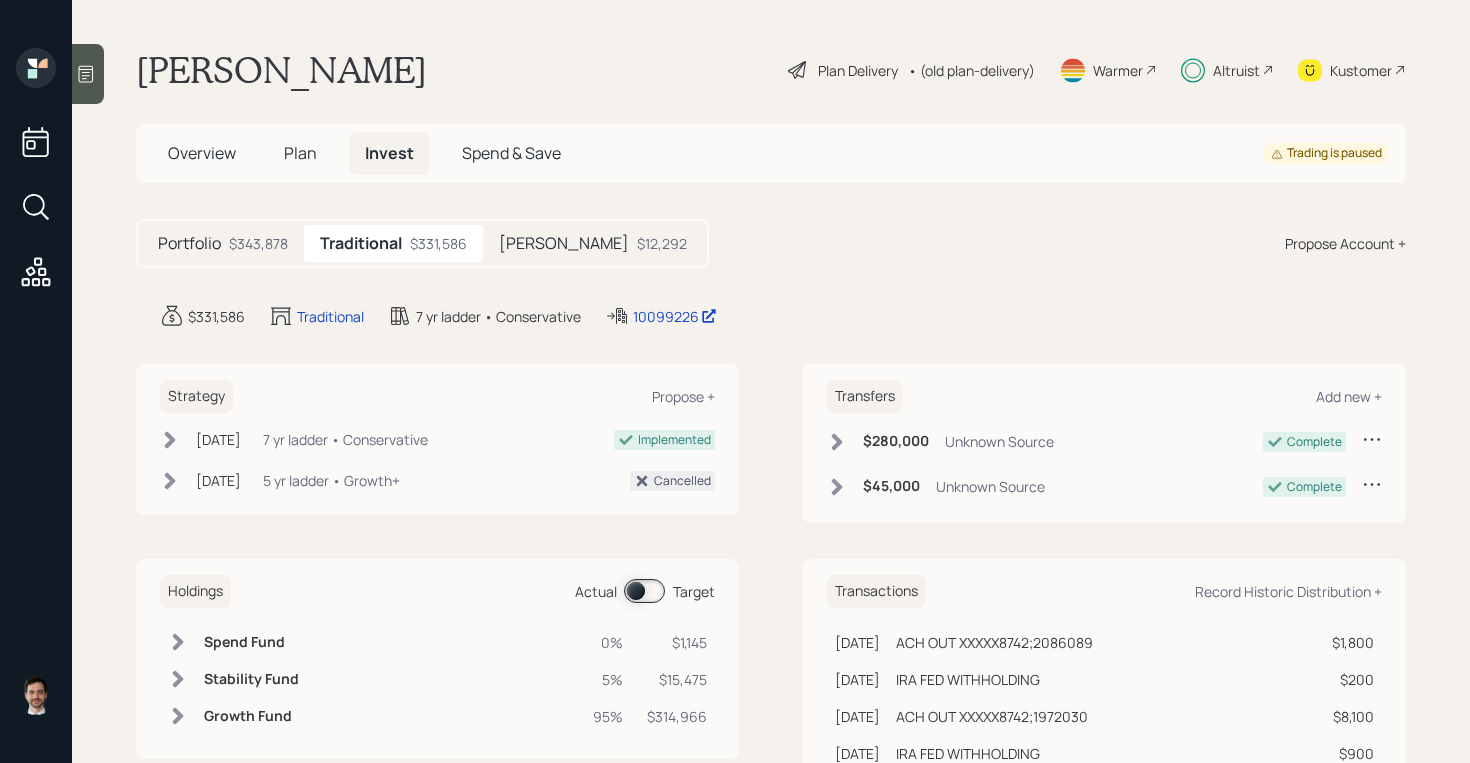 click on "Plan" at bounding box center [300, 153] 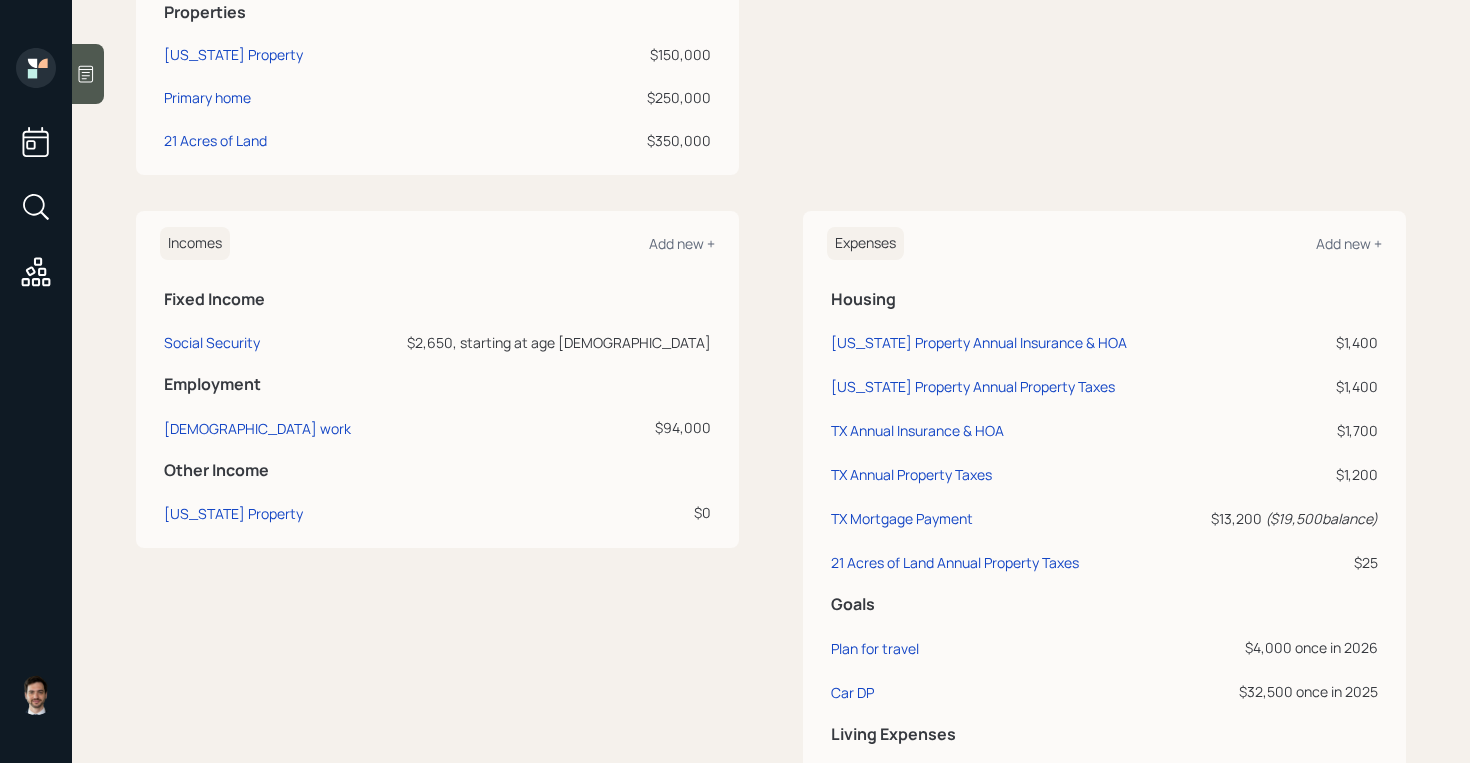 scroll, scrollTop: 801, scrollLeft: 0, axis: vertical 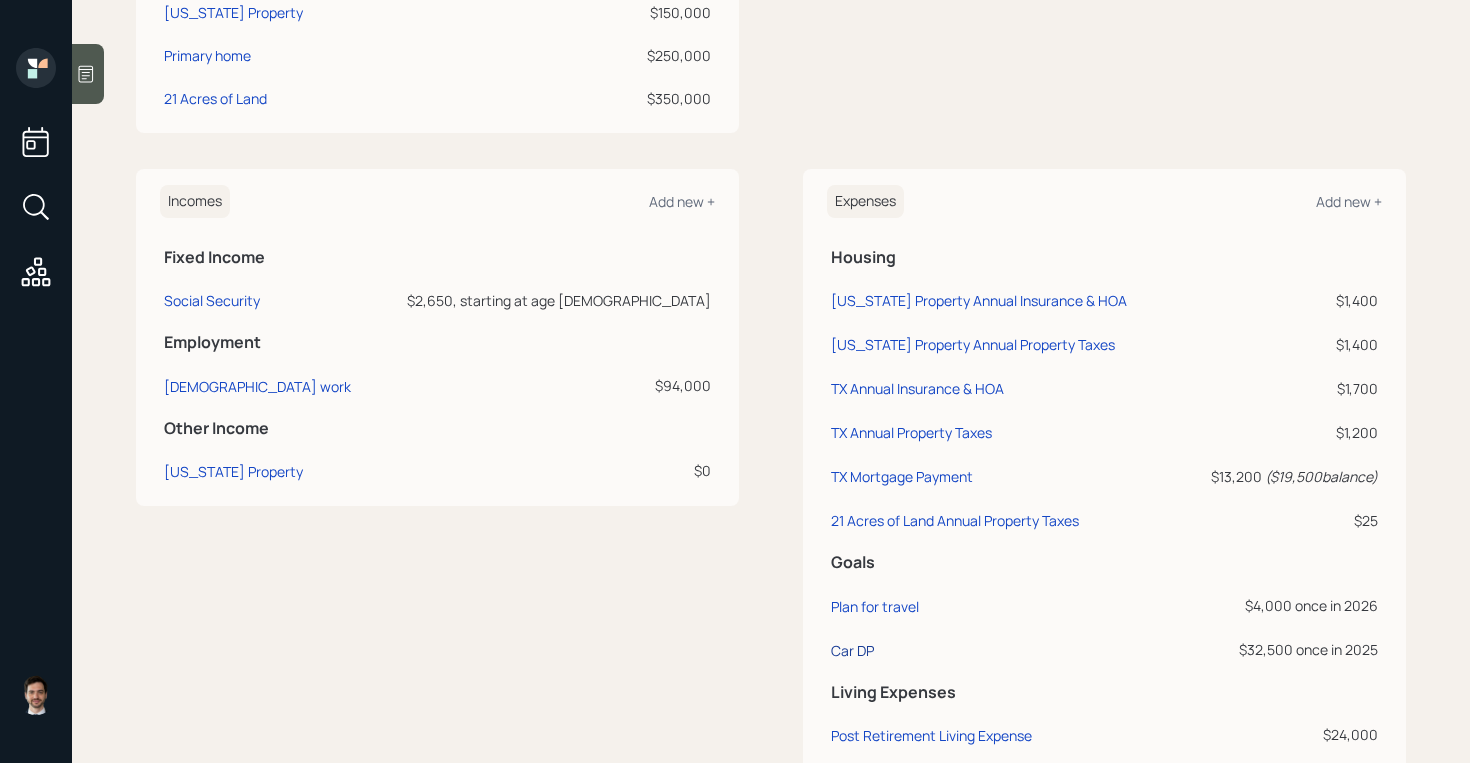 click on "Car DP" at bounding box center (852, 650) 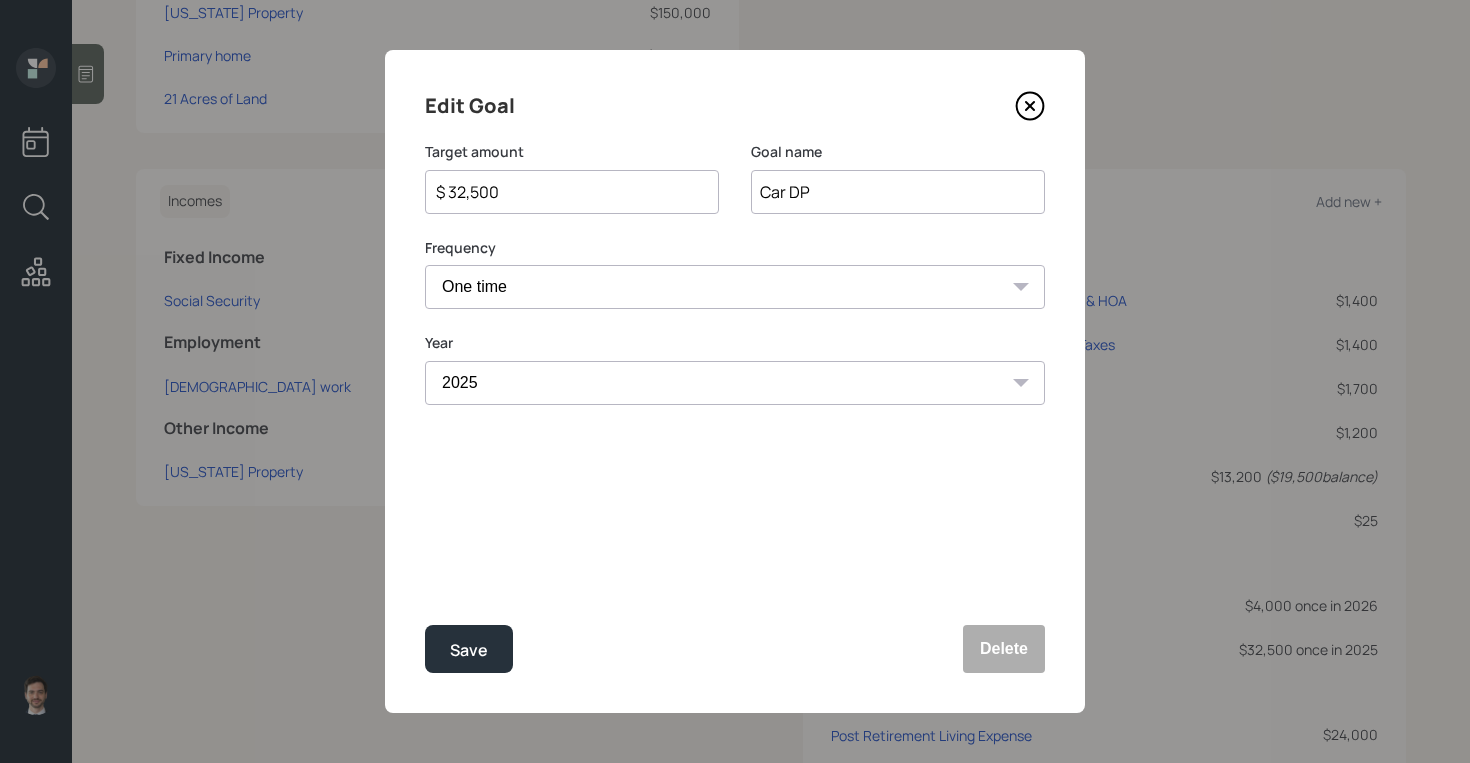 click on "$ 32,500" at bounding box center [564, 192] 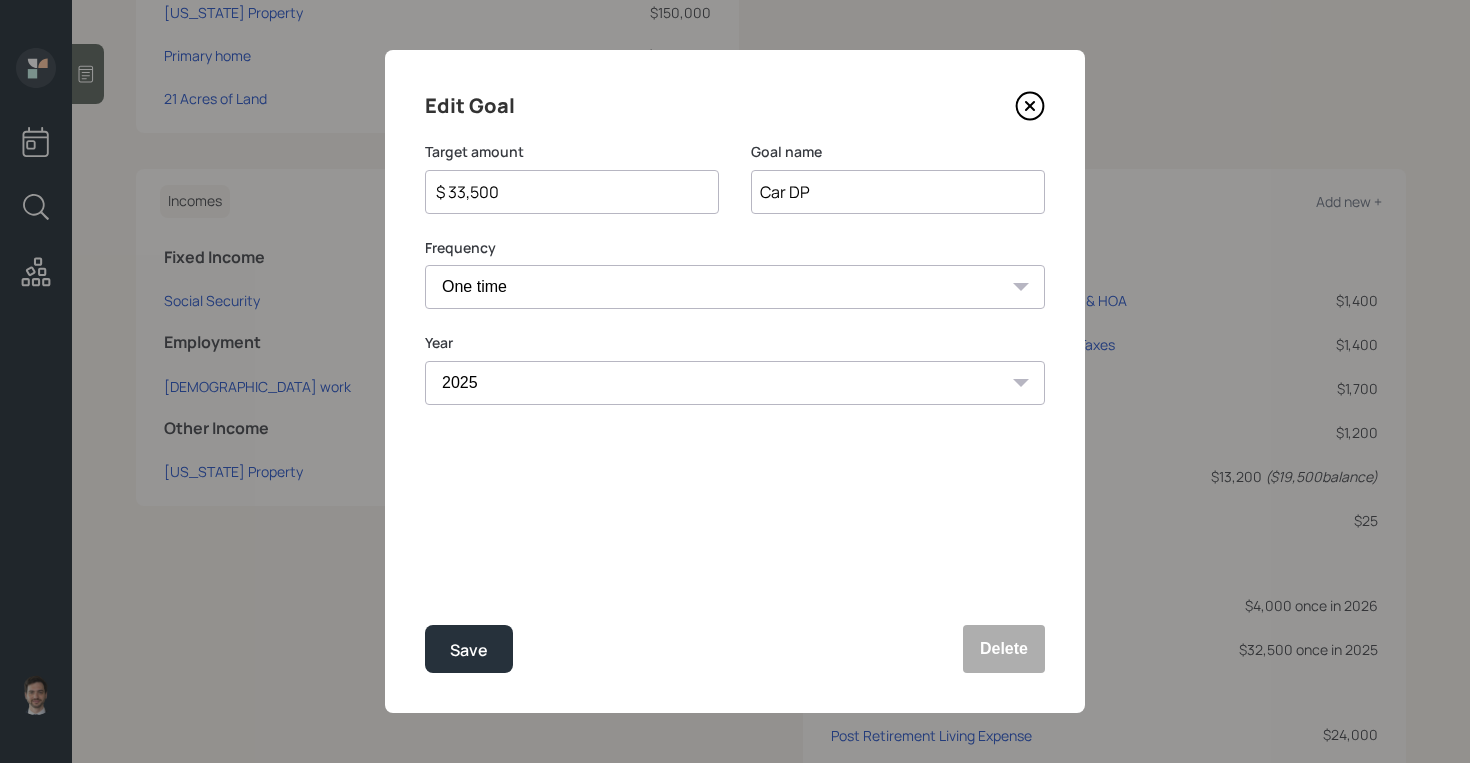 click on "Save" at bounding box center [469, 649] 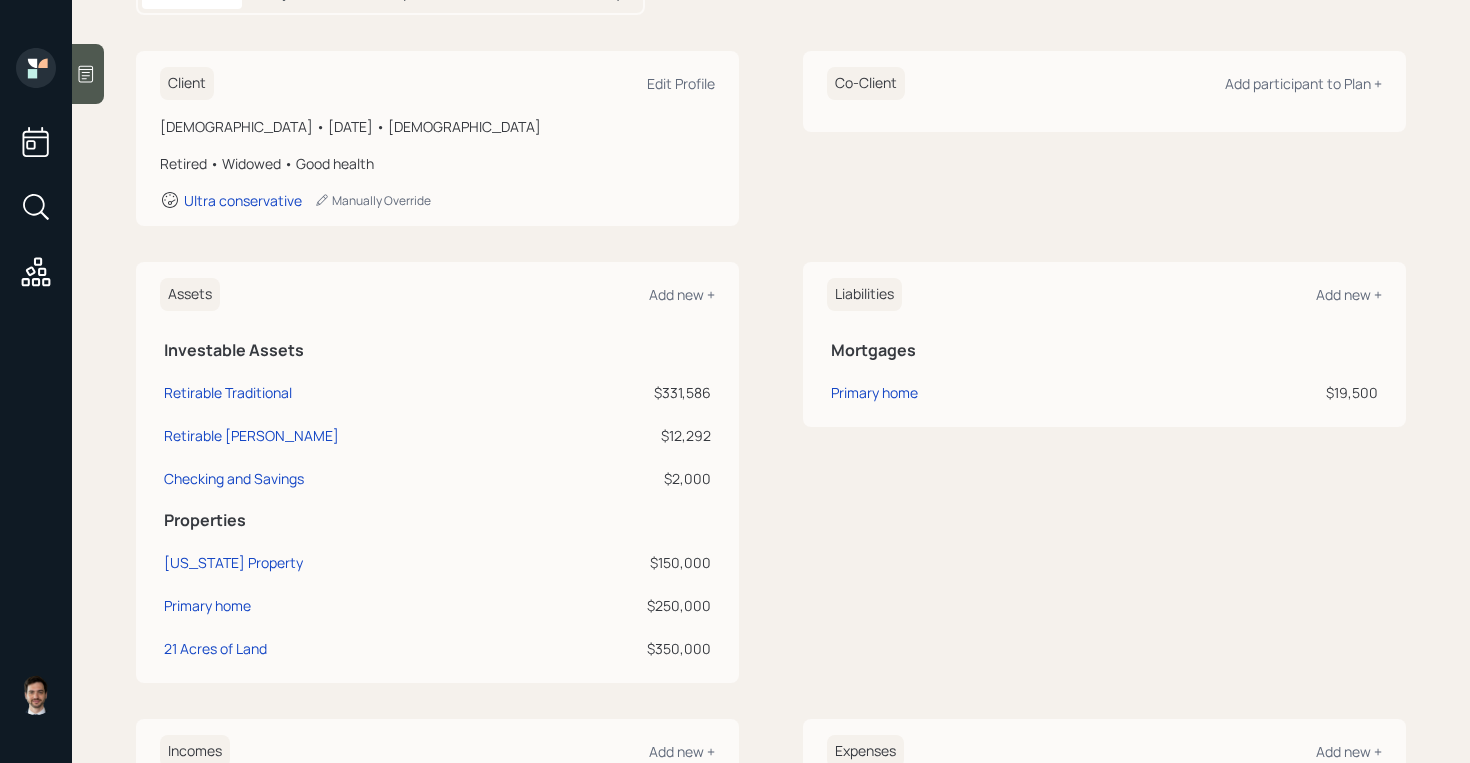 scroll, scrollTop: 0, scrollLeft: 0, axis: both 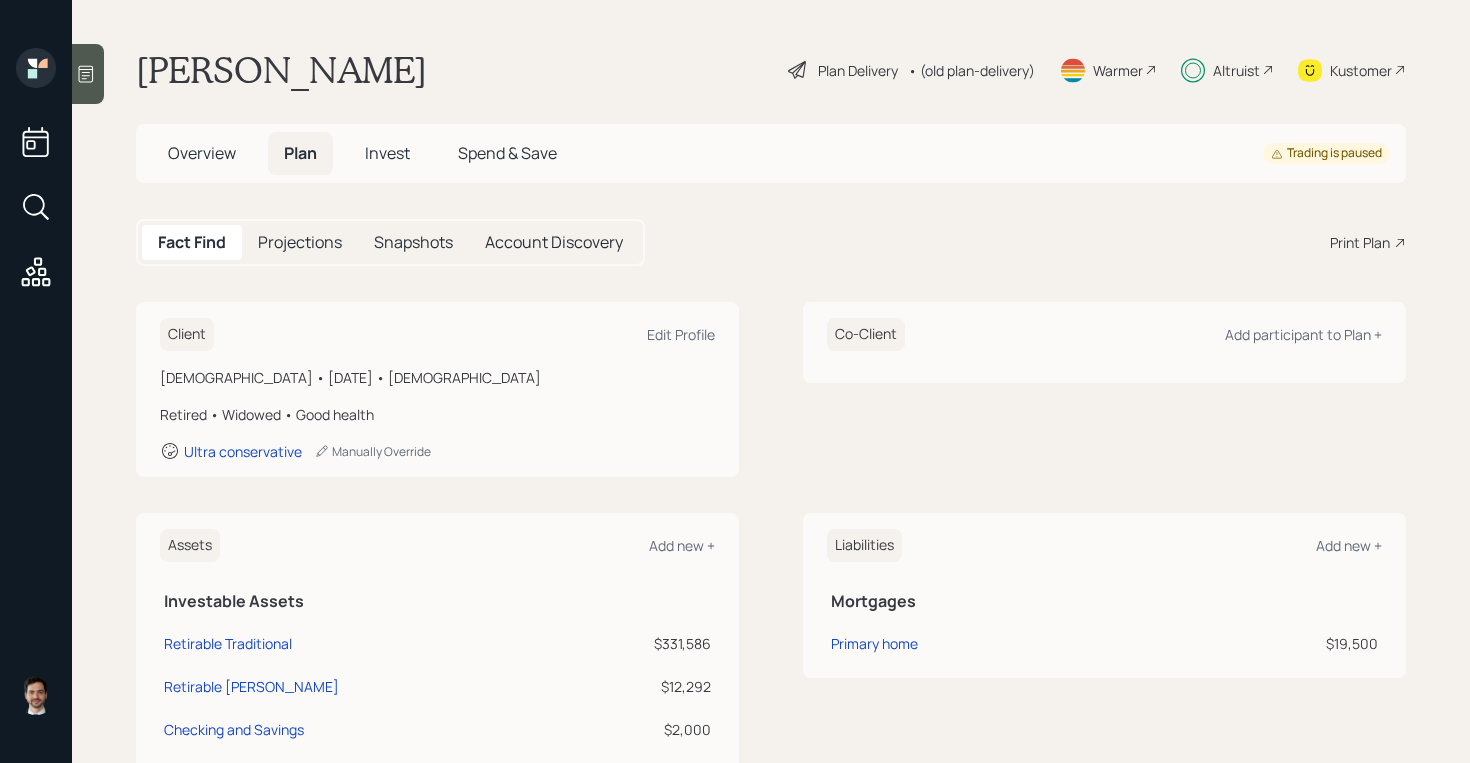 click on "Invest" at bounding box center (387, 153) 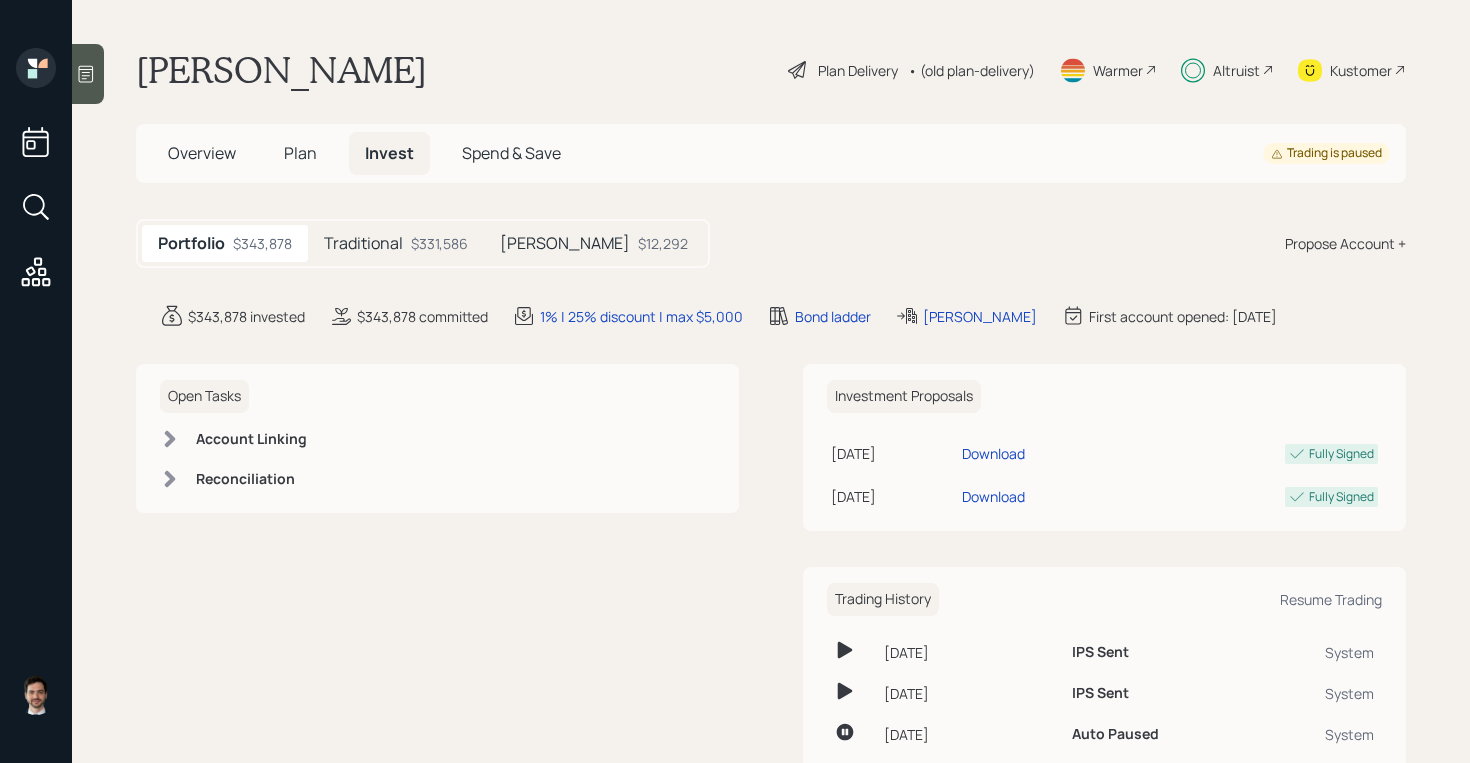 click on "$331,586" at bounding box center [439, 243] 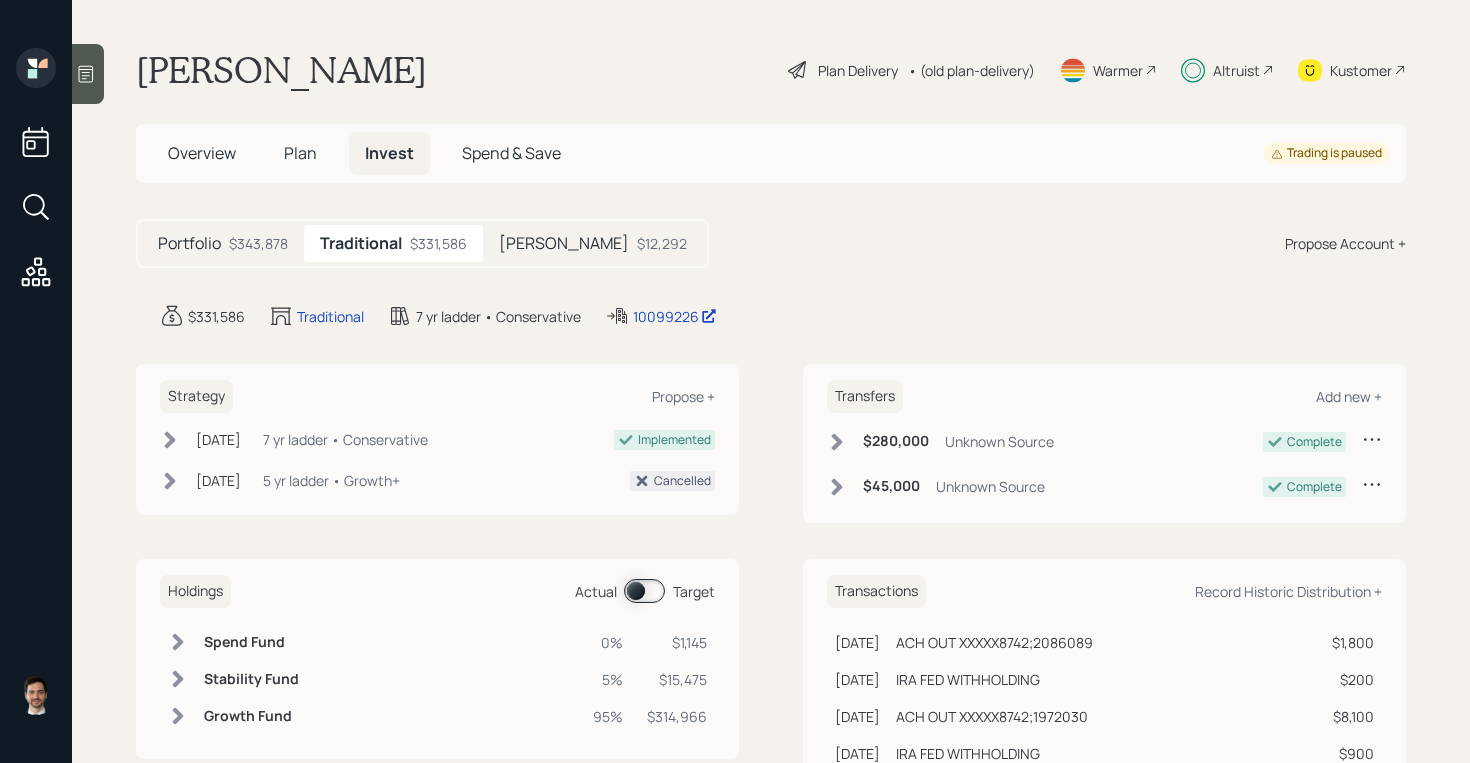 scroll, scrollTop: 73, scrollLeft: 0, axis: vertical 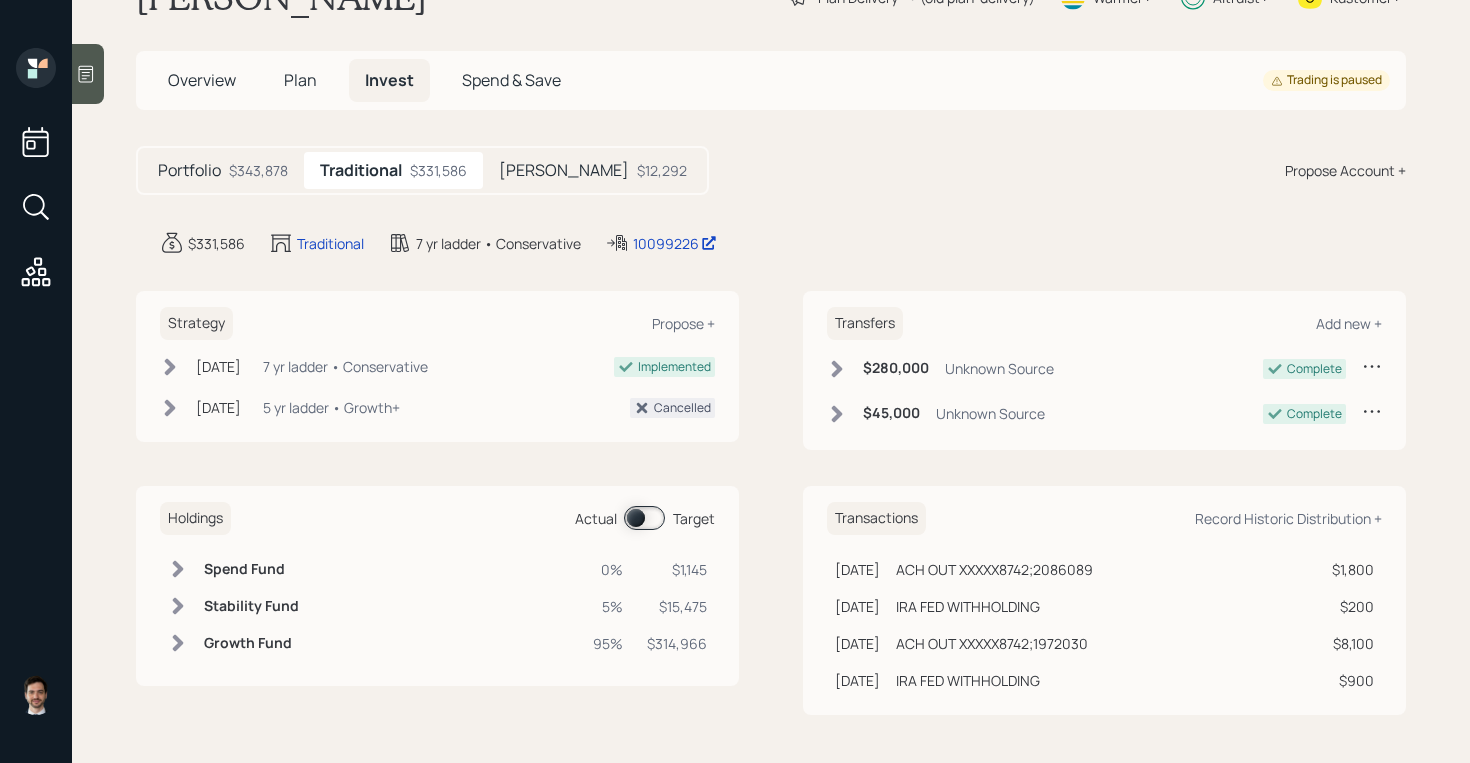 click at bounding box center [644, 518] 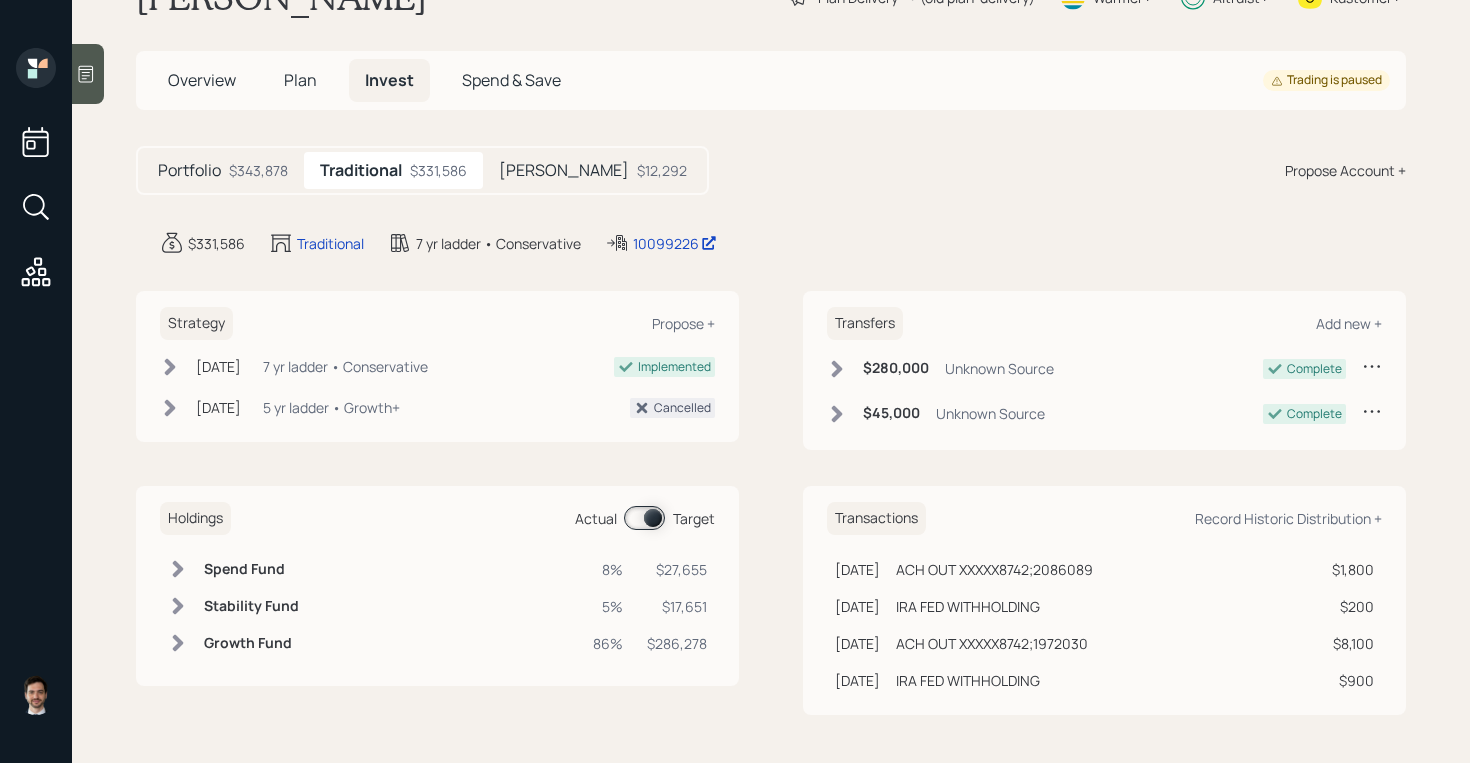 click on "Portfolio $343,878" at bounding box center [223, 170] 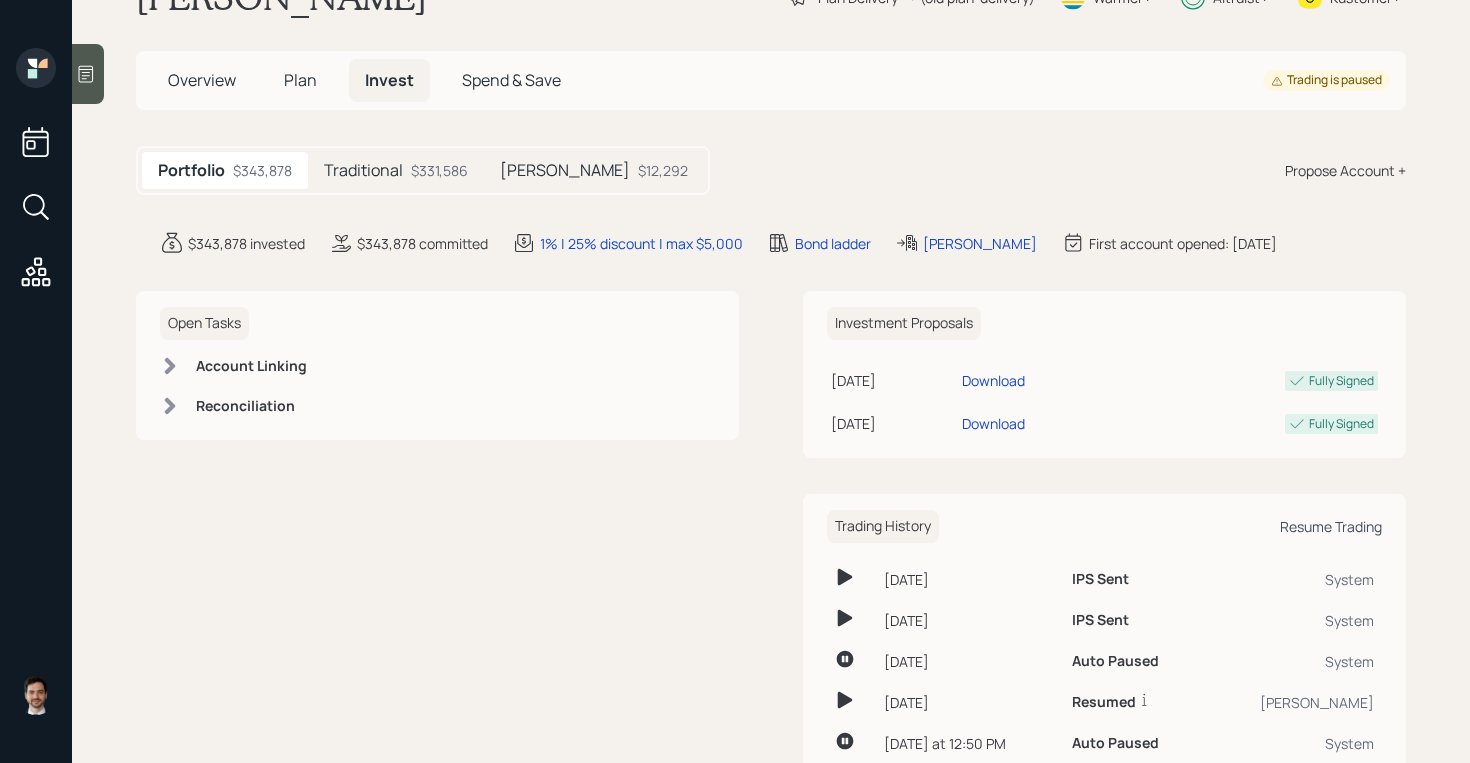 click on "Resume Trading" at bounding box center [1331, 526] 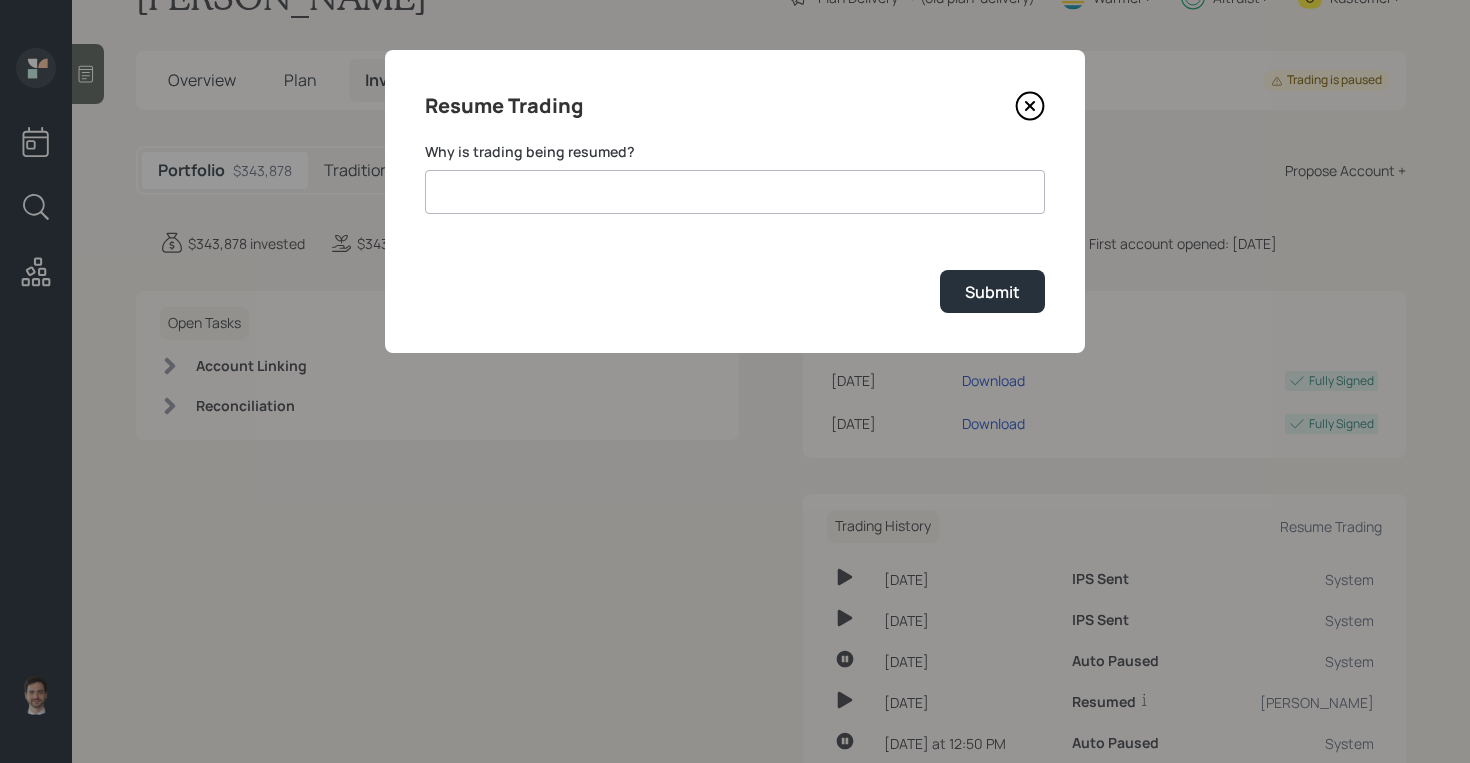 click at bounding box center [735, 192] 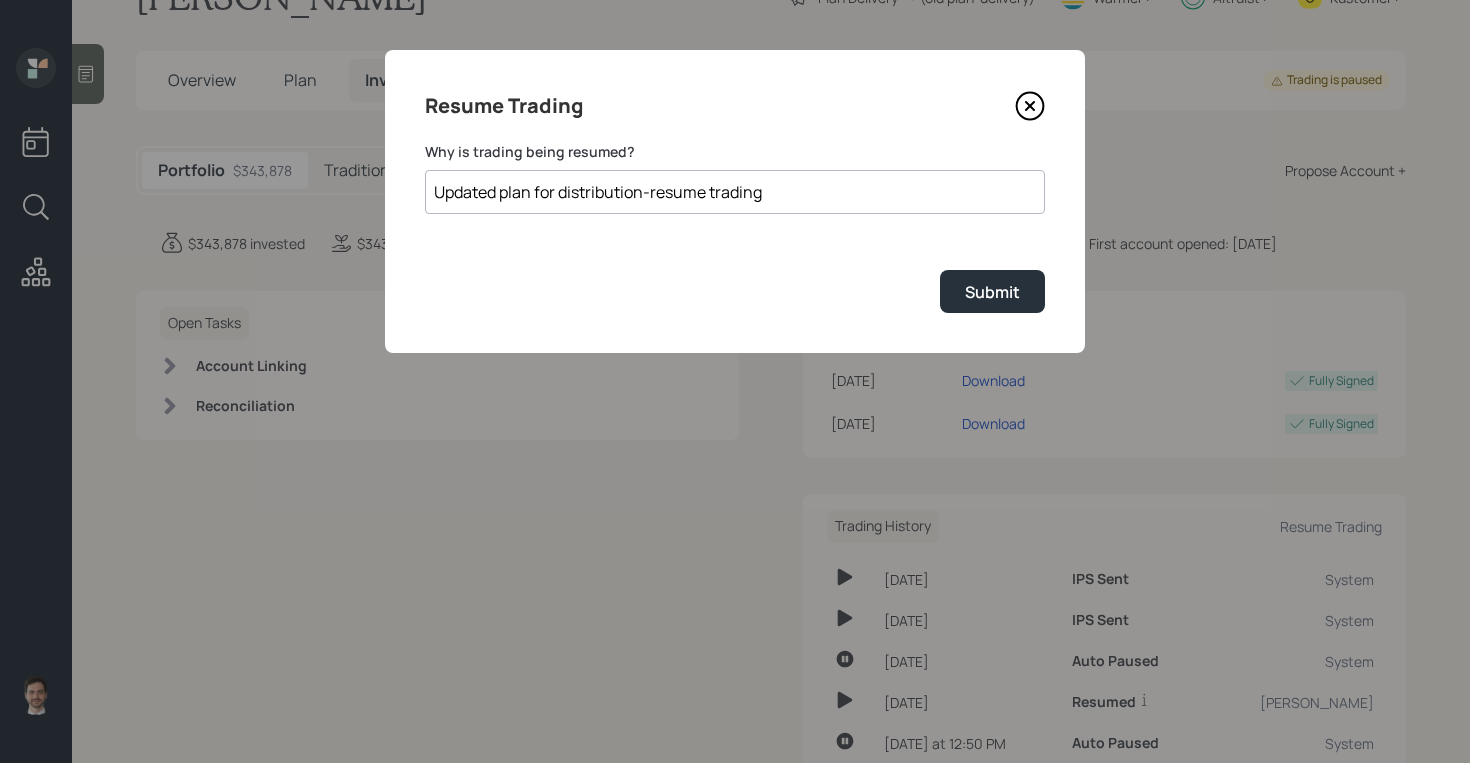 type on "Updated plan for distribution-resume trading" 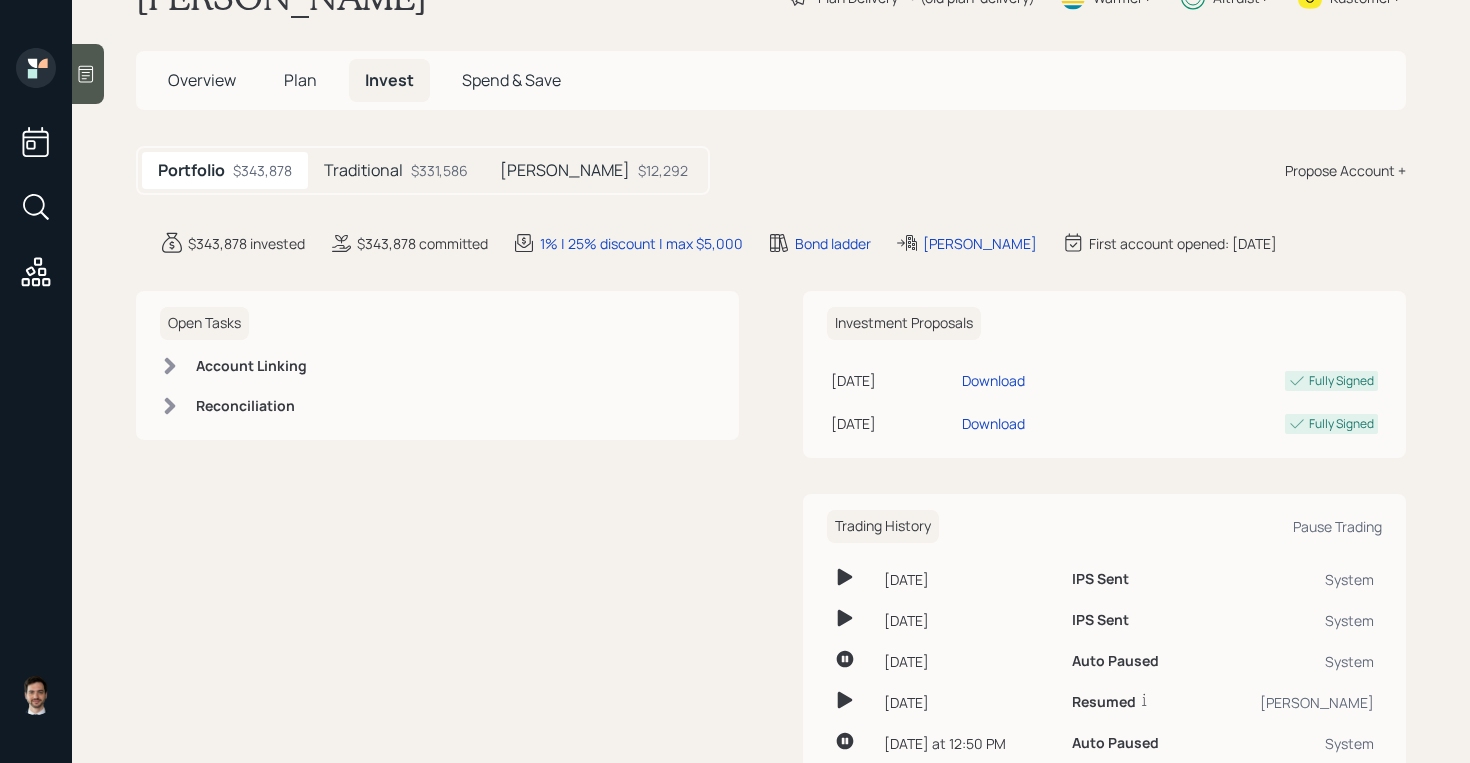 scroll, scrollTop: 0, scrollLeft: 0, axis: both 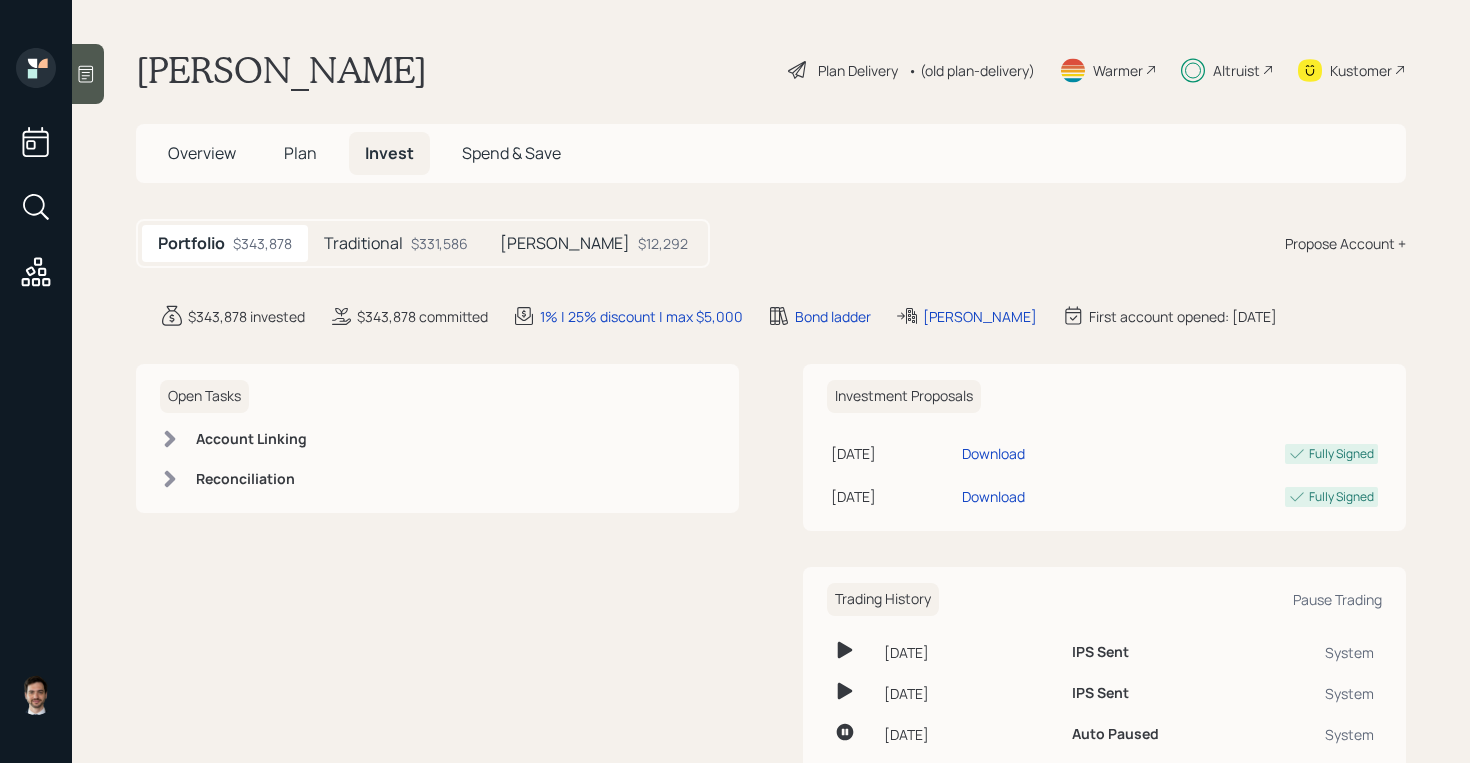 click on "Overview" at bounding box center [202, 153] 